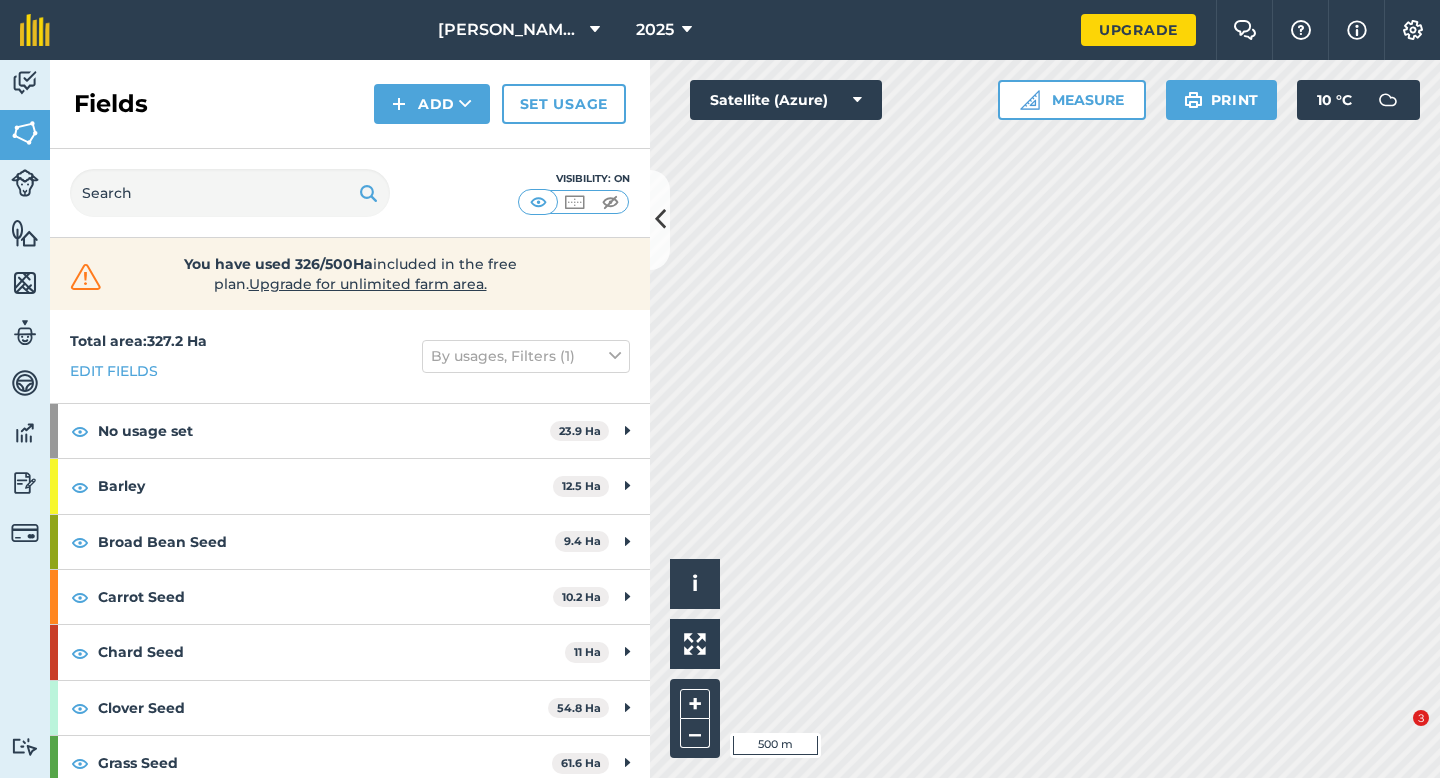 scroll, scrollTop: 0, scrollLeft: 0, axis: both 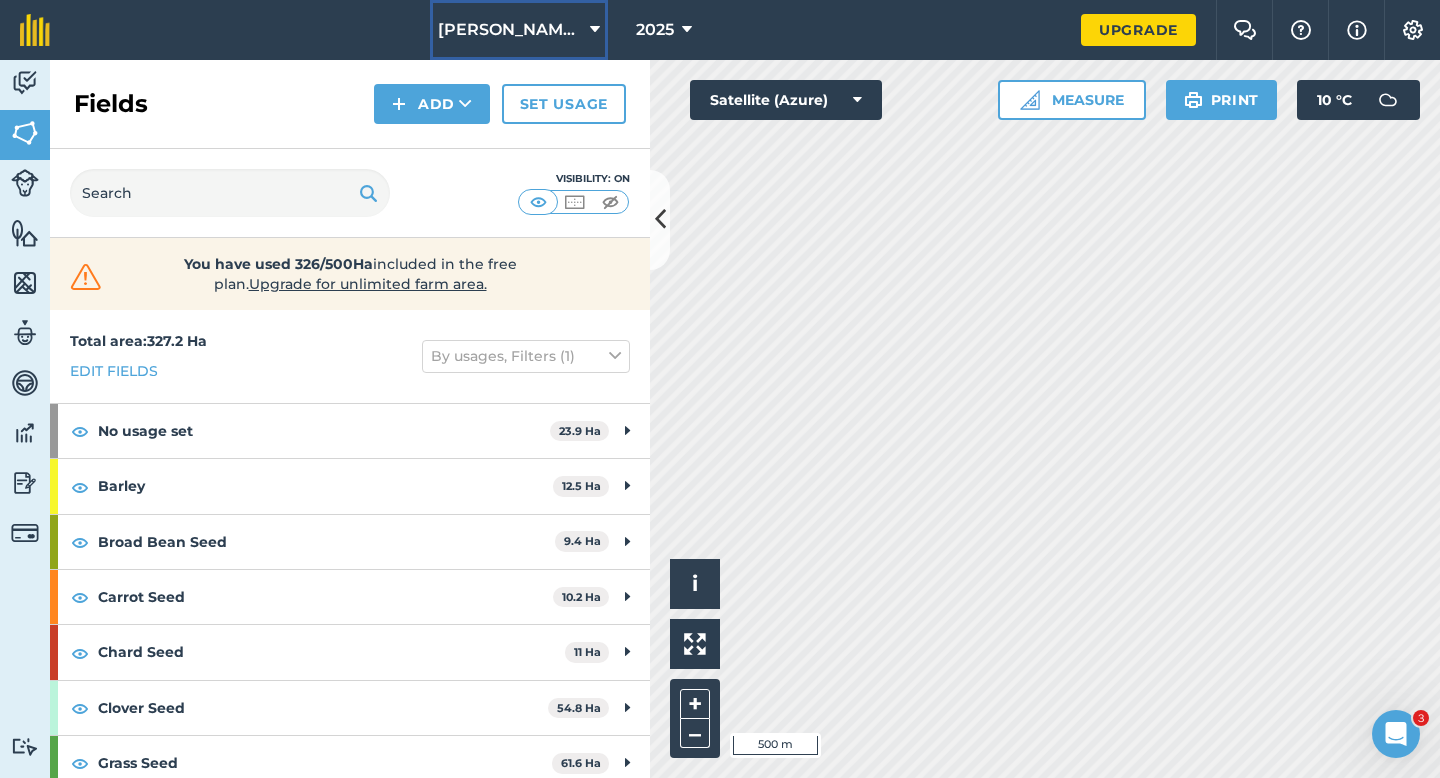 click on "[PERSON_NAME] Farming Partnership" at bounding box center (510, 30) 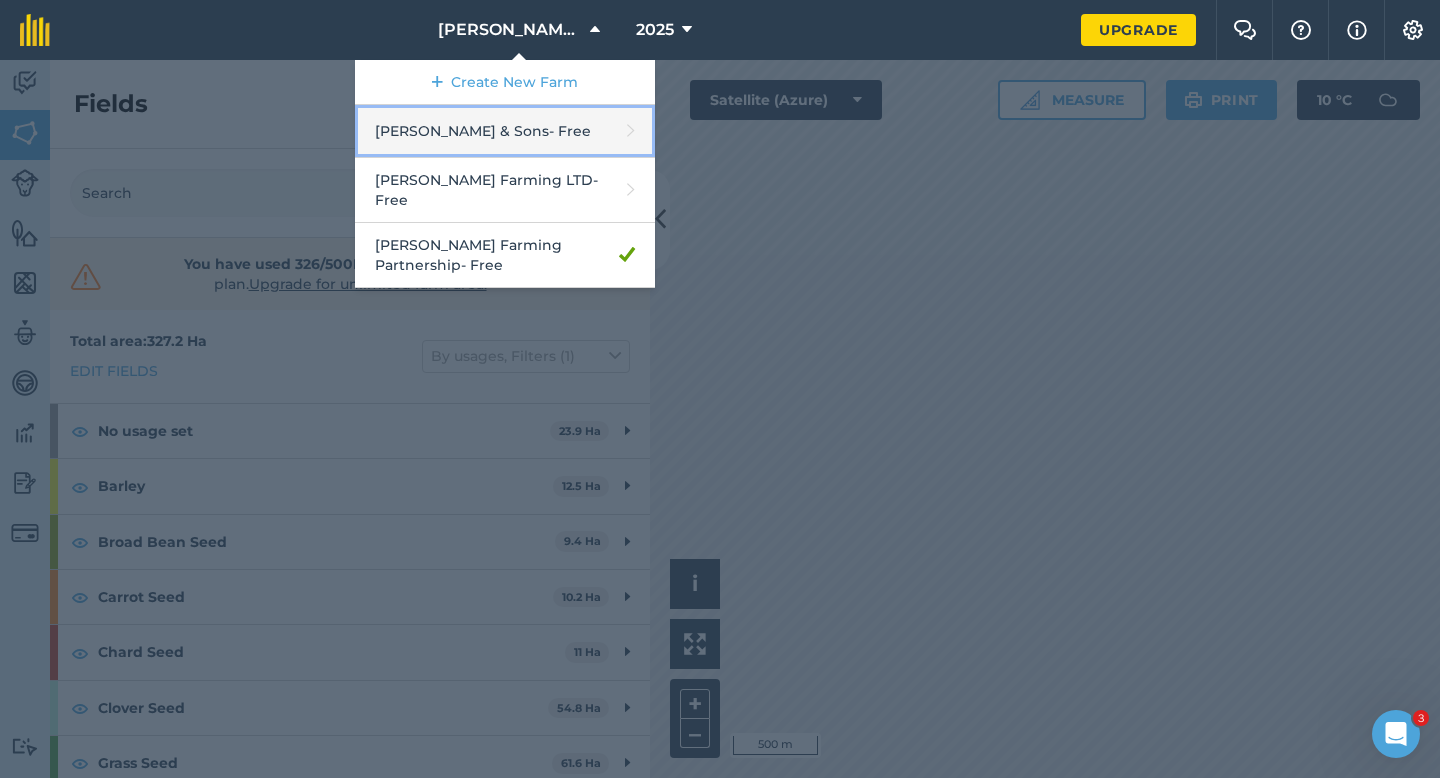 click on "[PERSON_NAME] & Sons   - Free" at bounding box center [505, 131] 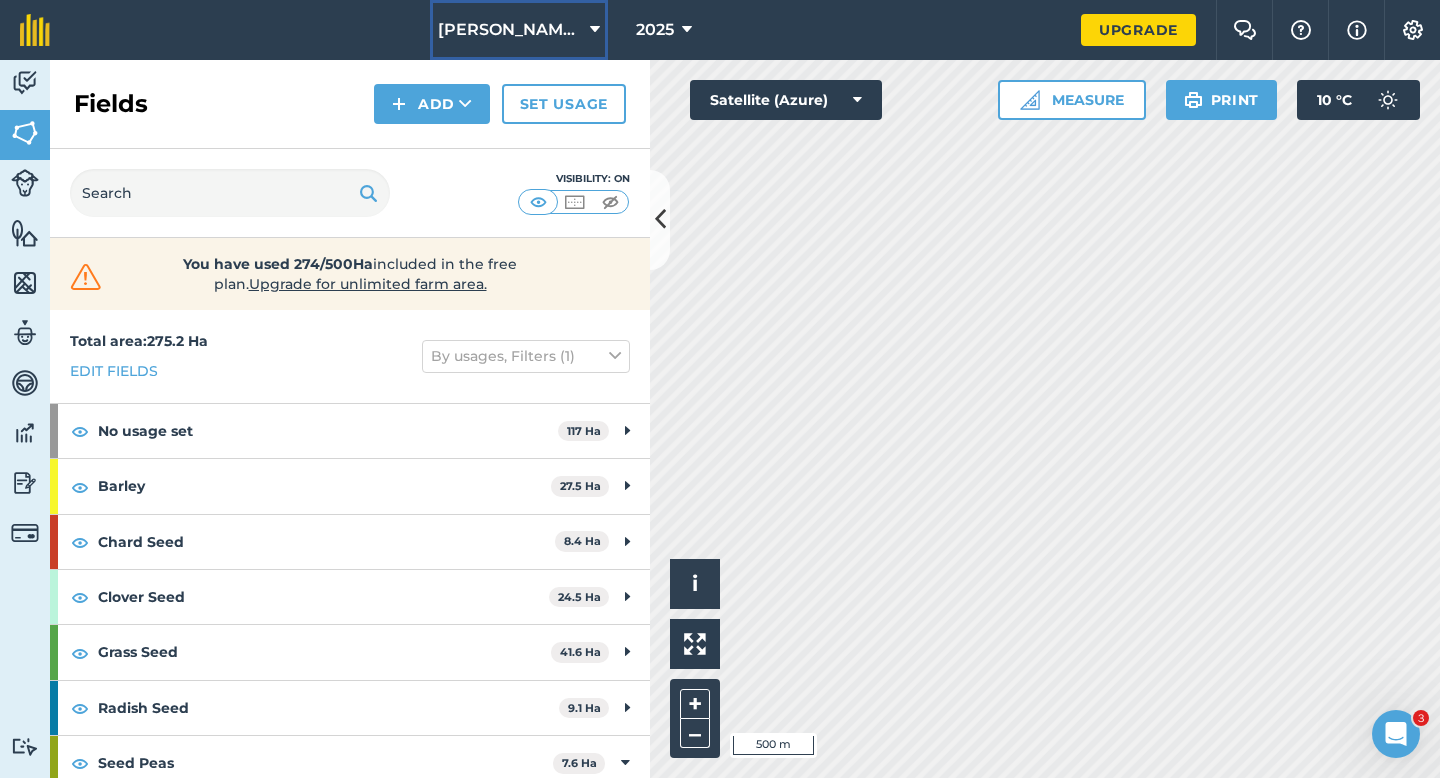click on "[PERSON_NAME] & Sons" at bounding box center (519, 30) 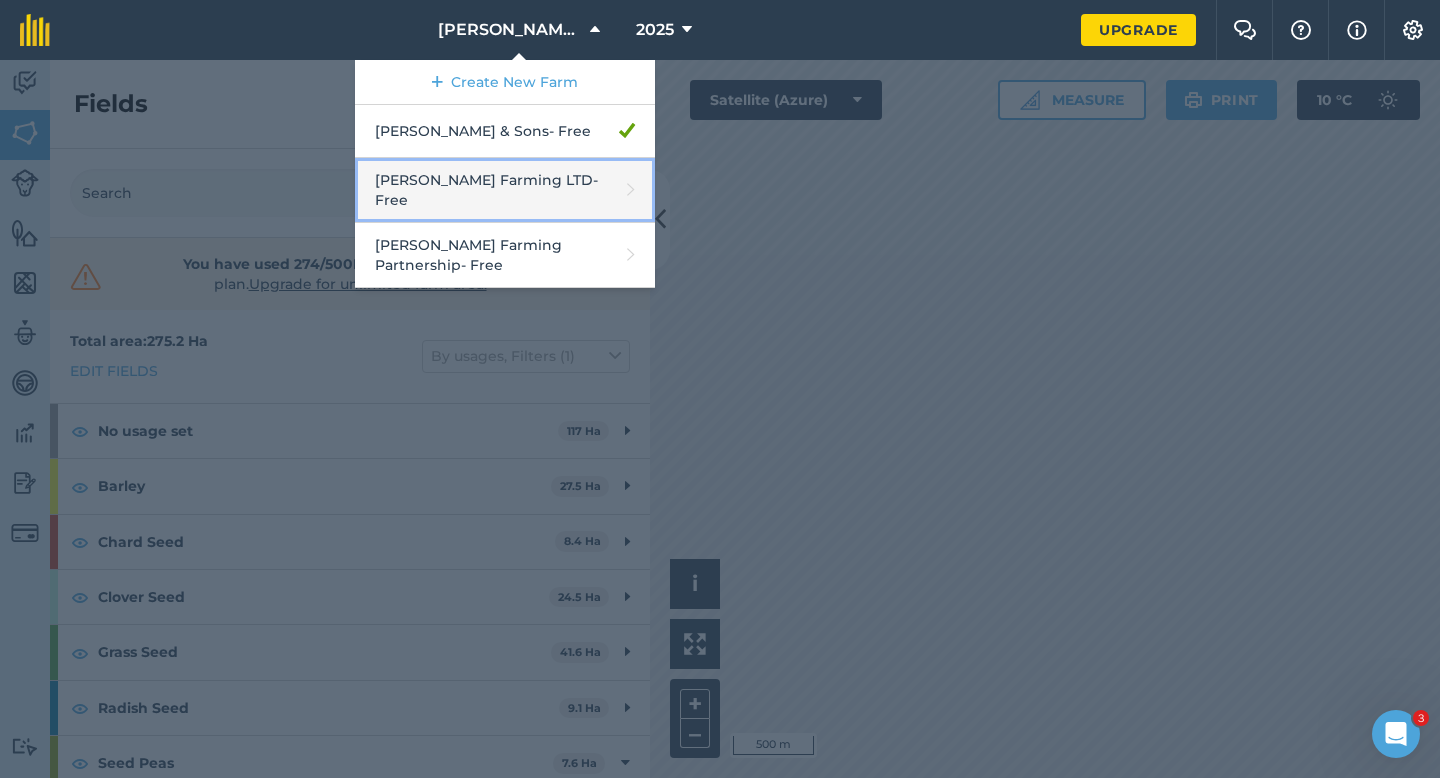 click on "[PERSON_NAME] Farming LTD  - Free" at bounding box center (505, 190) 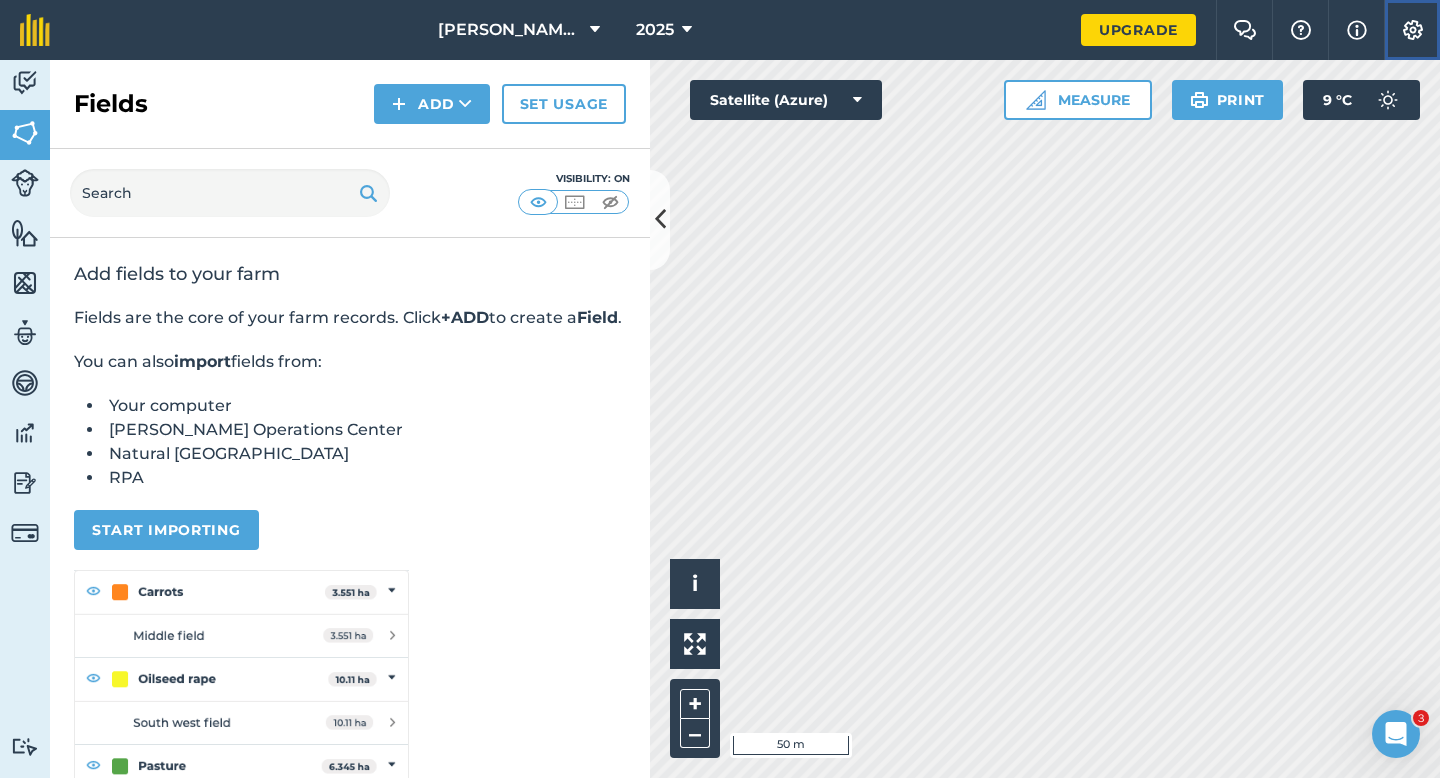 click at bounding box center [1413, 30] 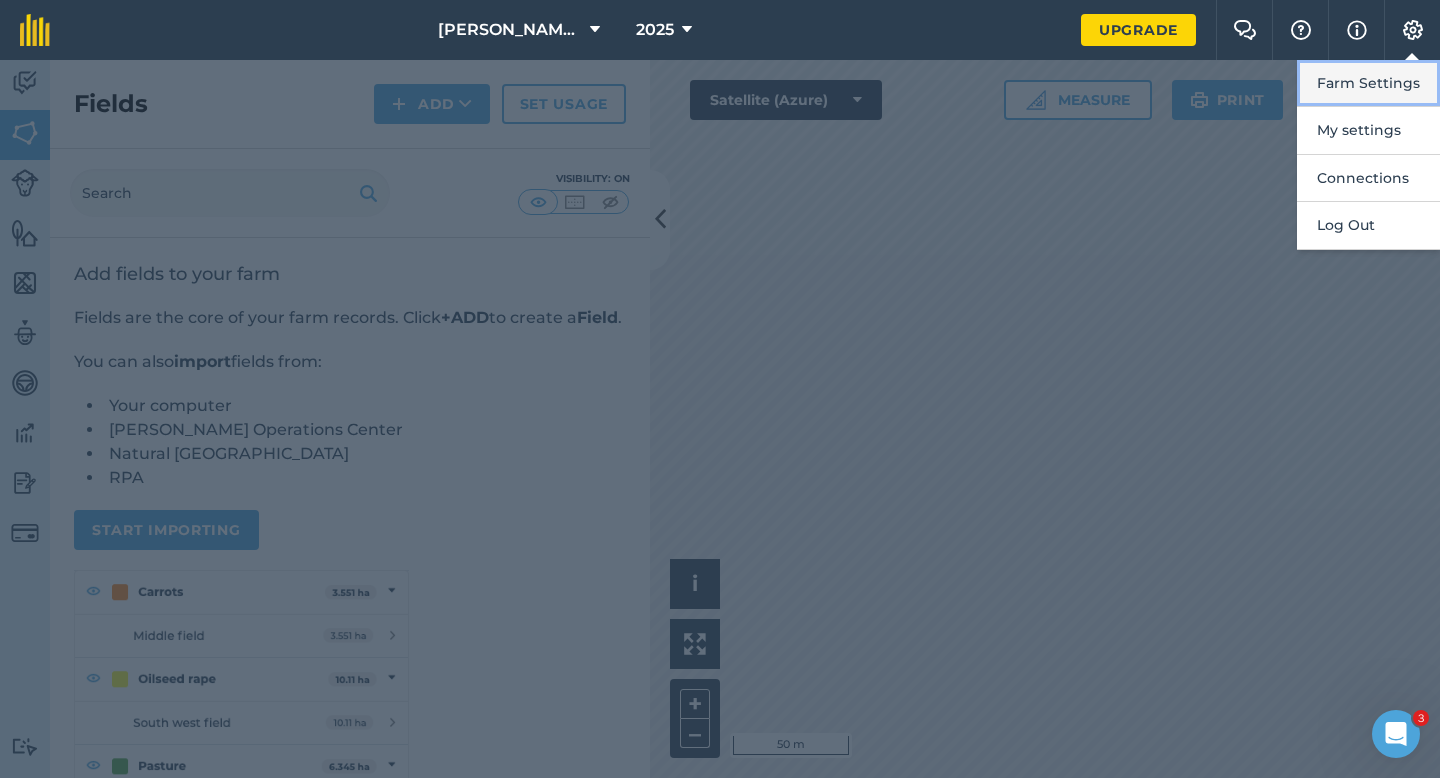 click on "Farm Settings" at bounding box center (1368, 83) 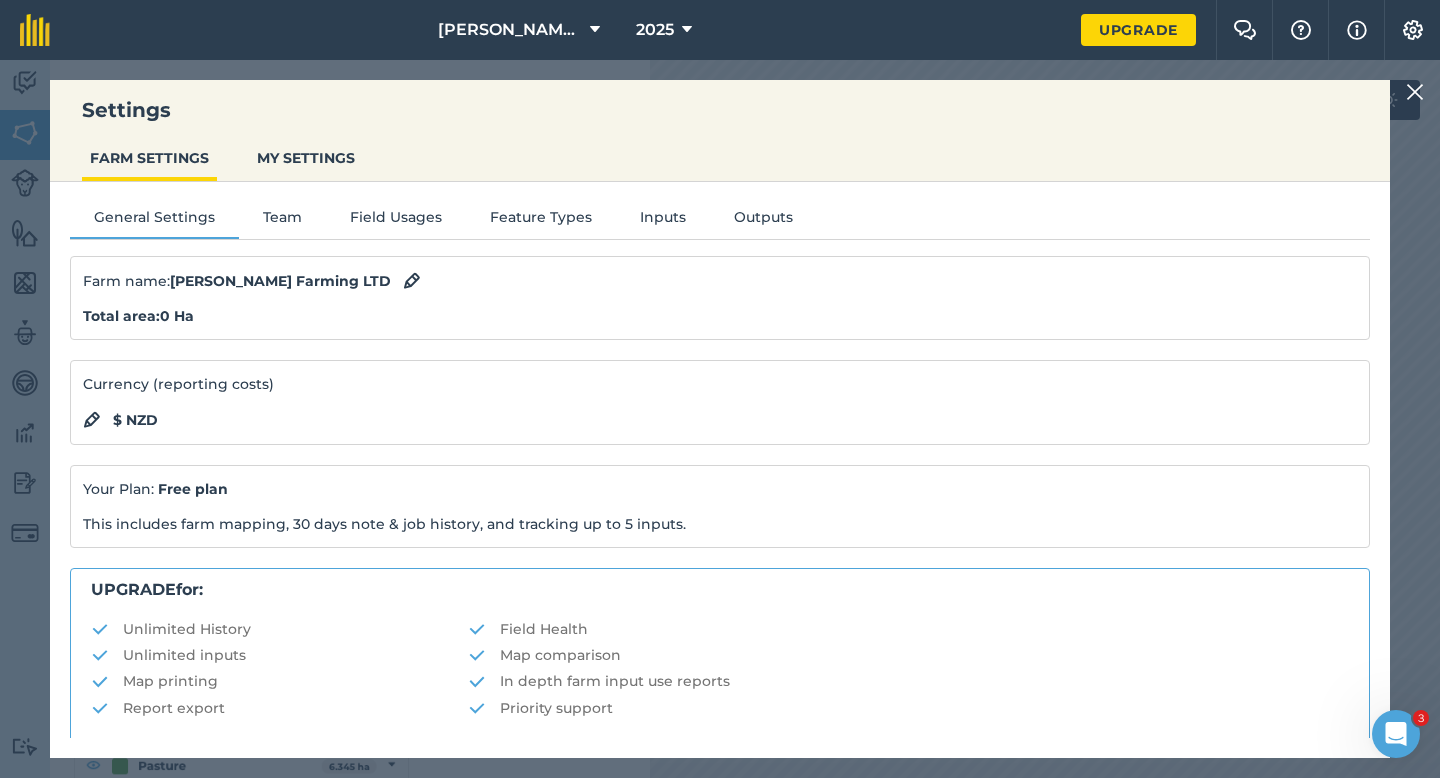 scroll, scrollTop: 384, scrollLeft: 0, axis: vertical 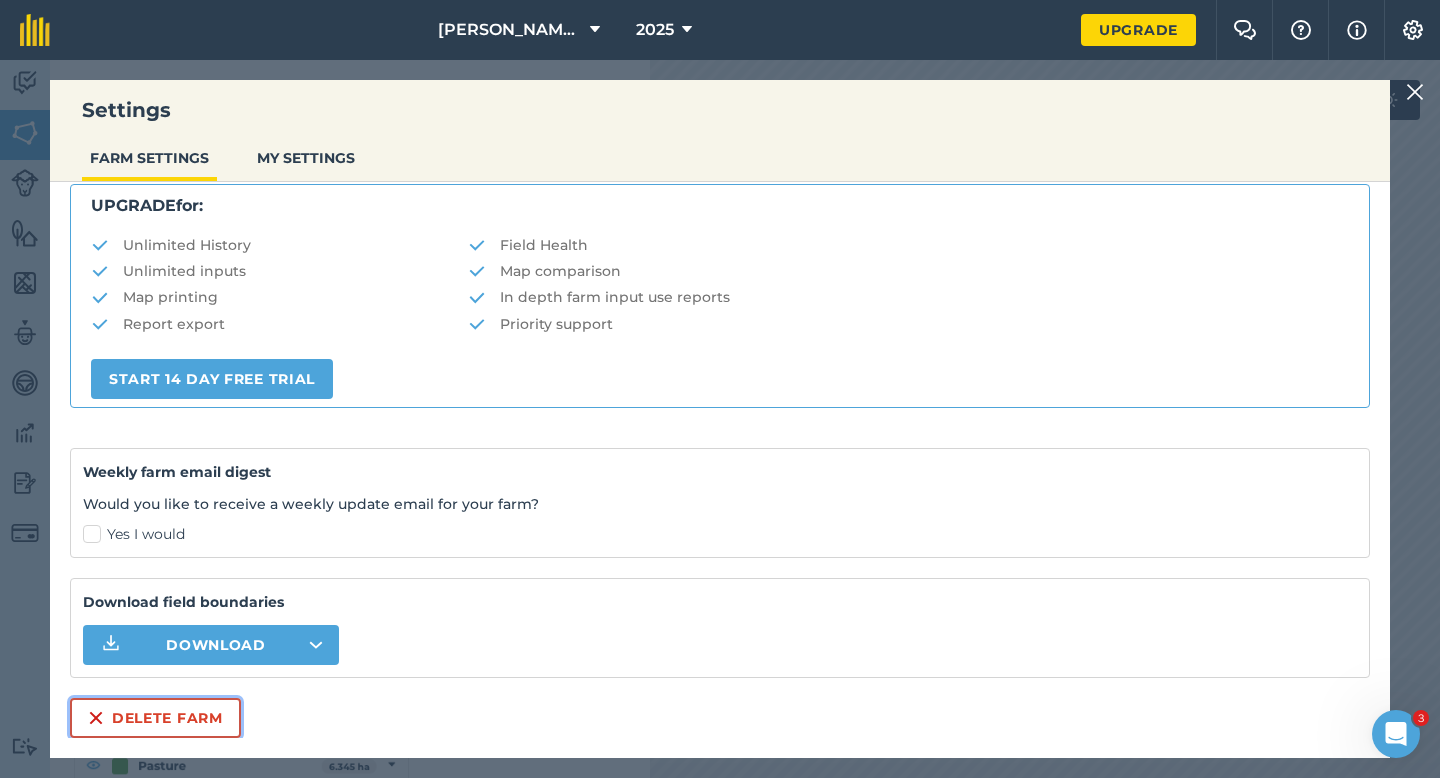 click on "Delete farm" at bounding box center (155, 718) 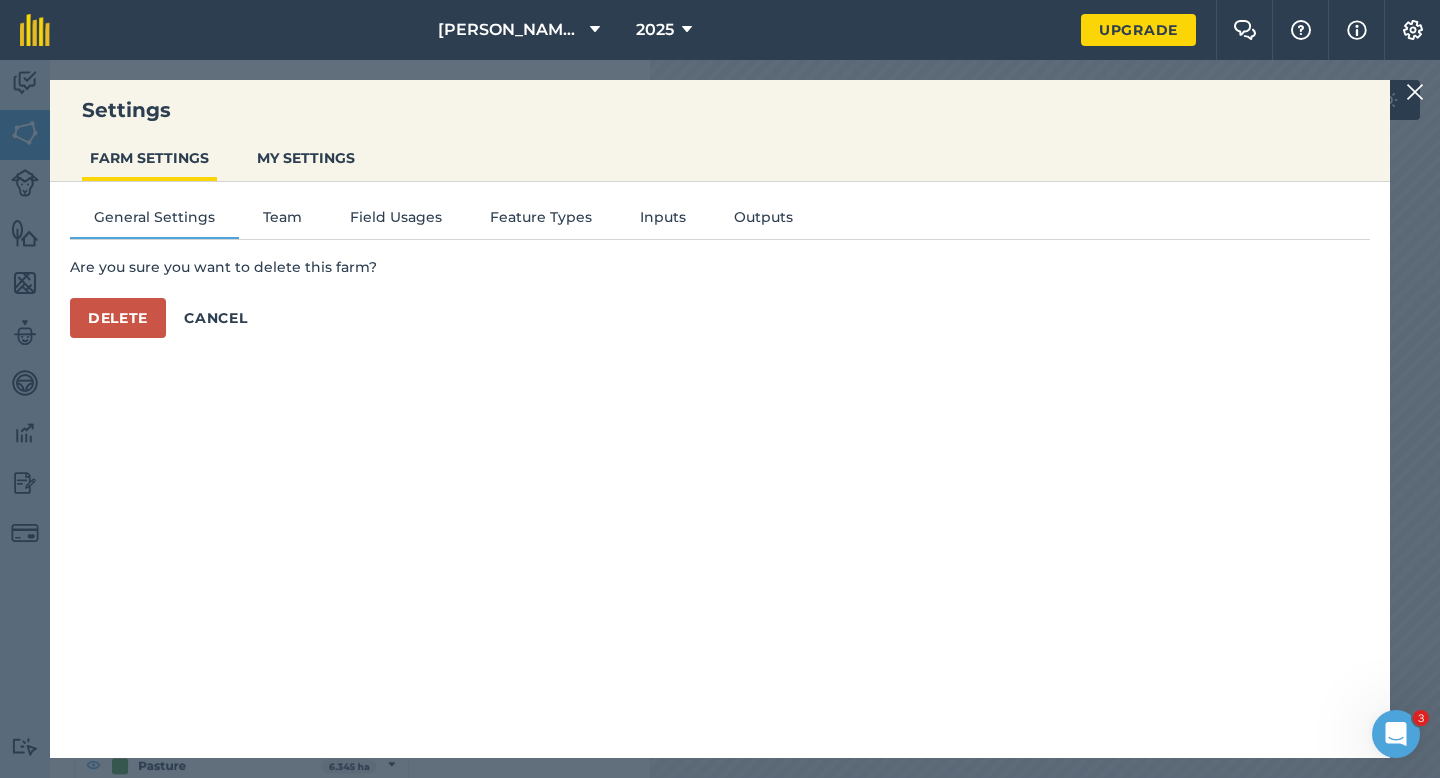 scroll, scrollTop: 0, scrollLeft: 0, axis: both 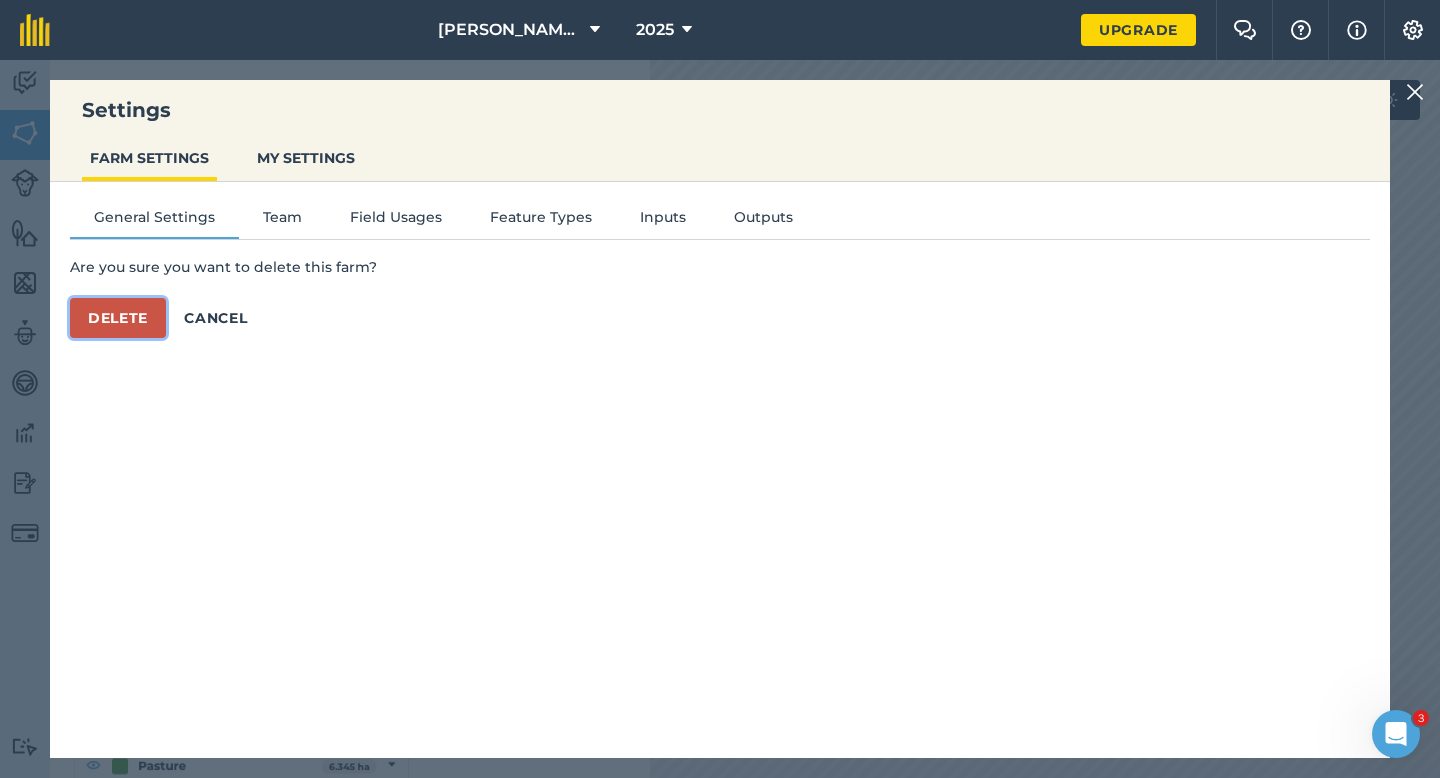 click on "Delete" at bounding box center (118, 318) 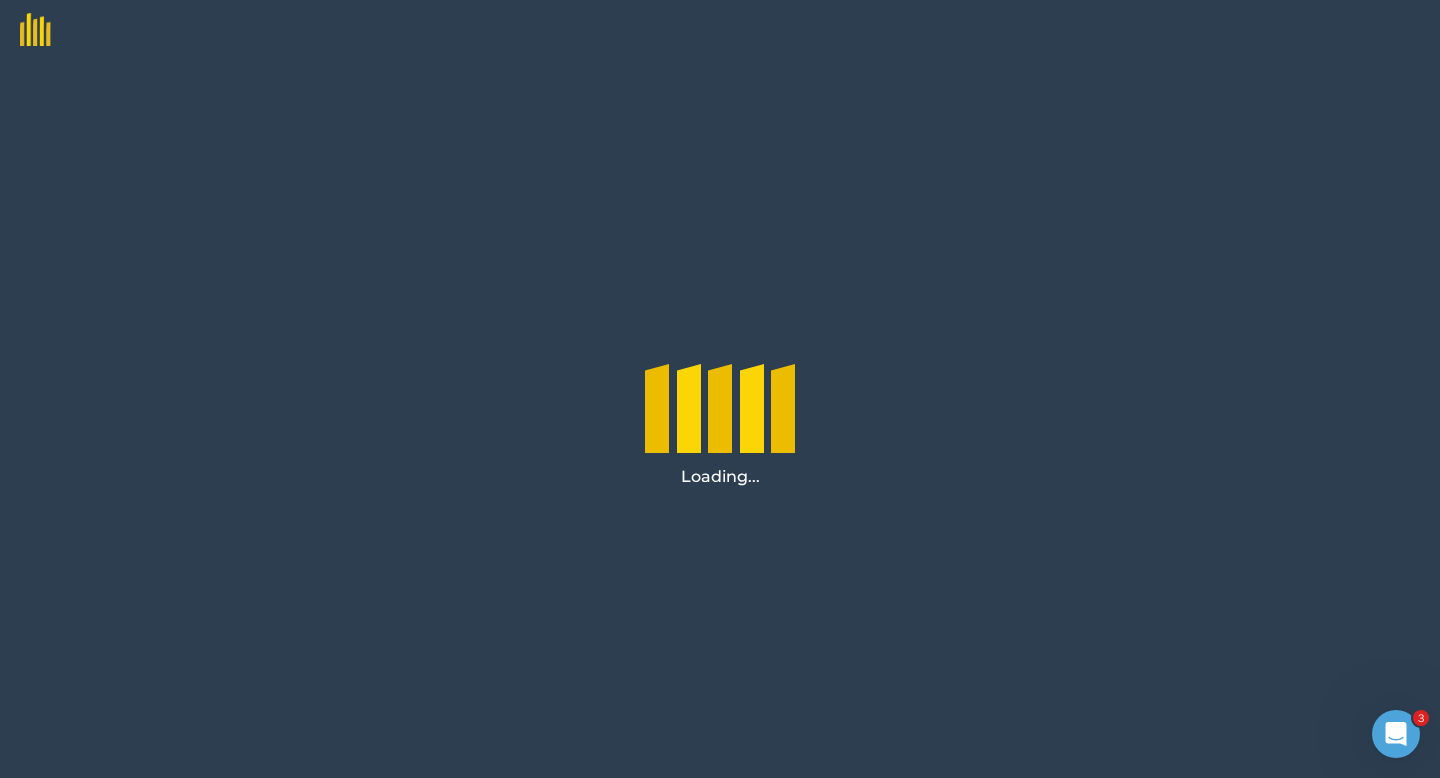 click at bounding box center [720, 30] 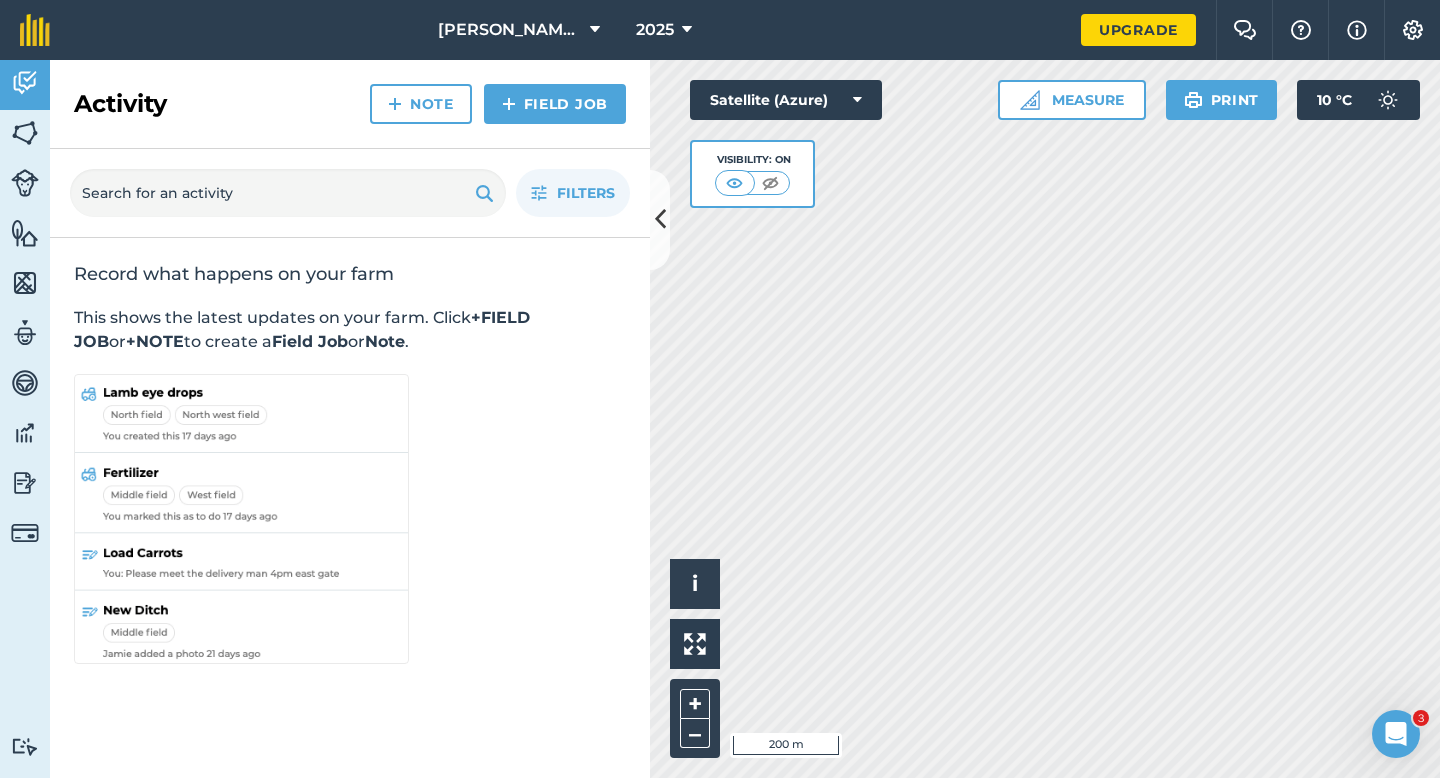 click on "[PERSON_NAME] & Sons  2025 Upgrade Farm Chat Help Info Settings Map printing is not available on our free plan Please upgrade to our Essentials, Plus or Pro plan to access this feature. Activity Fields Livestock Features Maps Team Vehicles Data Reporting Billing Tutorials Tutorials Activity   Note   Field Job Filters Record what happens on your farm This shows the latest updates on your farm. Click  +FIELD JOB  or  +NOTE  to create a  Field Job  or  Note . Hello i © 2025 TomTom, Microsoft 200 m + – Satellite (Azure) Visibility: On Measure Print 10   ° C" at bounding box center [720, 389] 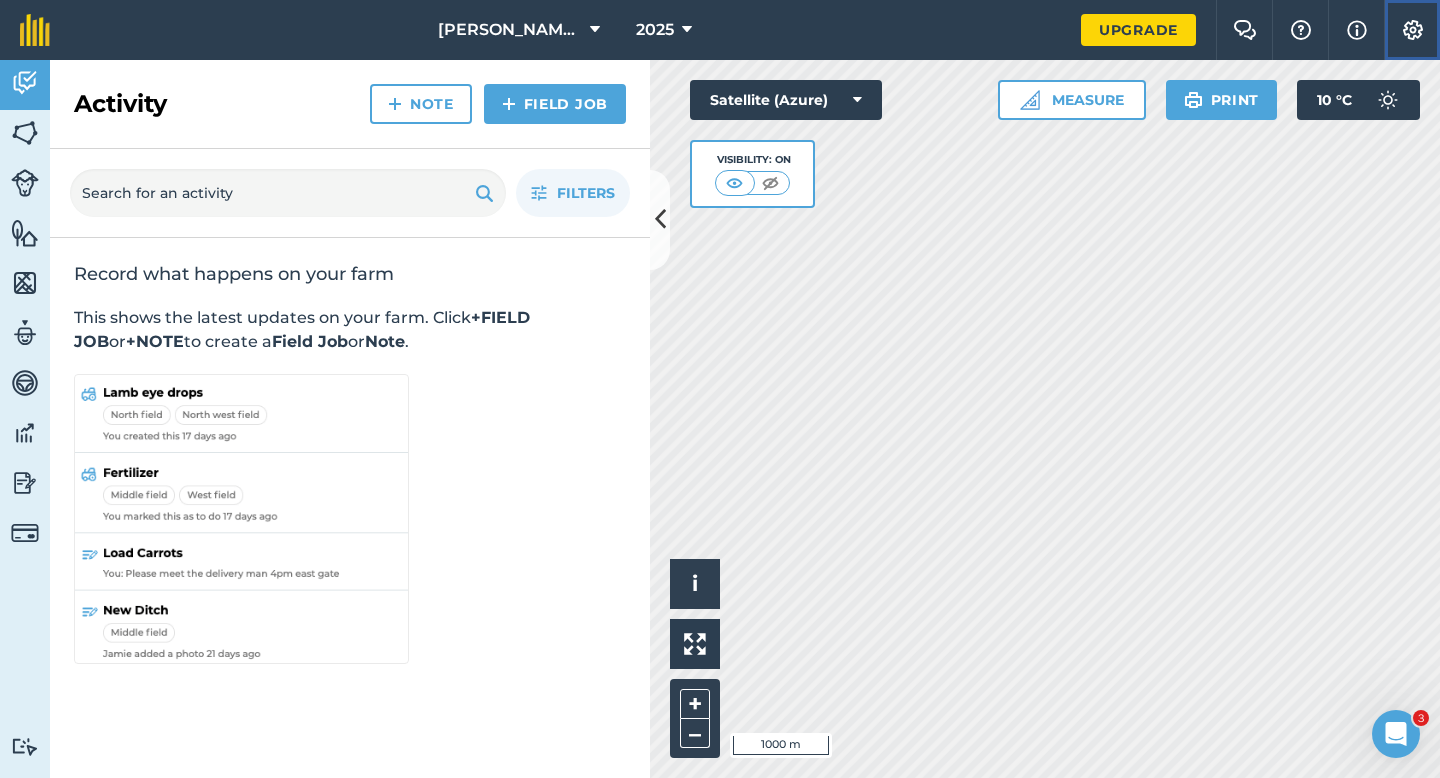 click on "Settings" at bounding box center (1412, 30) 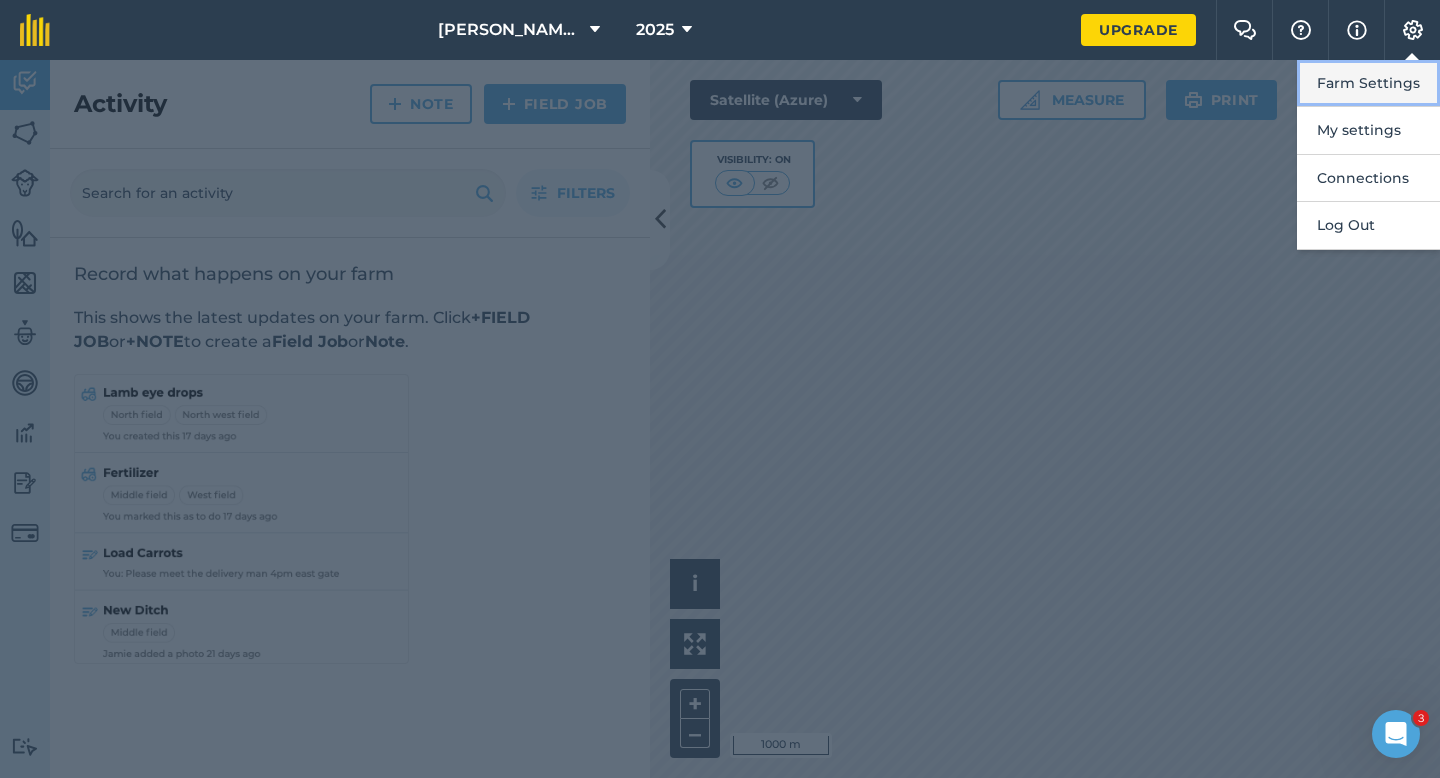 click on "Farm Settings" at bounding box center (1368, 83) 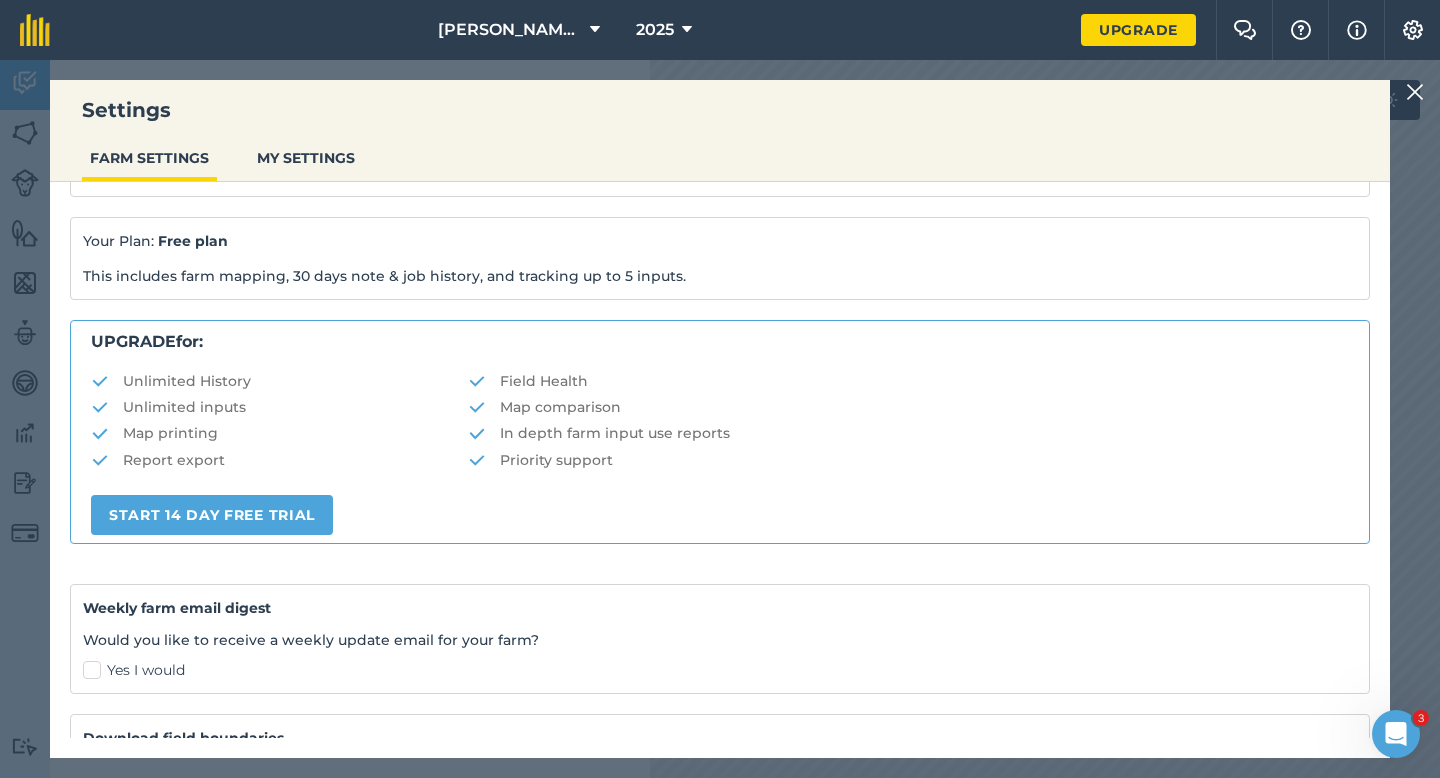 scroll, scrollTop: 384, scrollLeft: 0, axis: vertical 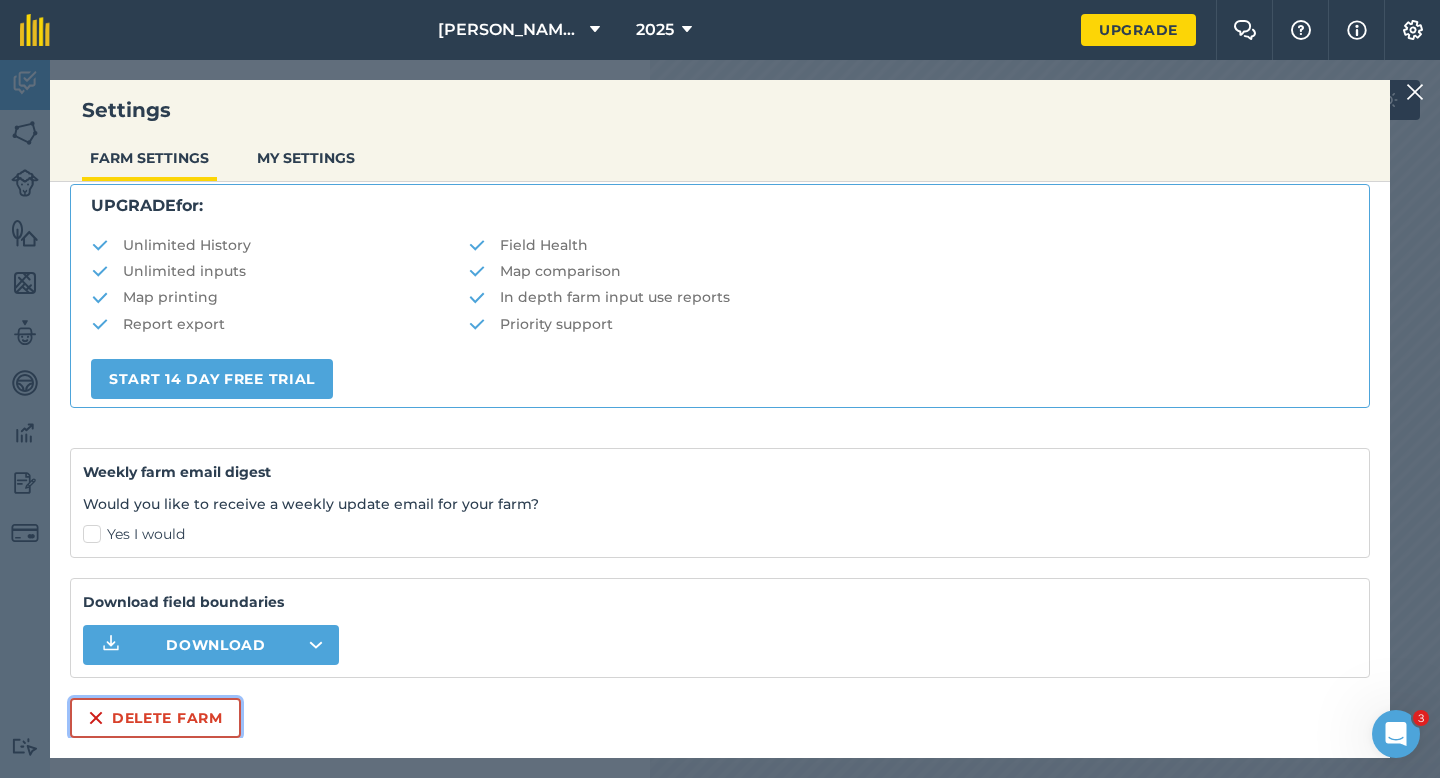 click on "Delete farm" at bounding box center [155, 718] 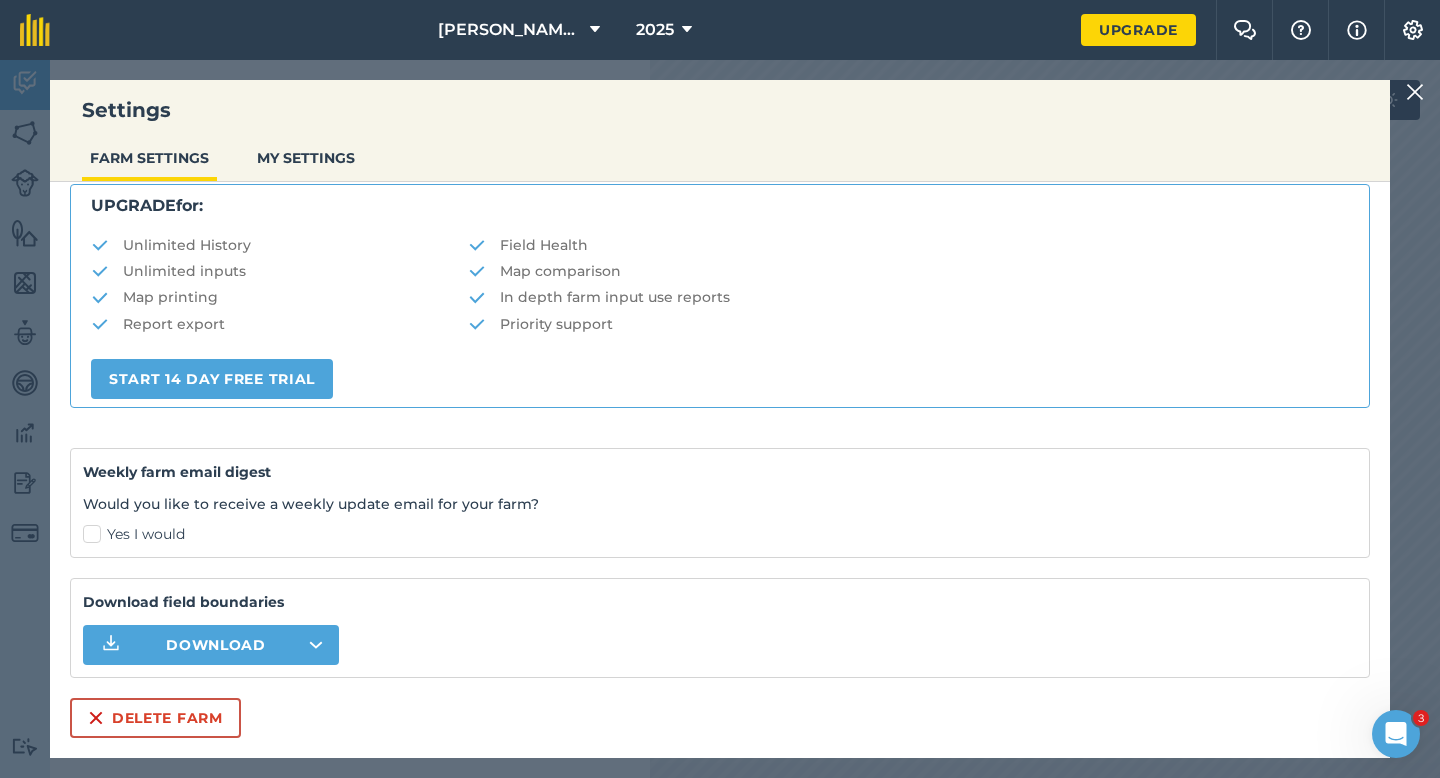 scroll, scrollTop: 0, scrollLeft: 0, axis: both 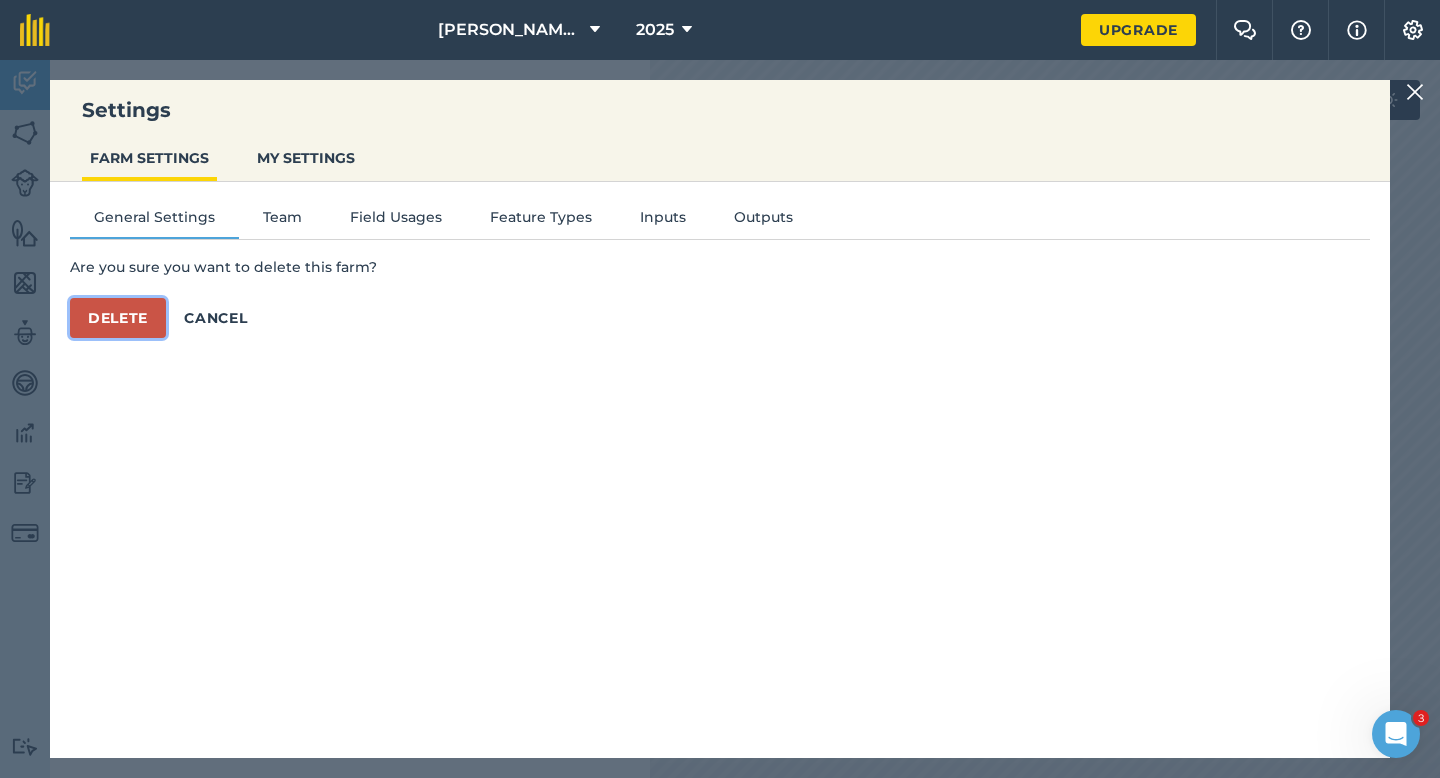 click on "Delete" at bounding box center (118, 318) 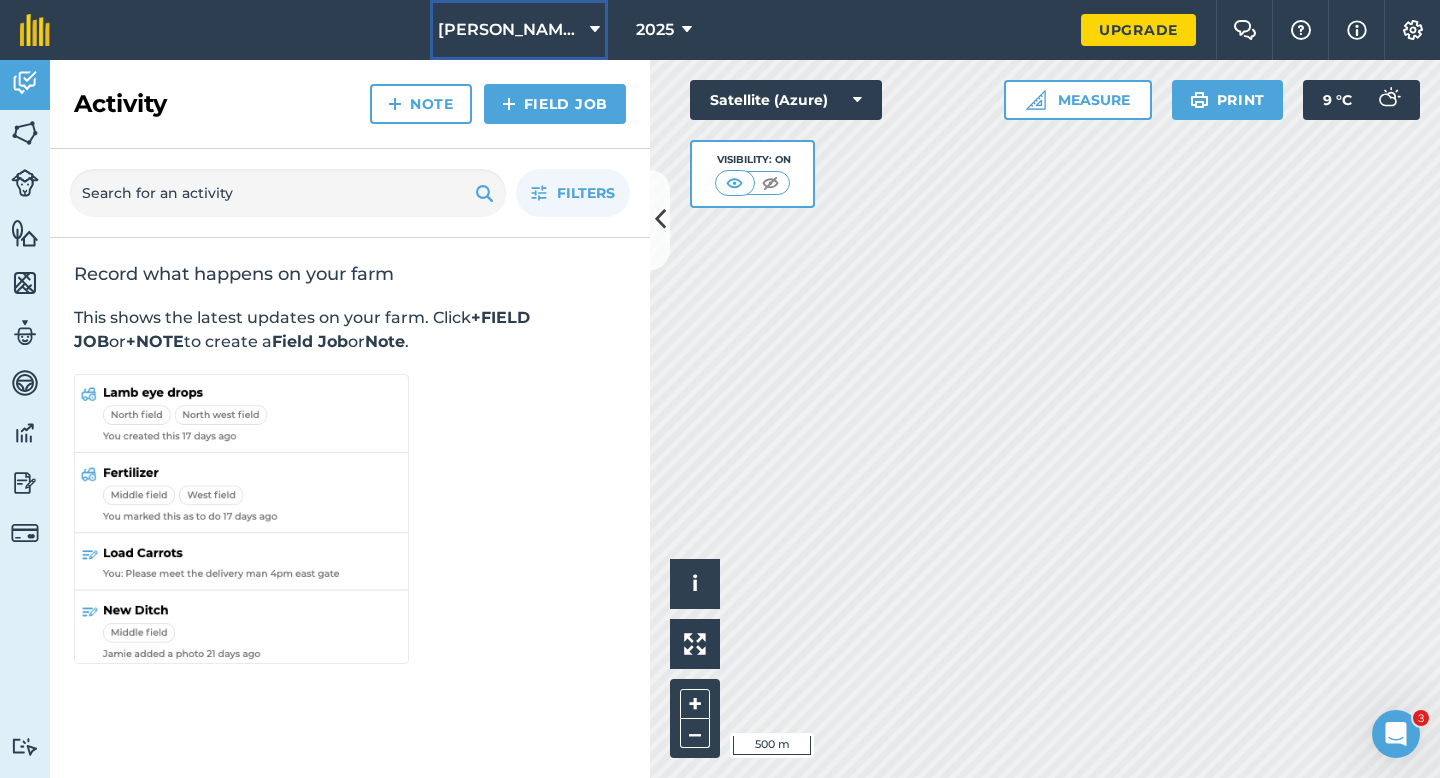 click on "[PERSON_NAME] Farming Partnership" at bounding box center [510, 30] 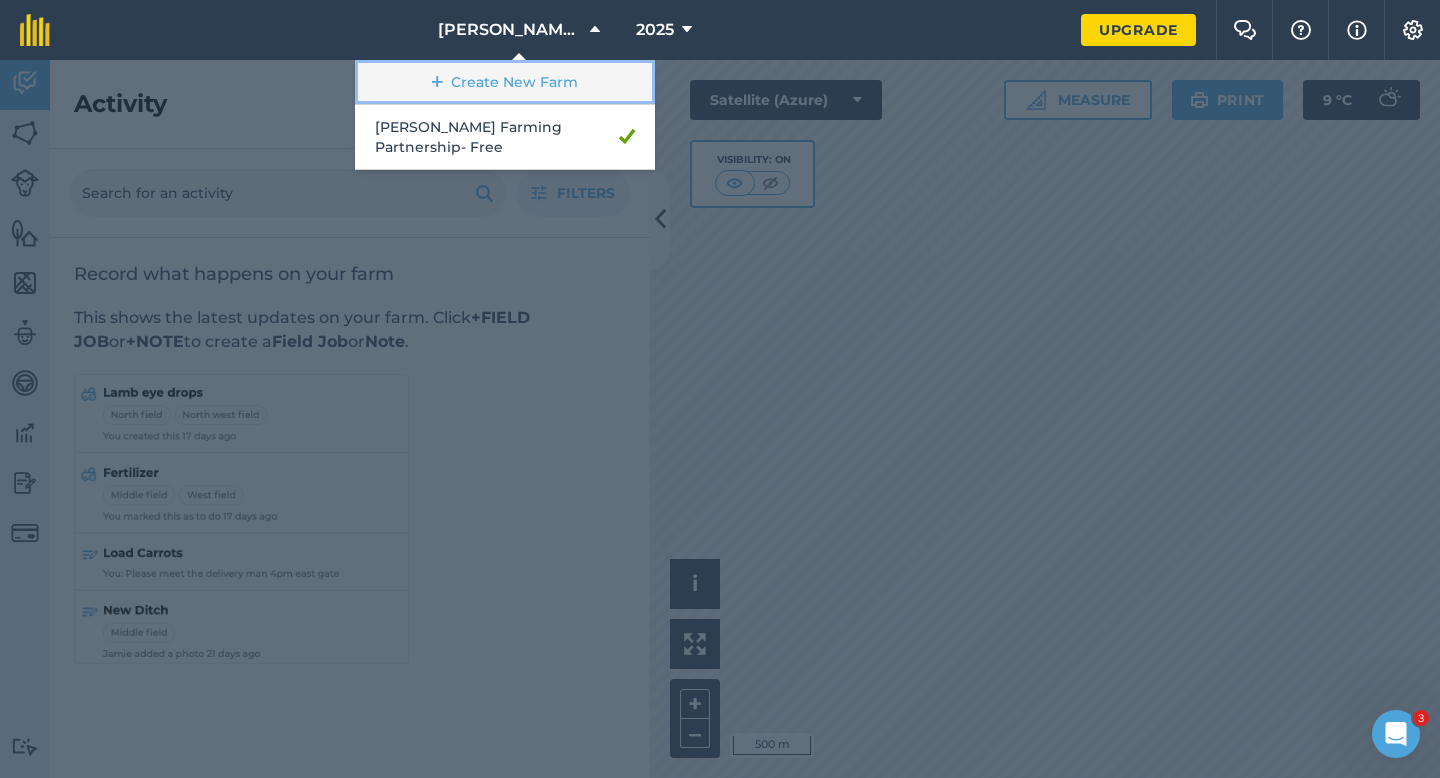 click on "Create New Farm" at bounding box center [505, 82] 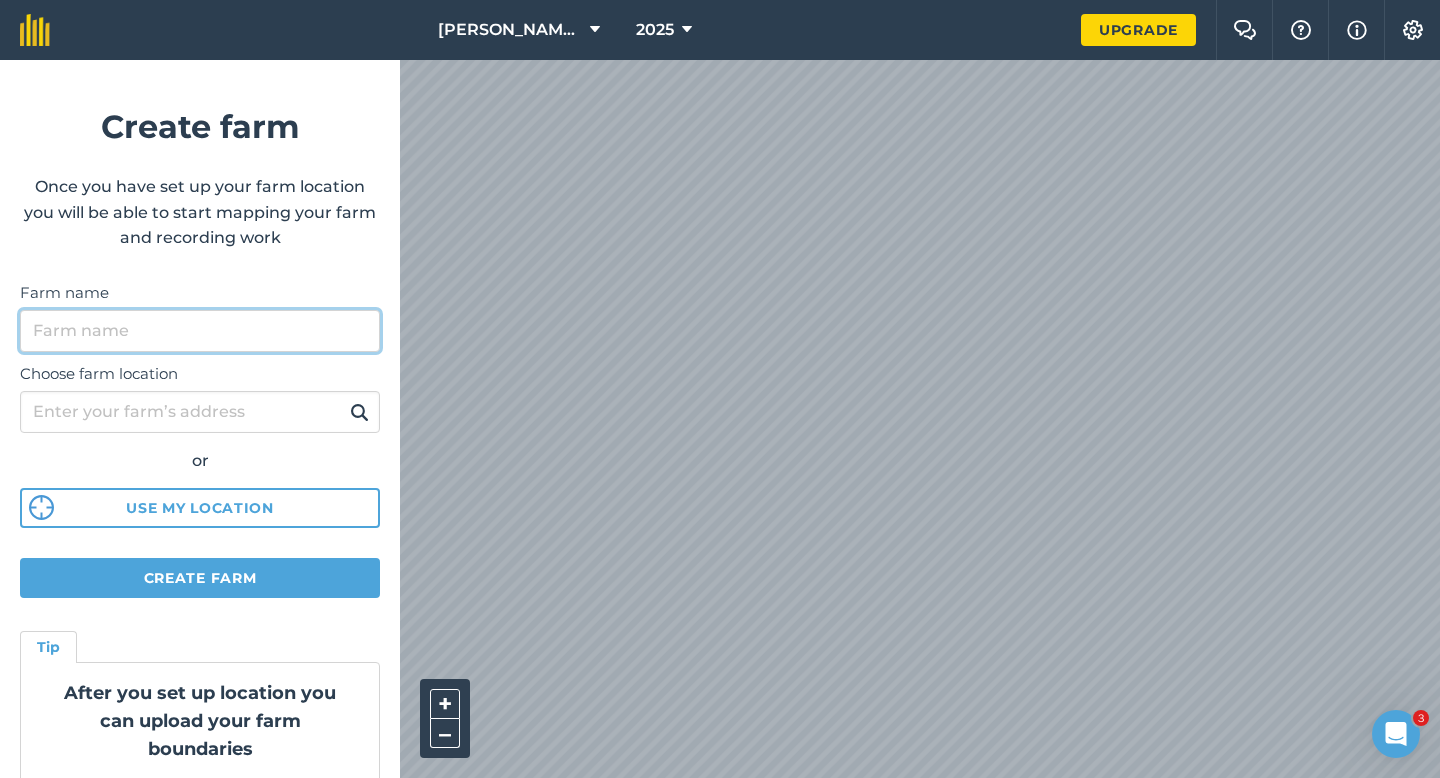 click on "Farm name" at bounding box center (200, 331) 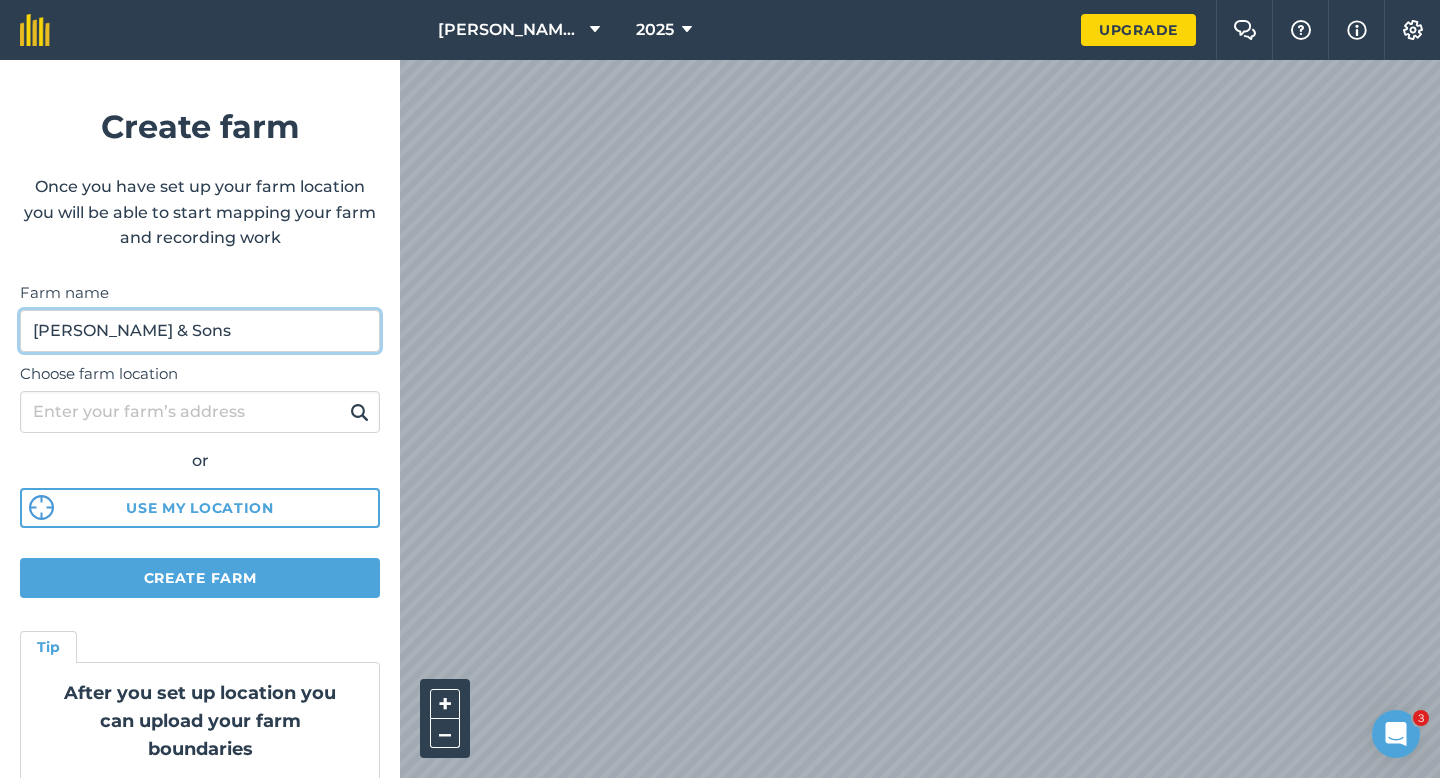 type on "[PERSON_NAME] & Sons" 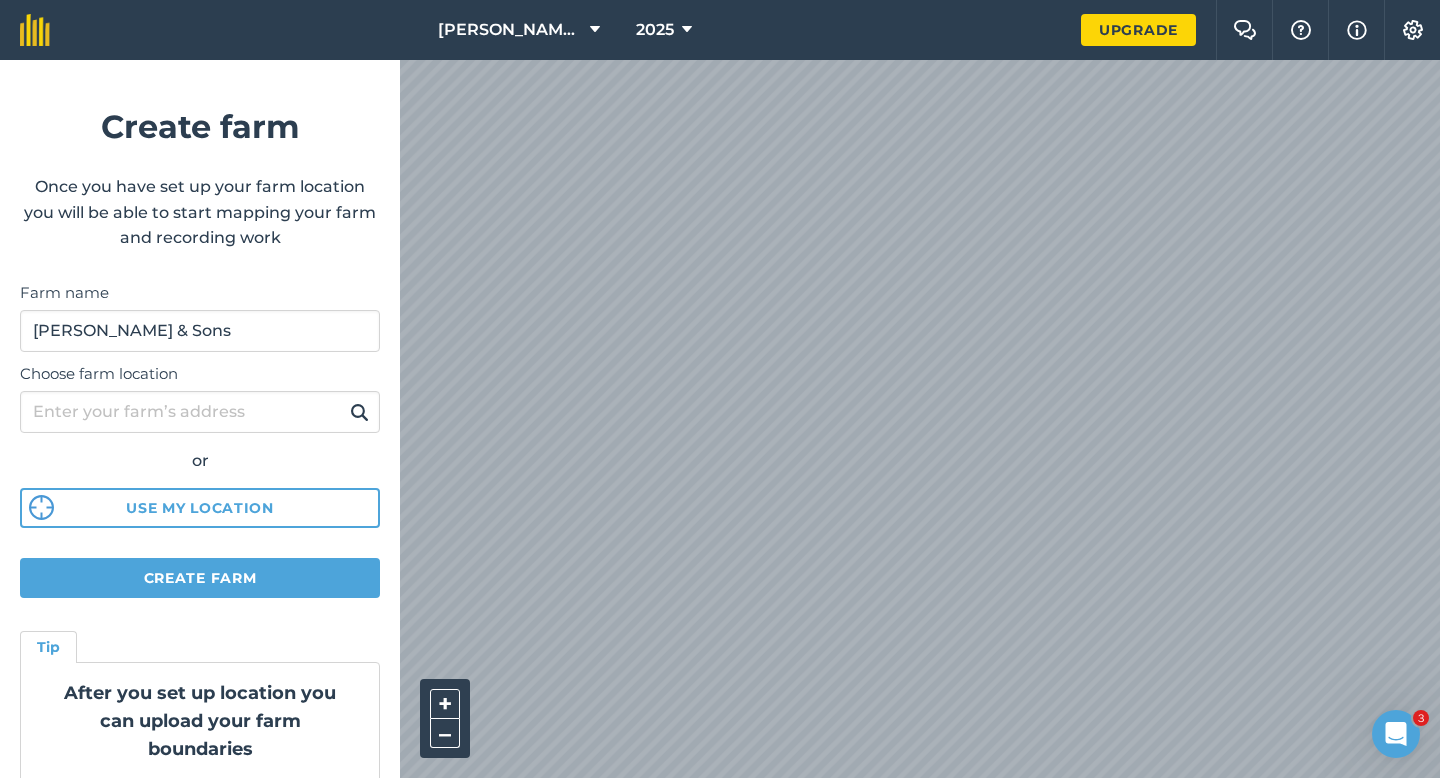 click on "[PERSON_NAME] Farming Partnership 2025 Upgrade Farm Chat Help Info Settings Create farm Once you have set up your farm location you will be able to start mapping your farm and recording work Farm name [PERSON_NAME] & Sons Choose farm location or   Use my location Create farm Tip After you set up location you can upload your farm boundaries Just go to  Settings > Connections + – Satellite (Azure)" at bounding box center (720, 30) 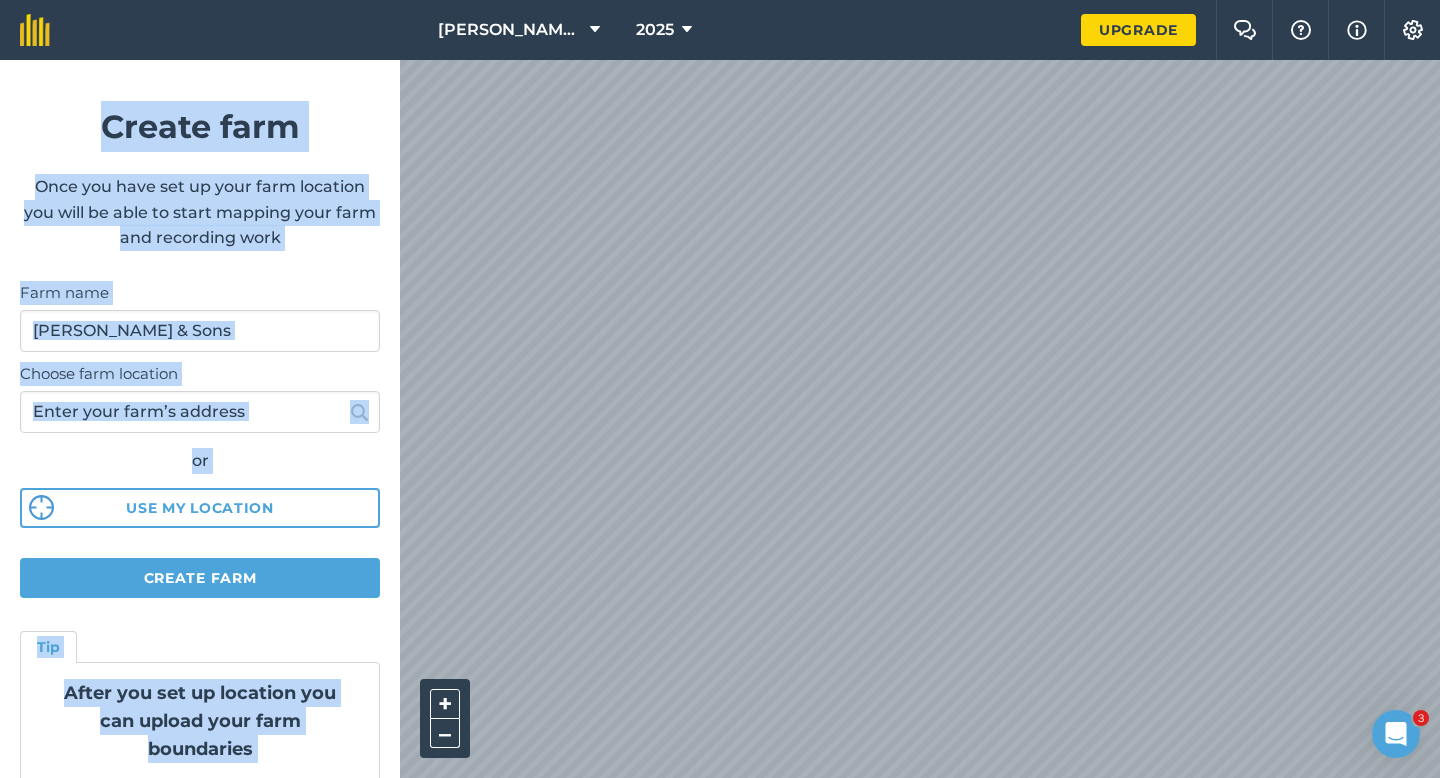 click on "[PERSON_NAME] Farming Partnership 2025 Upgrade Farm Chat Help Info Settings Create farm Once you have set up your farm location you will be able to start mapping your farm and recording work Farm name [PERSON_NAME] & Sons Choose farm location or   Use my location Create farm Tip After you set up location you can upload your farm boundaries Just go to  Settings > Connections + – Satellite (Azure)" at bounding box center (720, 30) 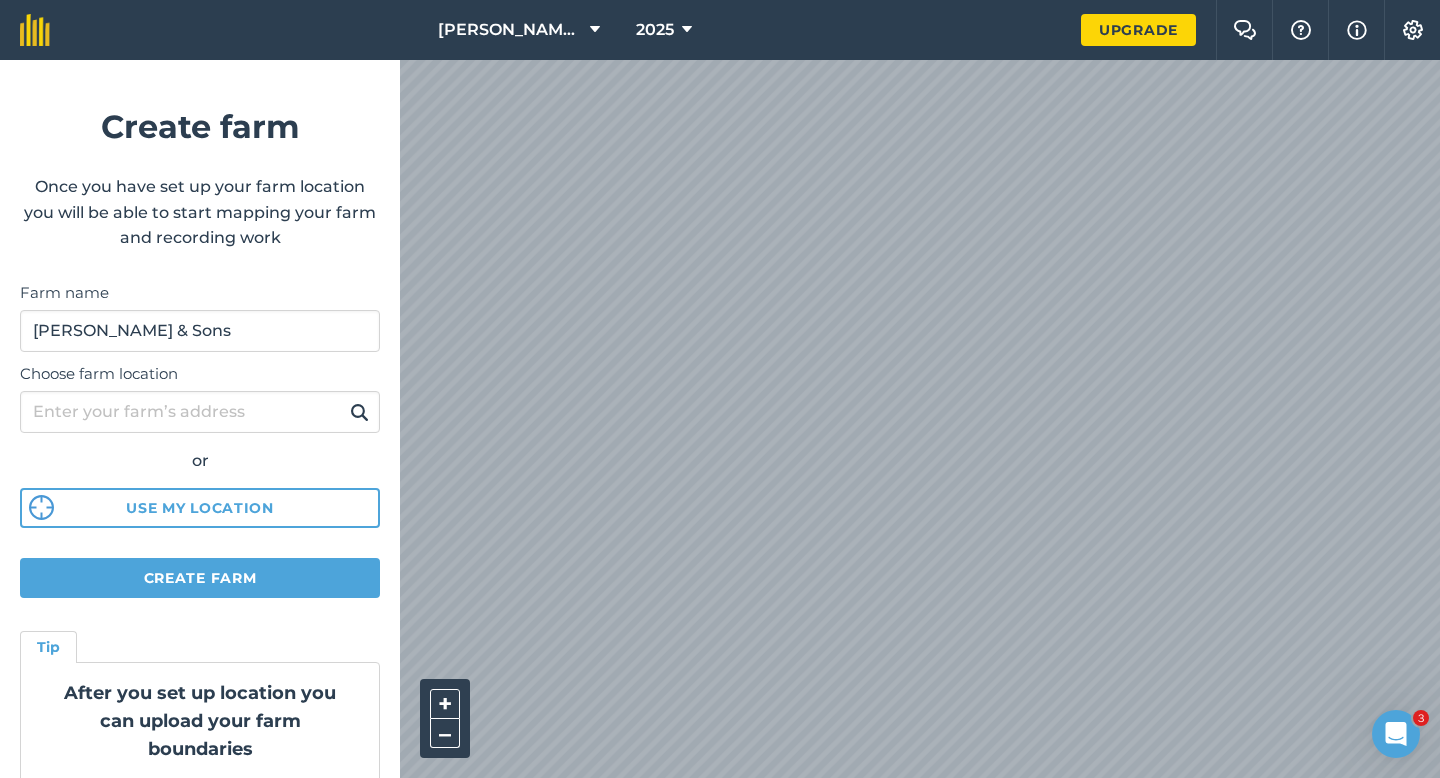 click on "Once you have set up your farm location you will be able to start mapping your farm and recording work" at bounding box center (200, 212) 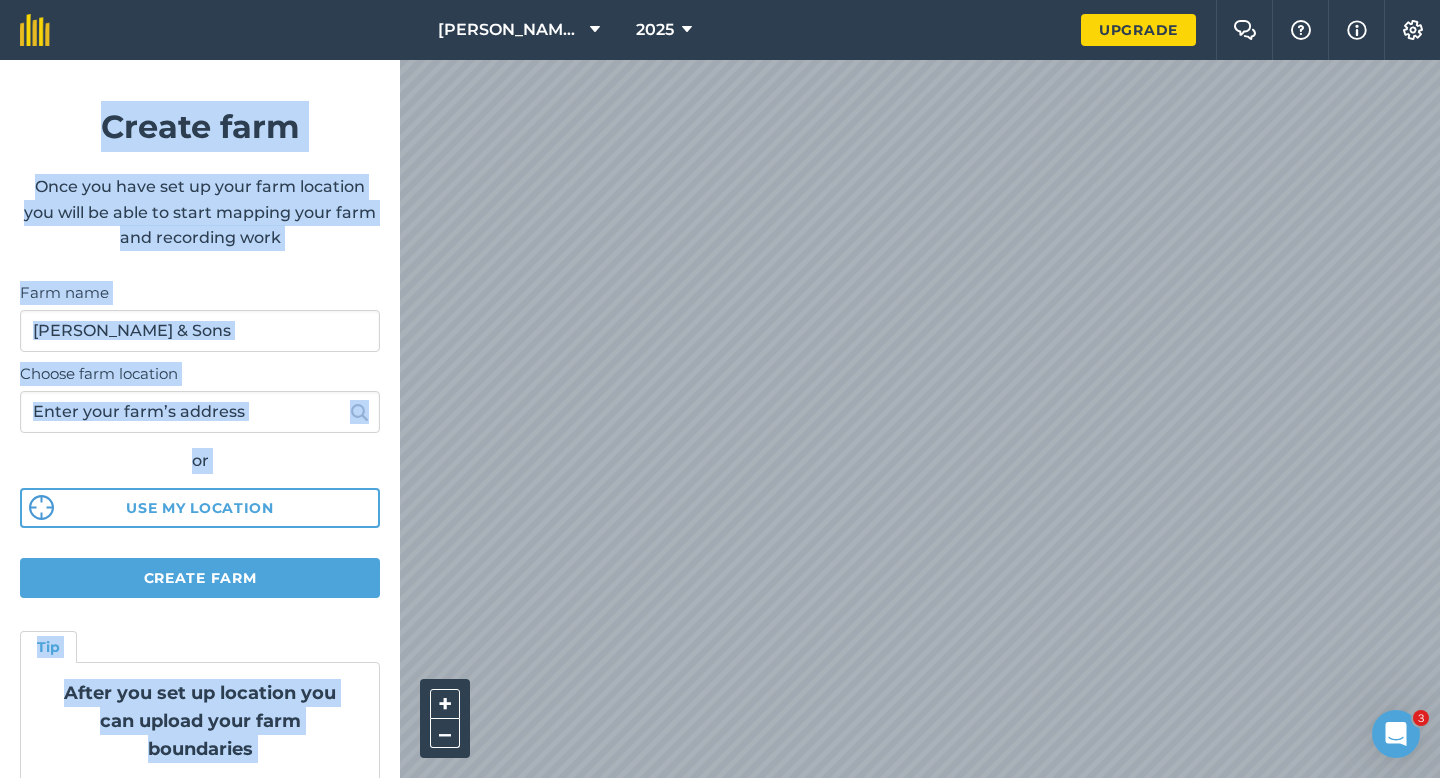 click on "[PERSON_NAME] Farming Partnership 2025 Upgrade Farm Chat Help Info Settings Create farm Once you have set up your farm location you will be able to start mapping your farm and recording work Farm name [PERSON_NAME] & Sons Choose farm location or   Use my location Create farm Tip After you set up location you can upload your farm boundaries Just go to  Settings > Connections + – Satellite (Azure)" at bounding box center [720, 30] 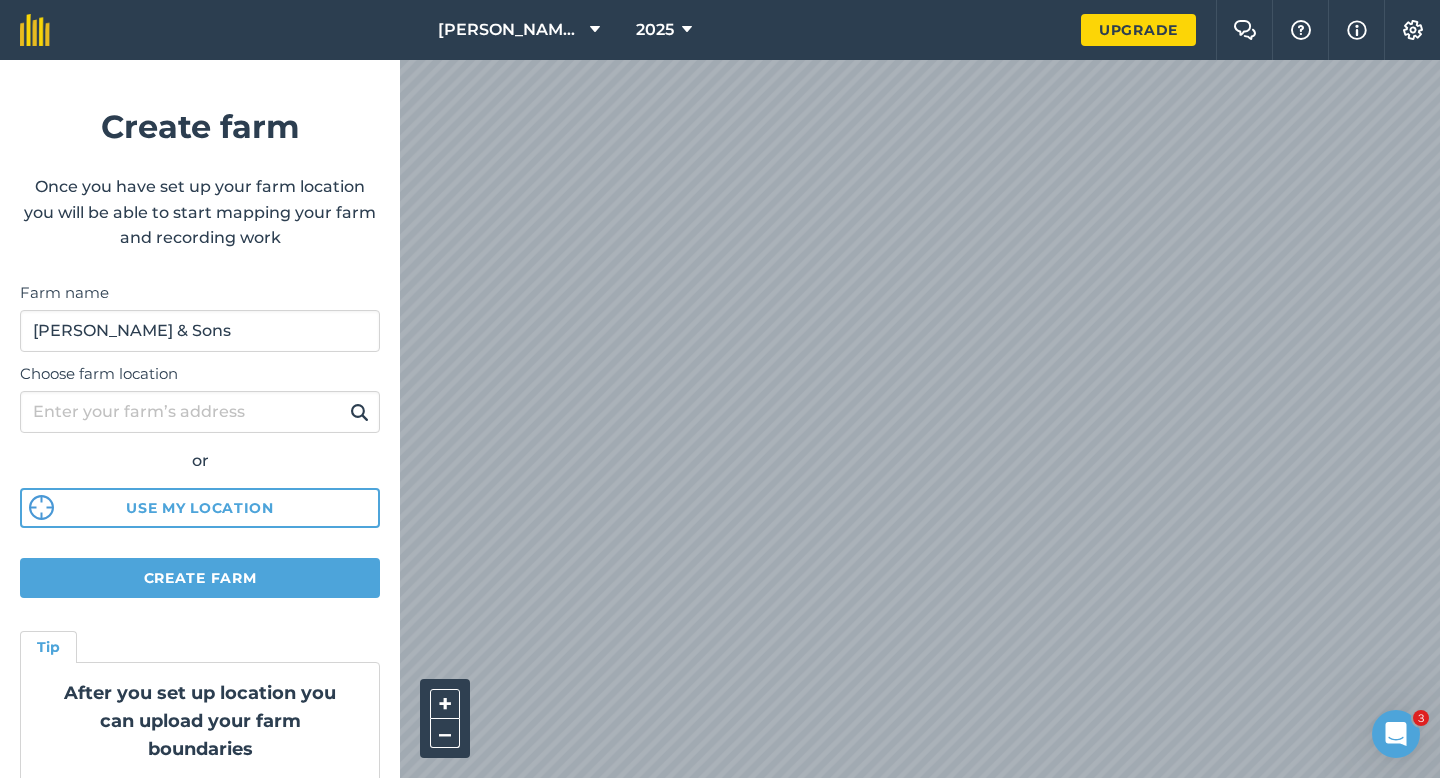 click on "Once you have set up your farm location you will be able to start mapping your farm and recording work" at bounding box center (200, 212) 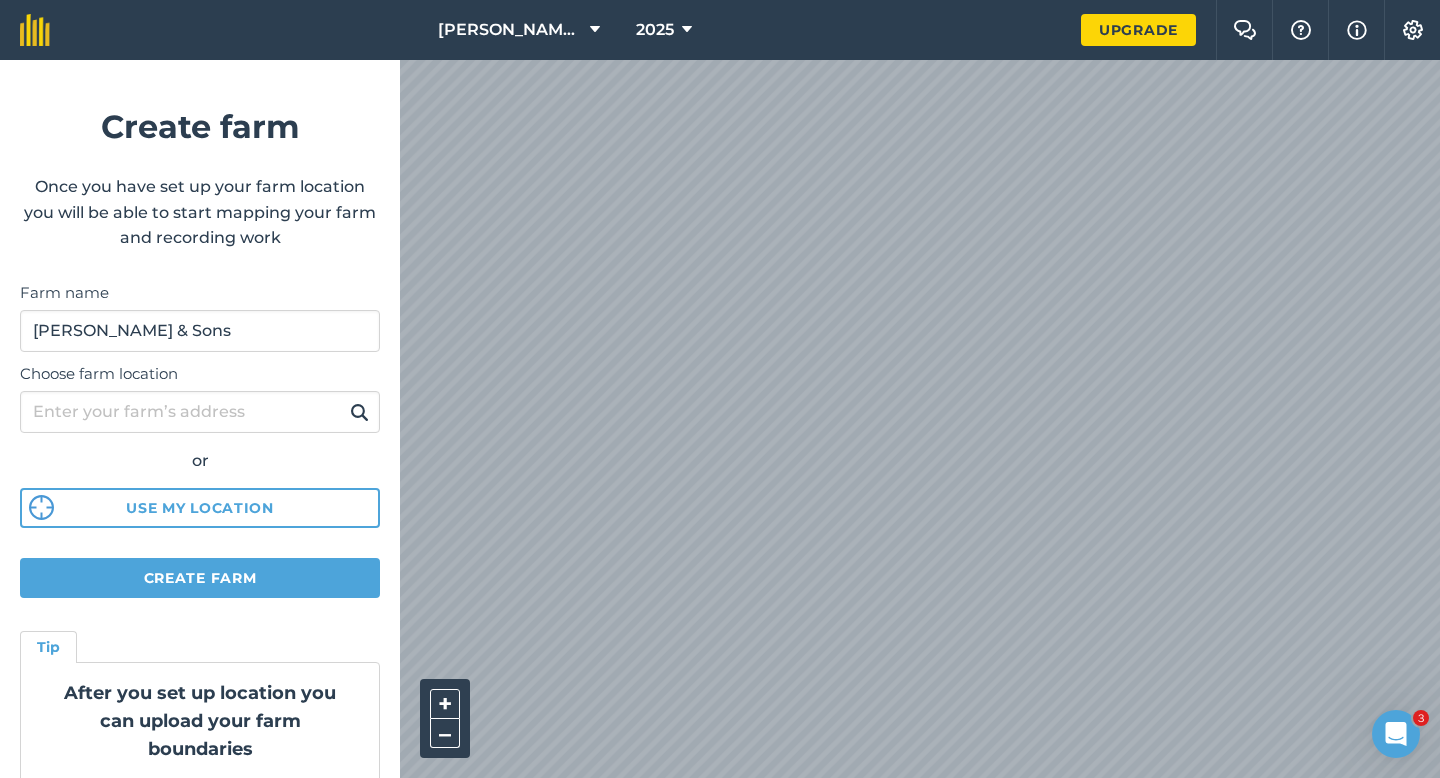 click on "[PERSON_NAME] Farming Partnership 2025 Upgrade Farm Chat Help Info Settings Create farm Once you have set up your farm location you will be able to start mapping your farm and recording work Farm name [PERSON_NAME] & Sons Choose farm location or   Use my location Create farm Tip After you set up location you can upload your farm boundaries Just go to  Settings > Connections + – Satellite (Azure)" at bounding box center (720, 30) 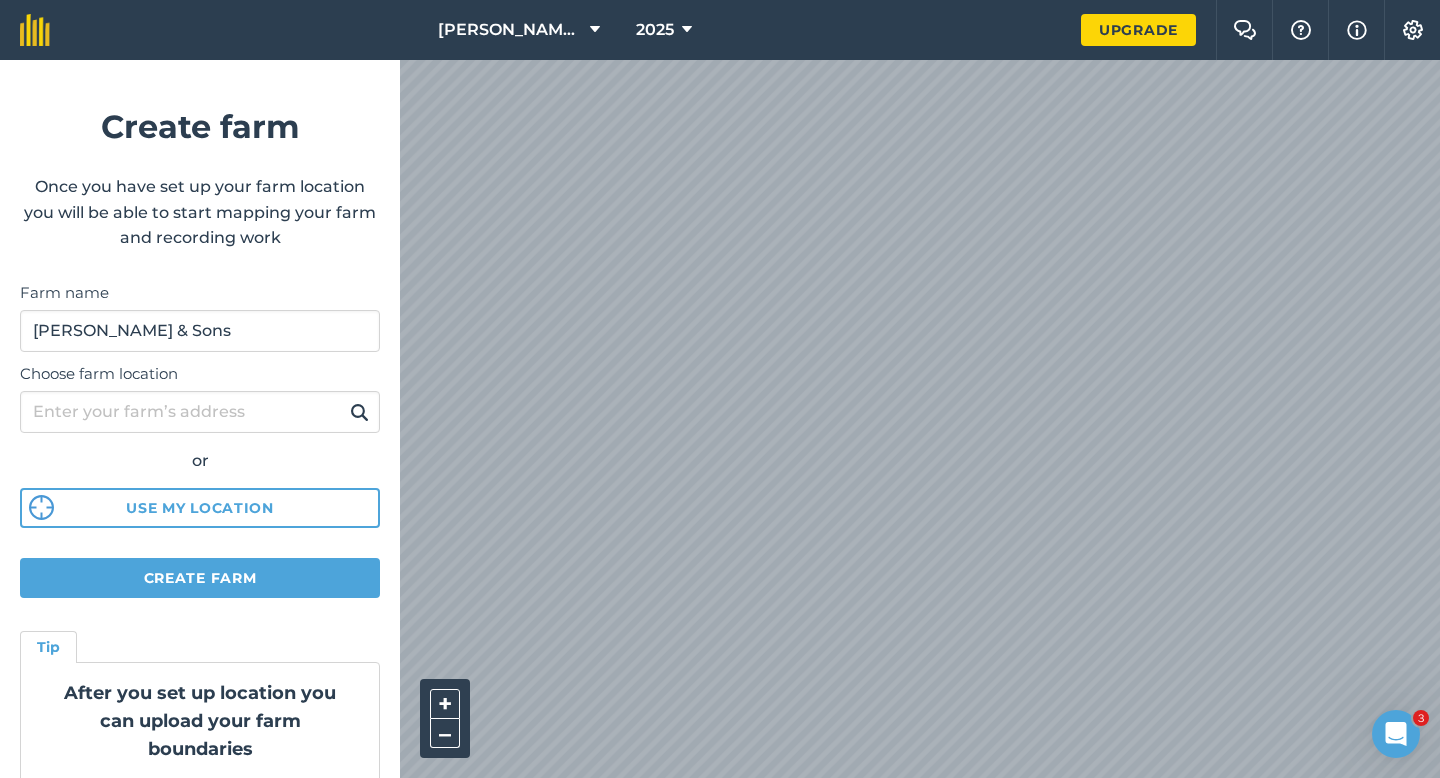click on "[PERSON_NAME] Farming Partnership 2025 Upgrade Farm Chat Help Info Settings Create farm Once you have set up your farm location you will be able to start mapping your farm and recording work Farm name [PERSON_NAME] & Sons Choose farm location or   Use my location Create farm Tip After you set up location you can upload your farm boundaries Just go to  Settings > Connections + – Satellite (Azure)" at bounding box center (720, 30) 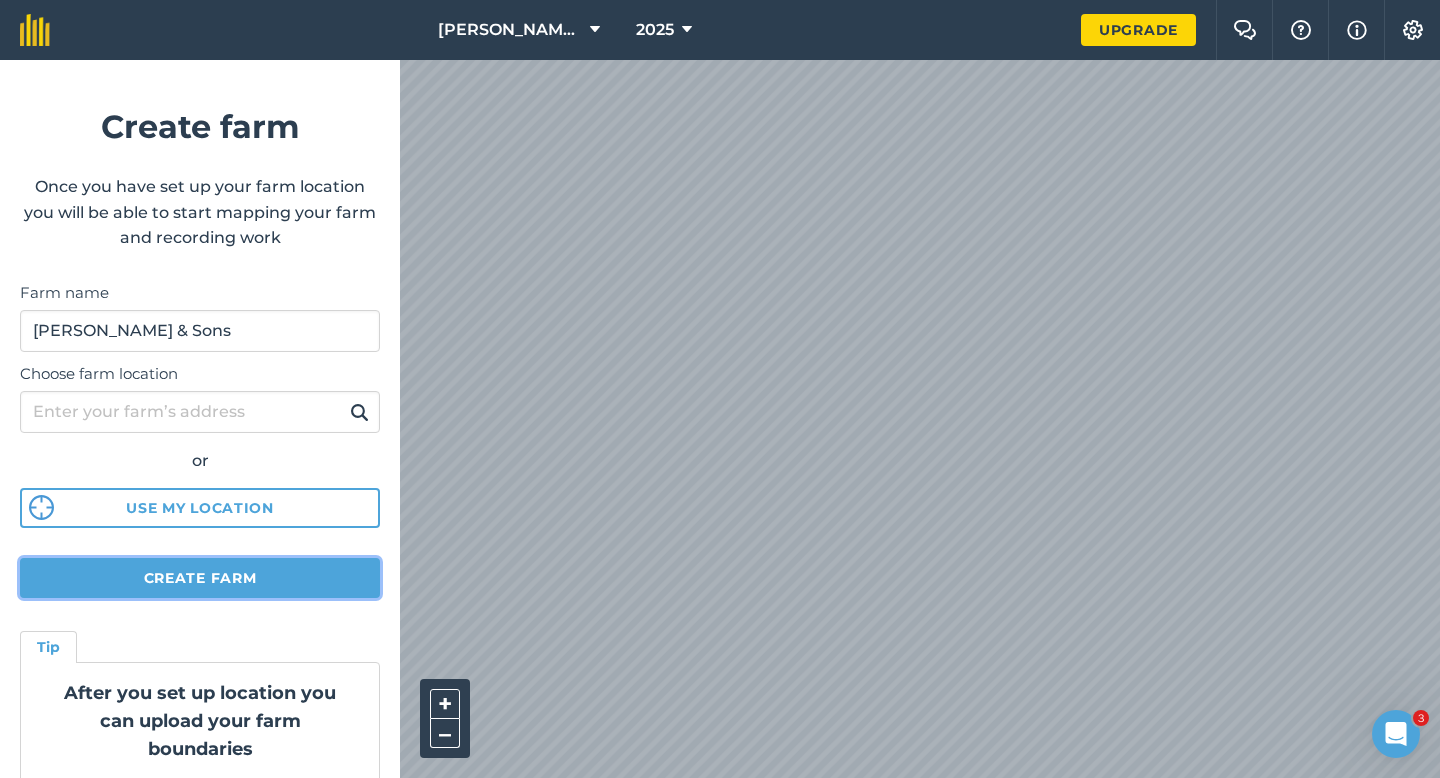 click on "Create farm" at bounding box center [200, 578] 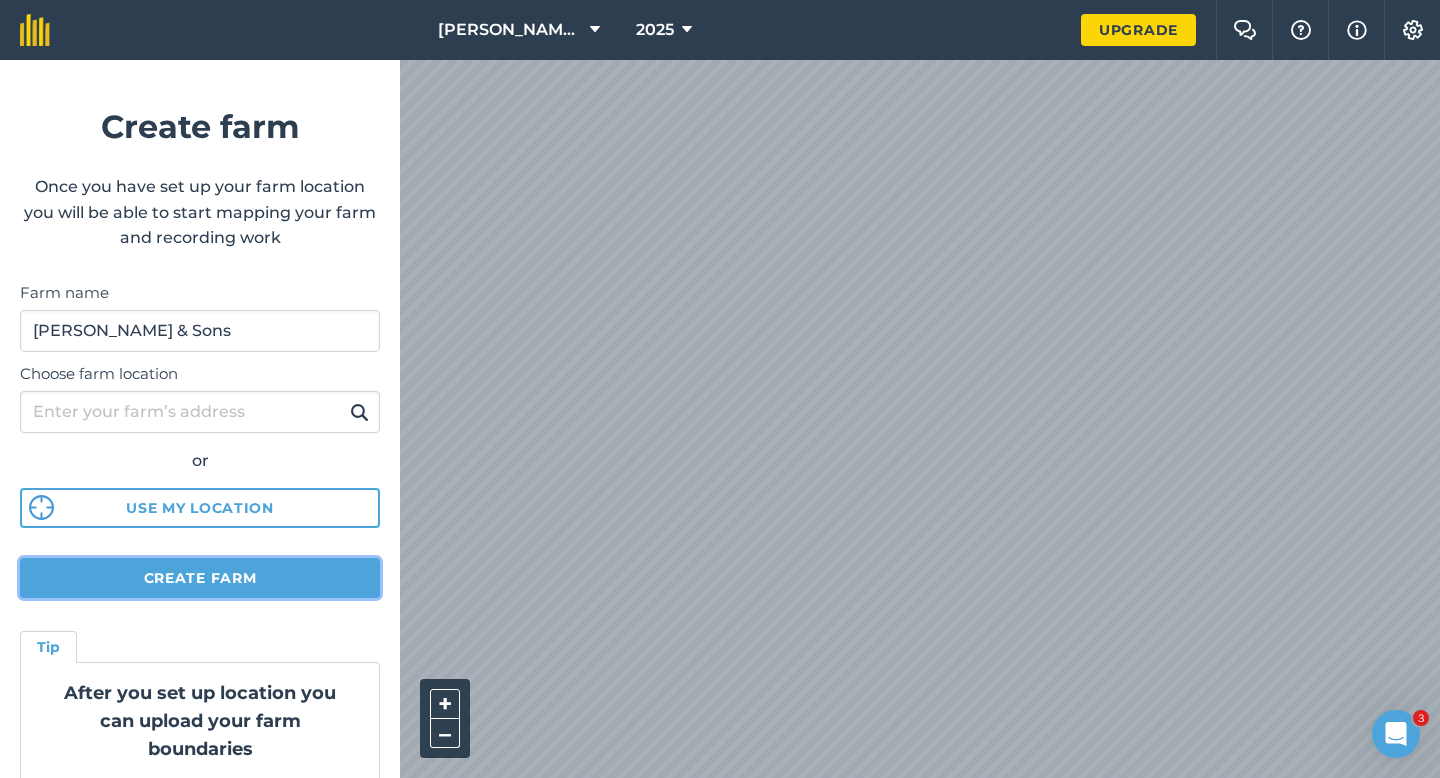 click on "Create farm" at bounding box center [200, 578] 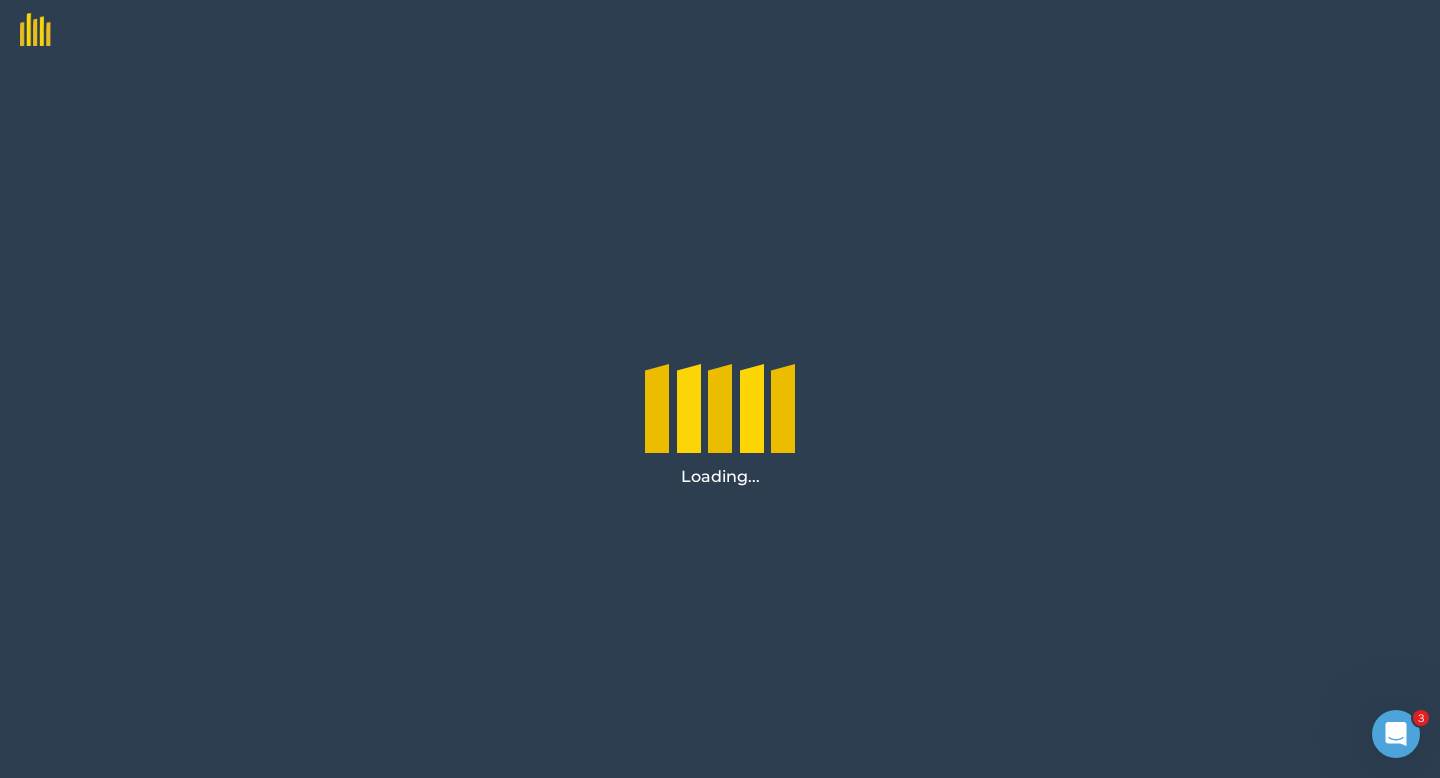 click on "Loading..." at bounding box center (720, 419) 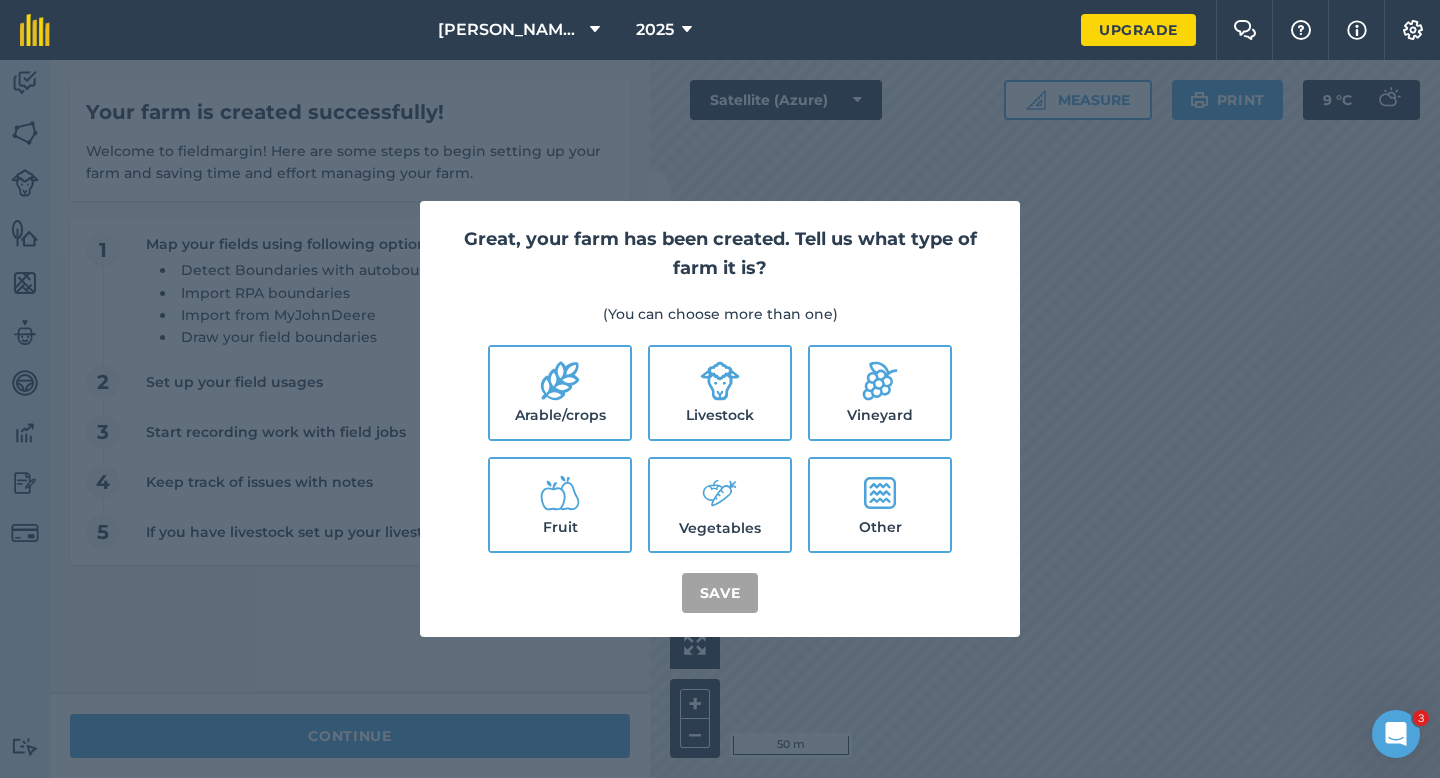 click on "Arable/crops" at bounding box center [560, 393] 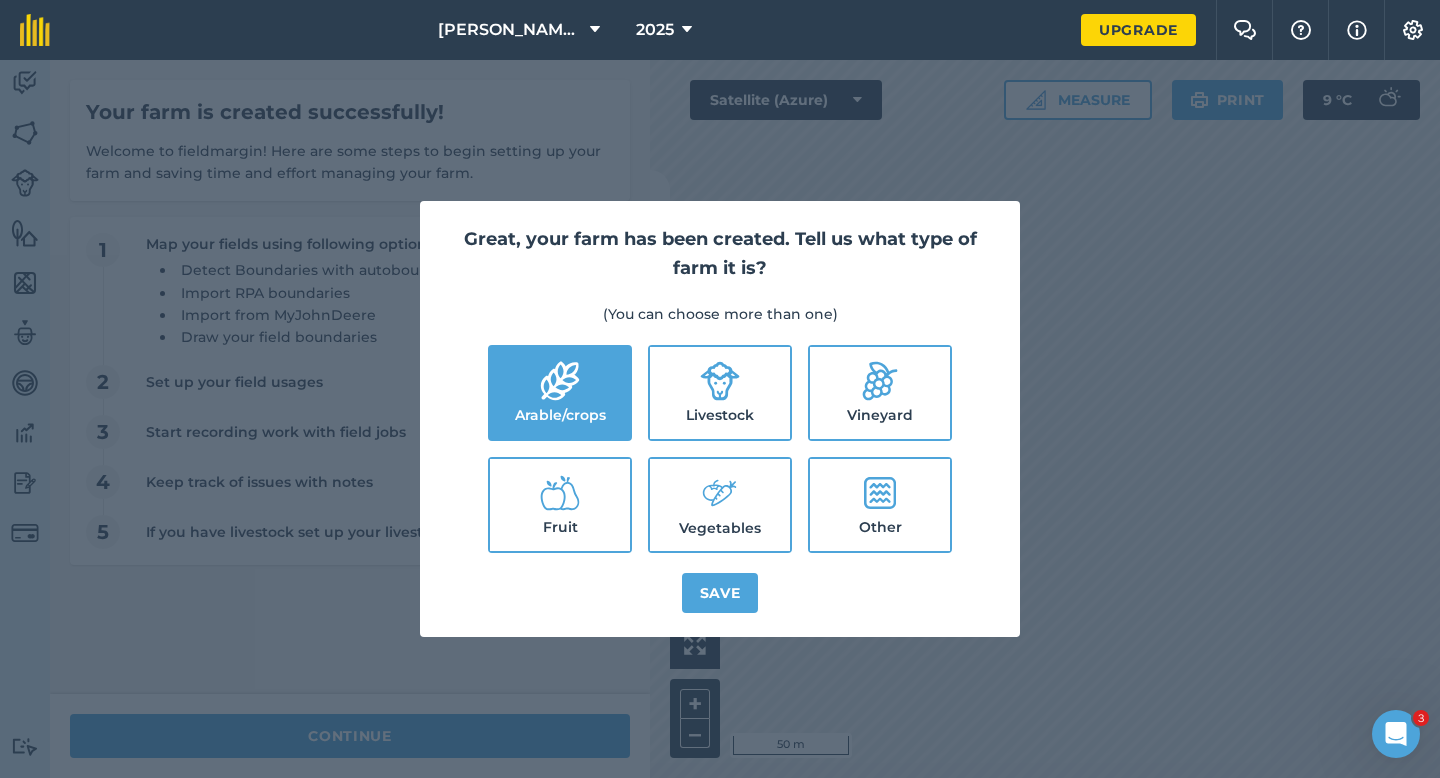 click on "Livestock" at bounding box center (720, 393) 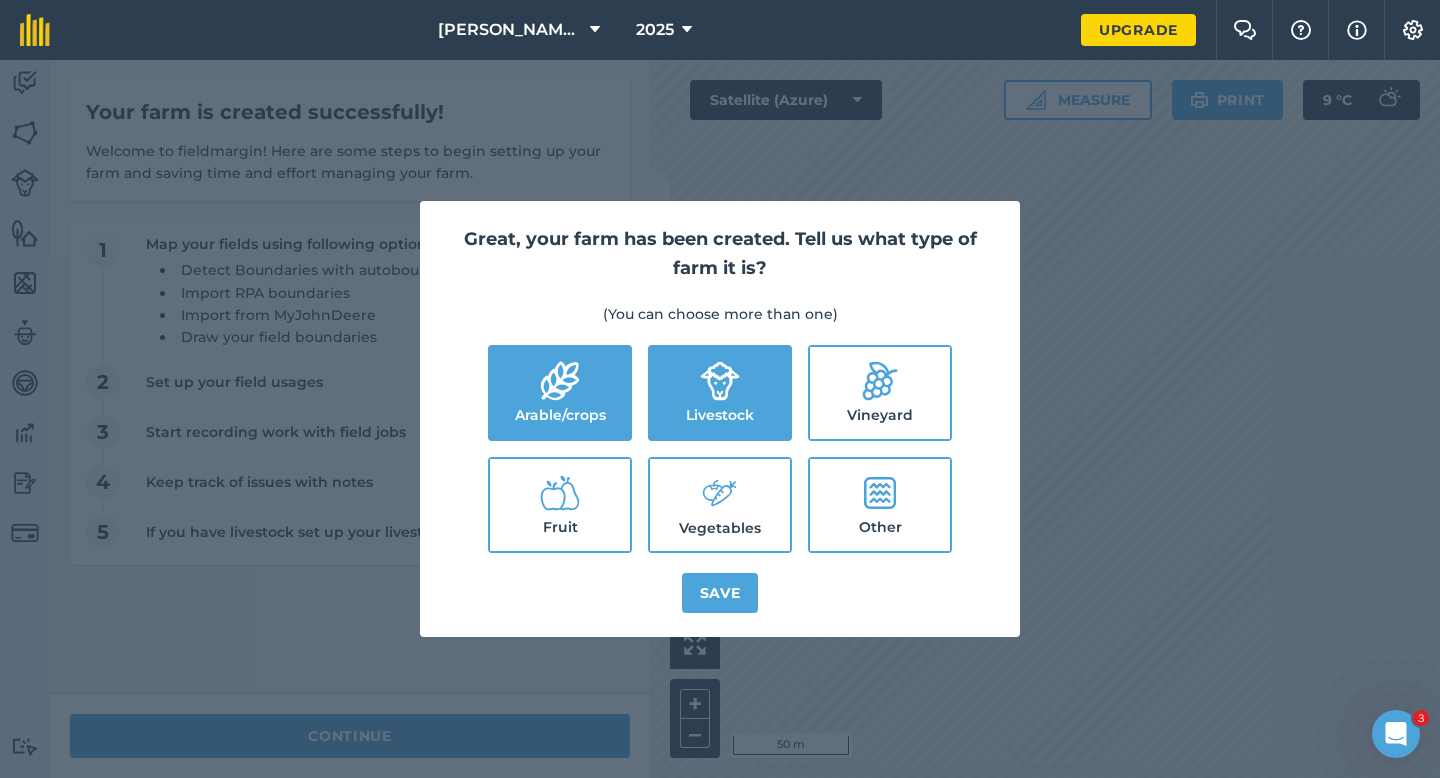 click on "Vegetables" at bounding box center [720, 505] 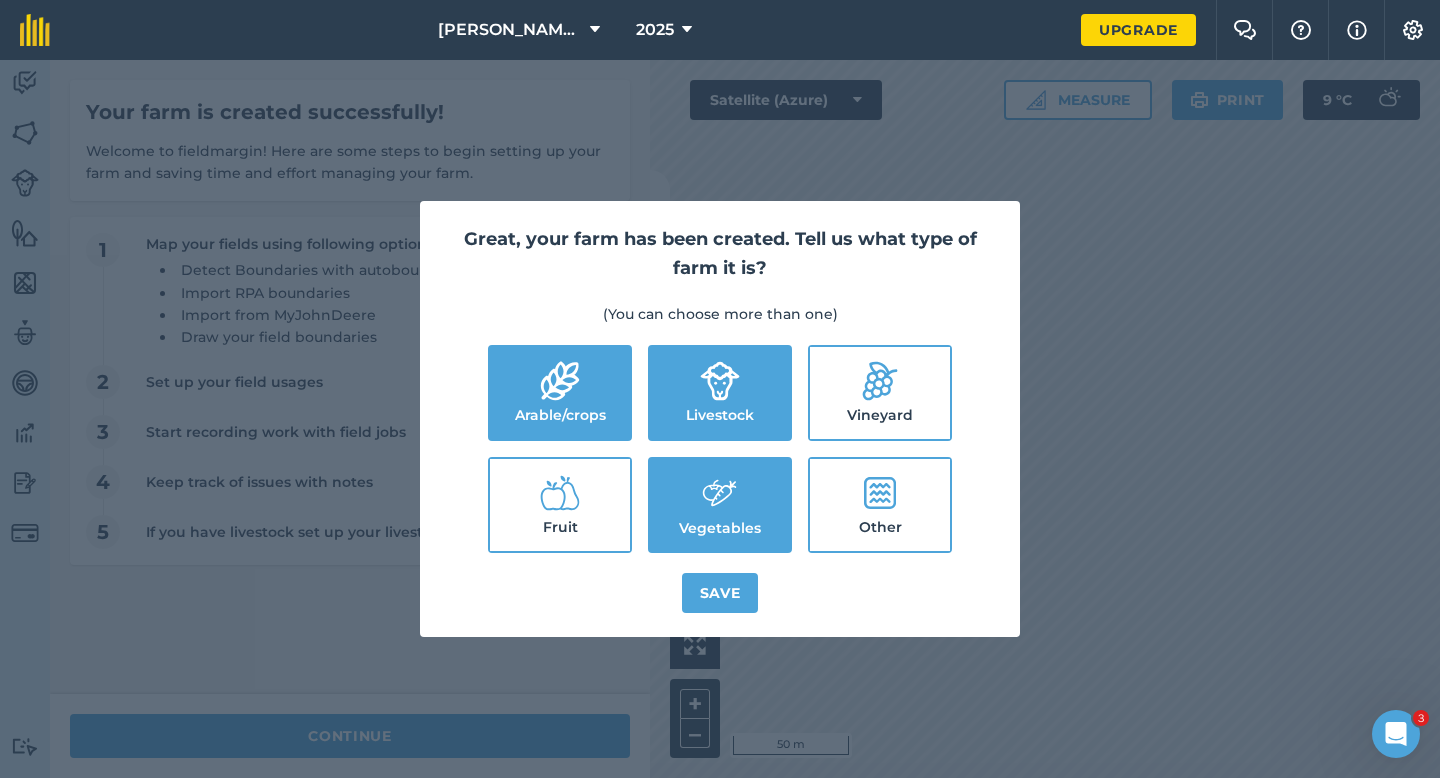 click on "Great, your farm has been created. Tell us what type of farm it is? (You can choose more than one) Arable/crops Livestock Vineyard Fruit Vegetables Other Save" at bounding box center (720, 419) 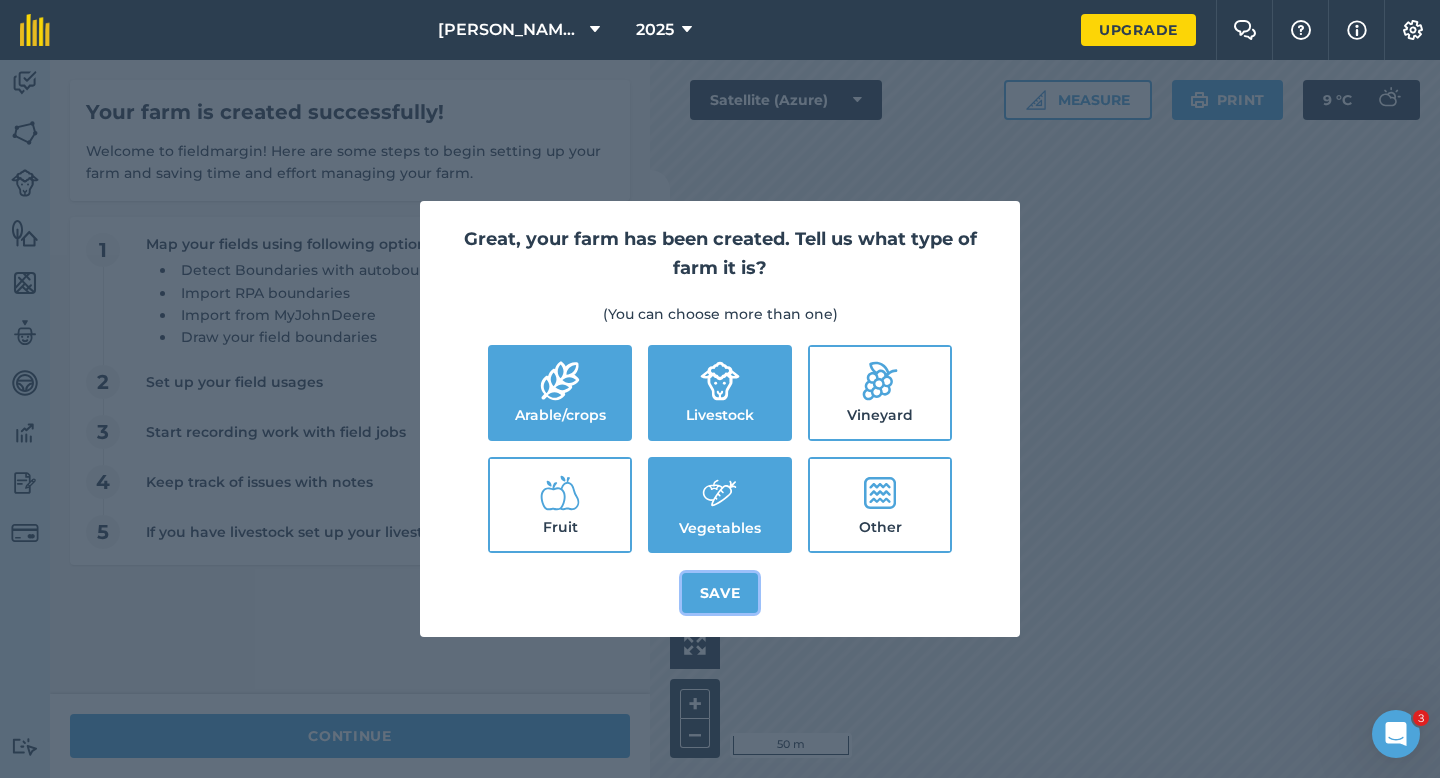 click on "Save" at bounding box center (720, 593) 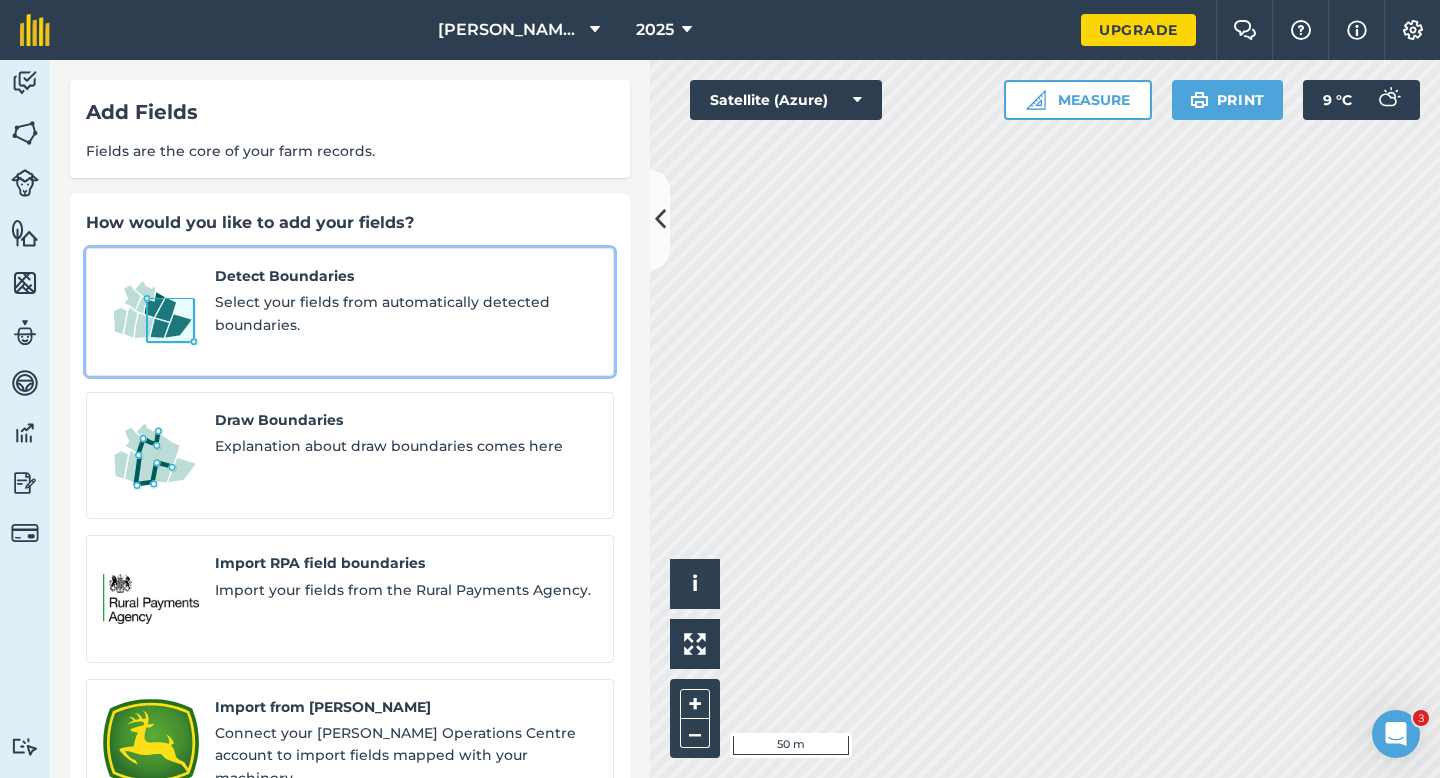click on "Detect Boundaries Select your fields from automatically detected boundaries." at bounding box center (350, 312) 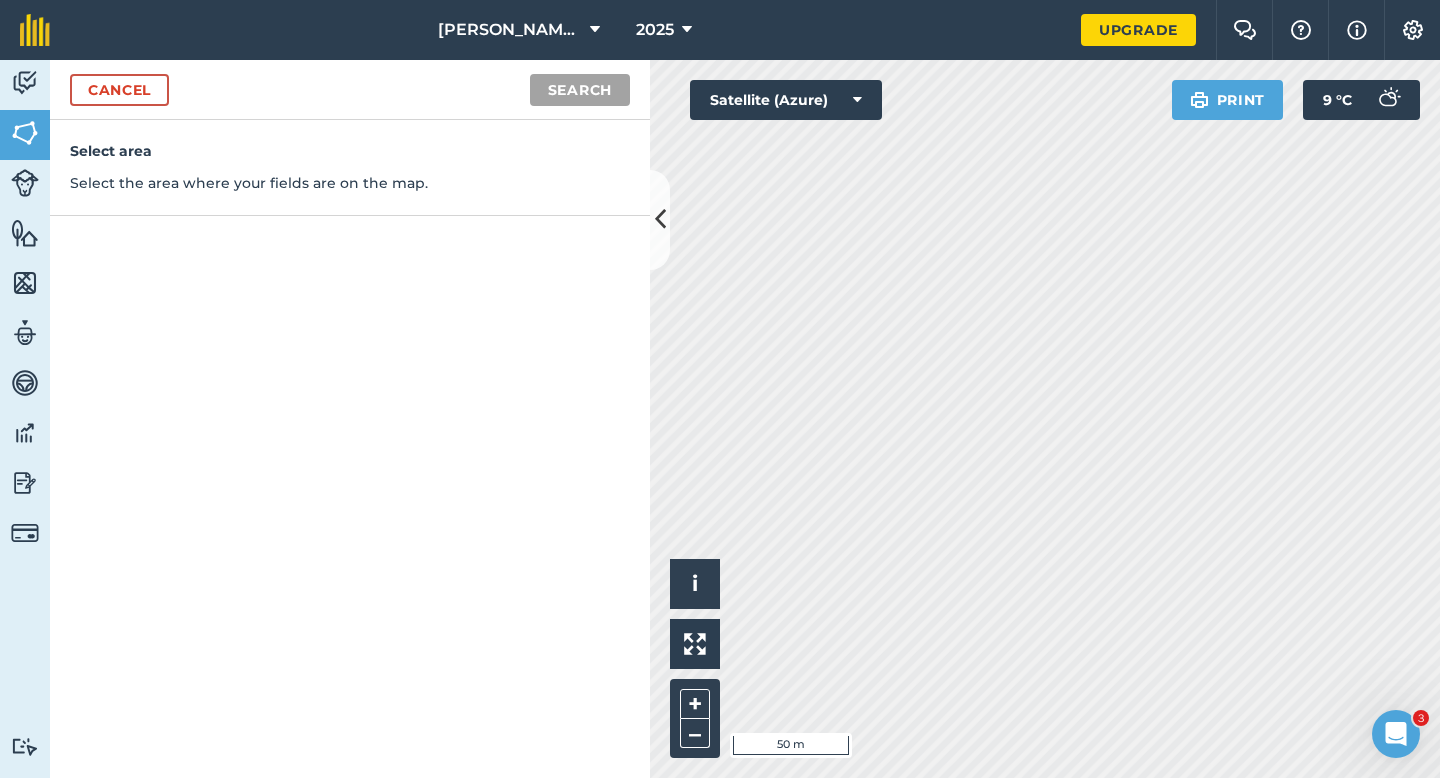 click on "Select area Select the area where your fields are on the map." at bounding box center (350, 449) 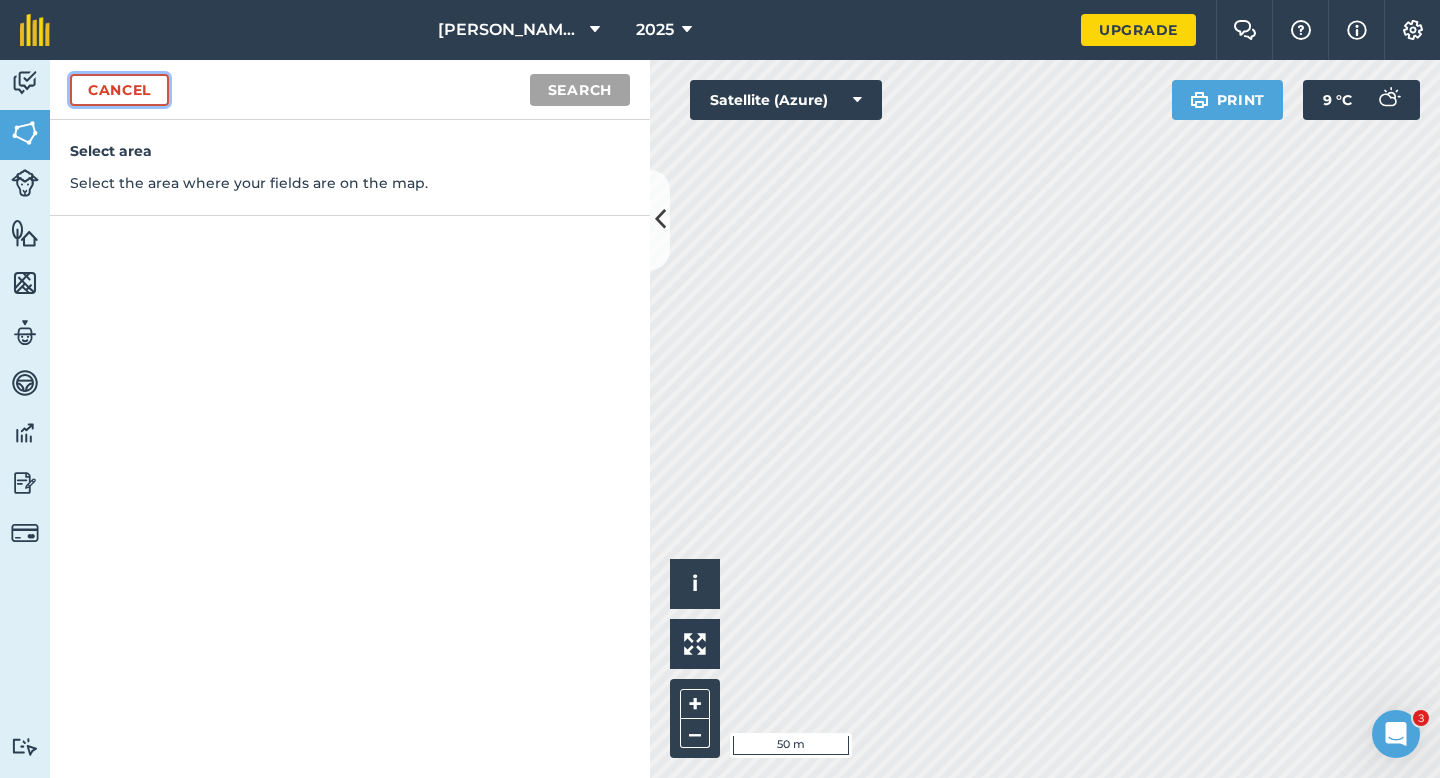 click on "Cancel" at bounding box center [119, 90] 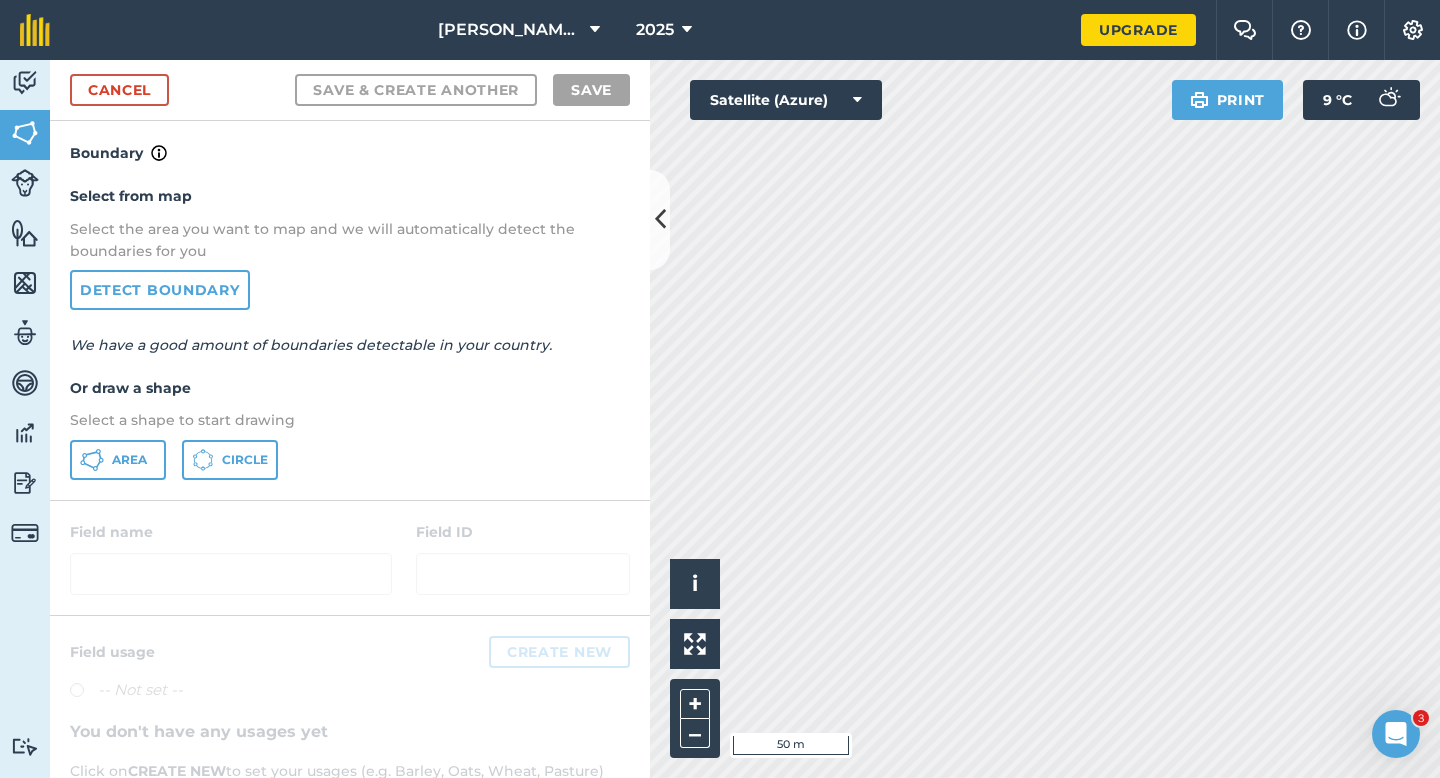 click on "Area Circle" at bounding box center (350, 460) 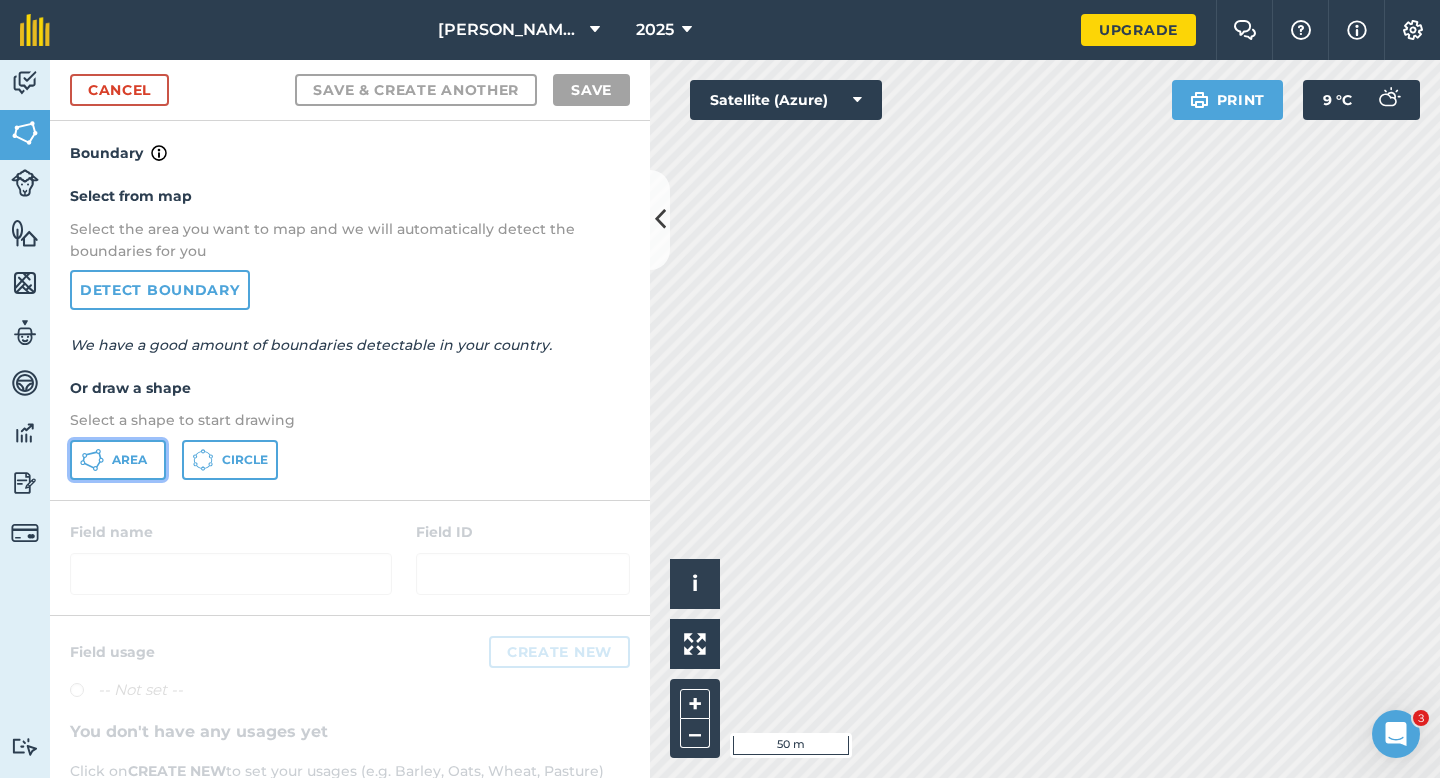 click on "Area" at bounding box center (129, 460) 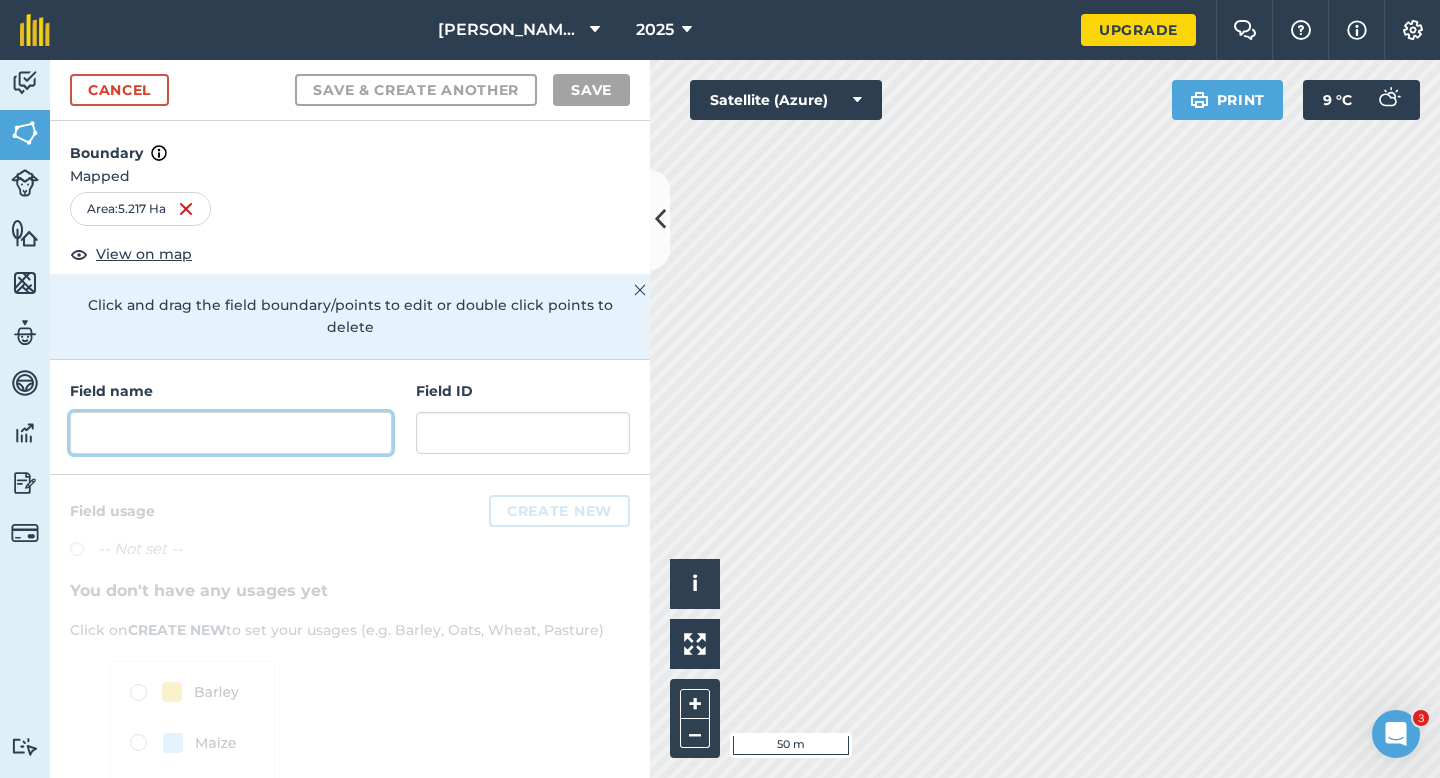 click at bounding box center (231, 433) 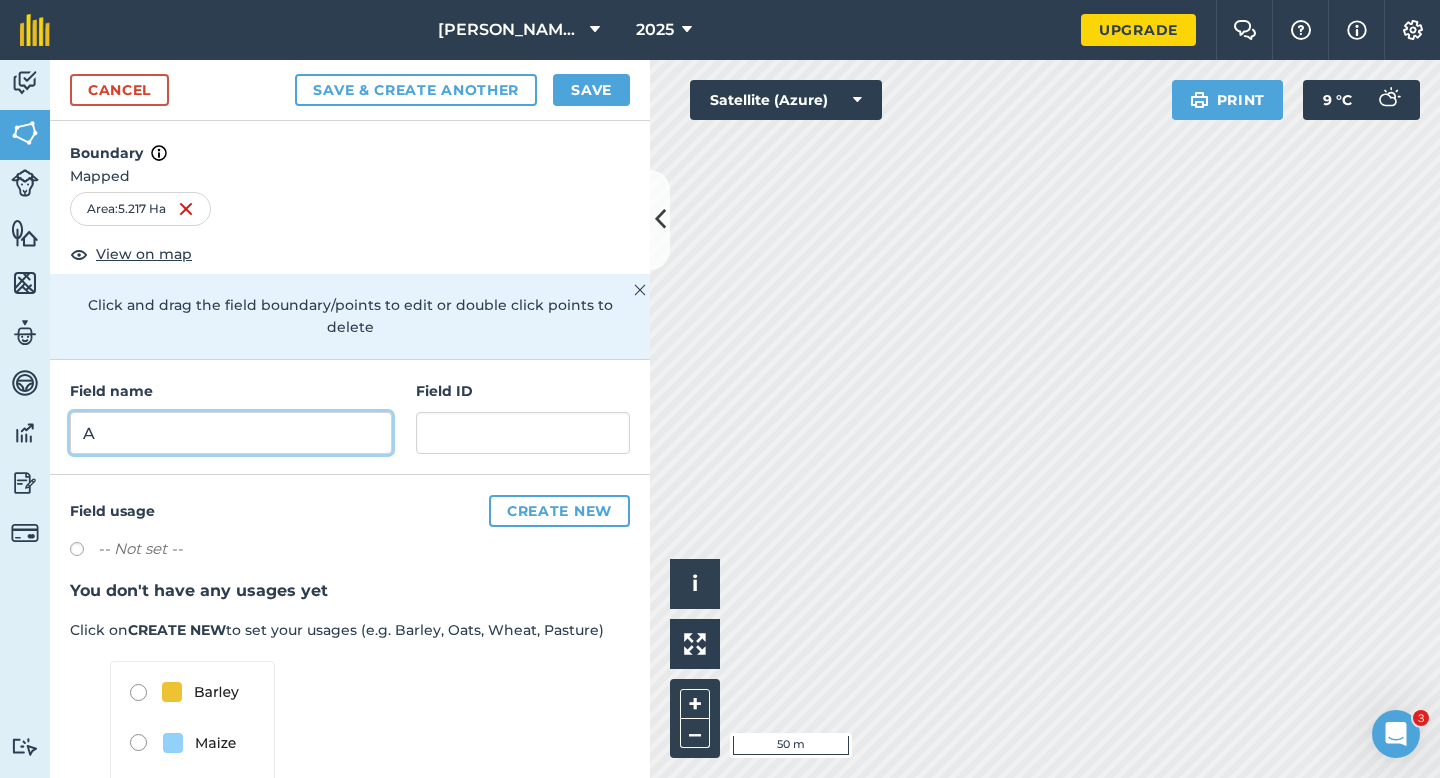 type on "A" 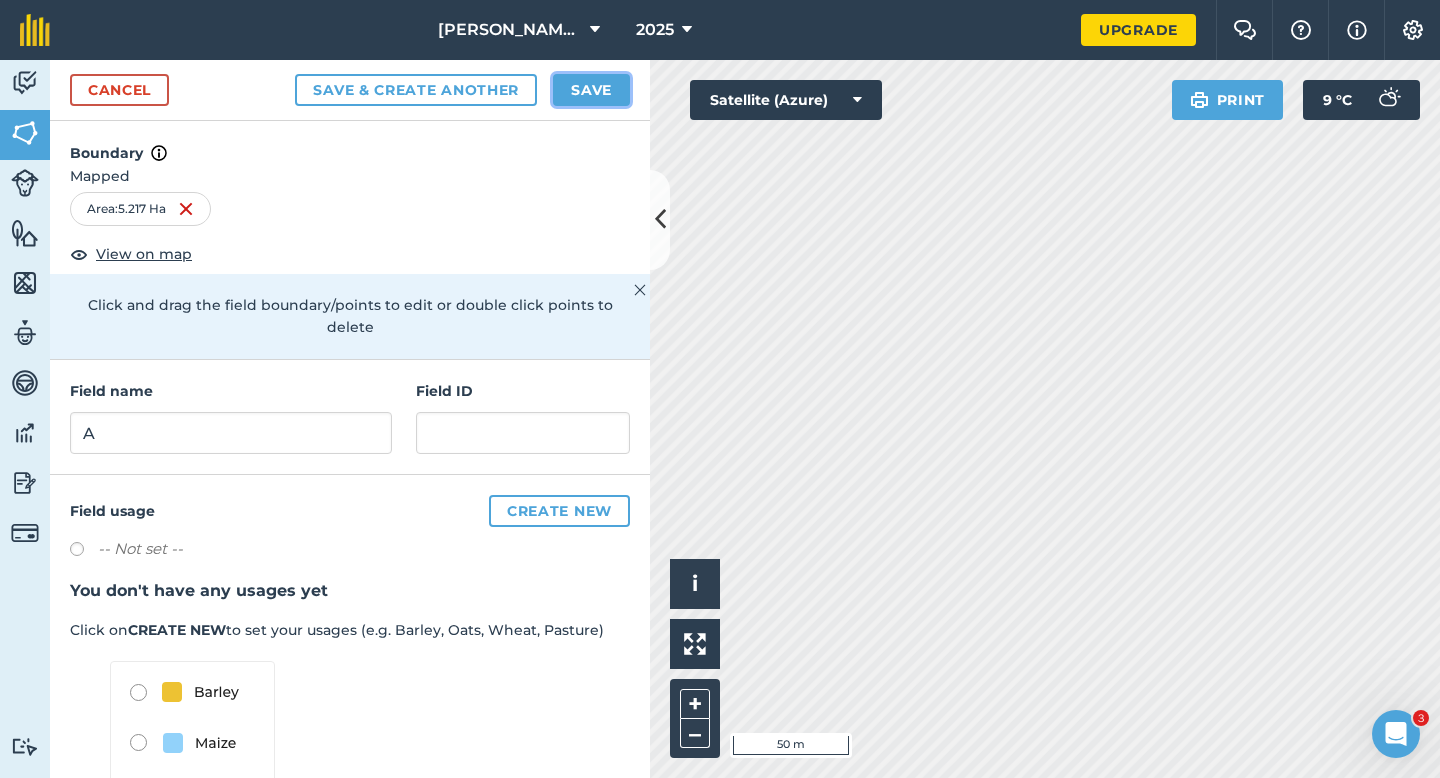 click on "Save" at bounding box center [591, 90] 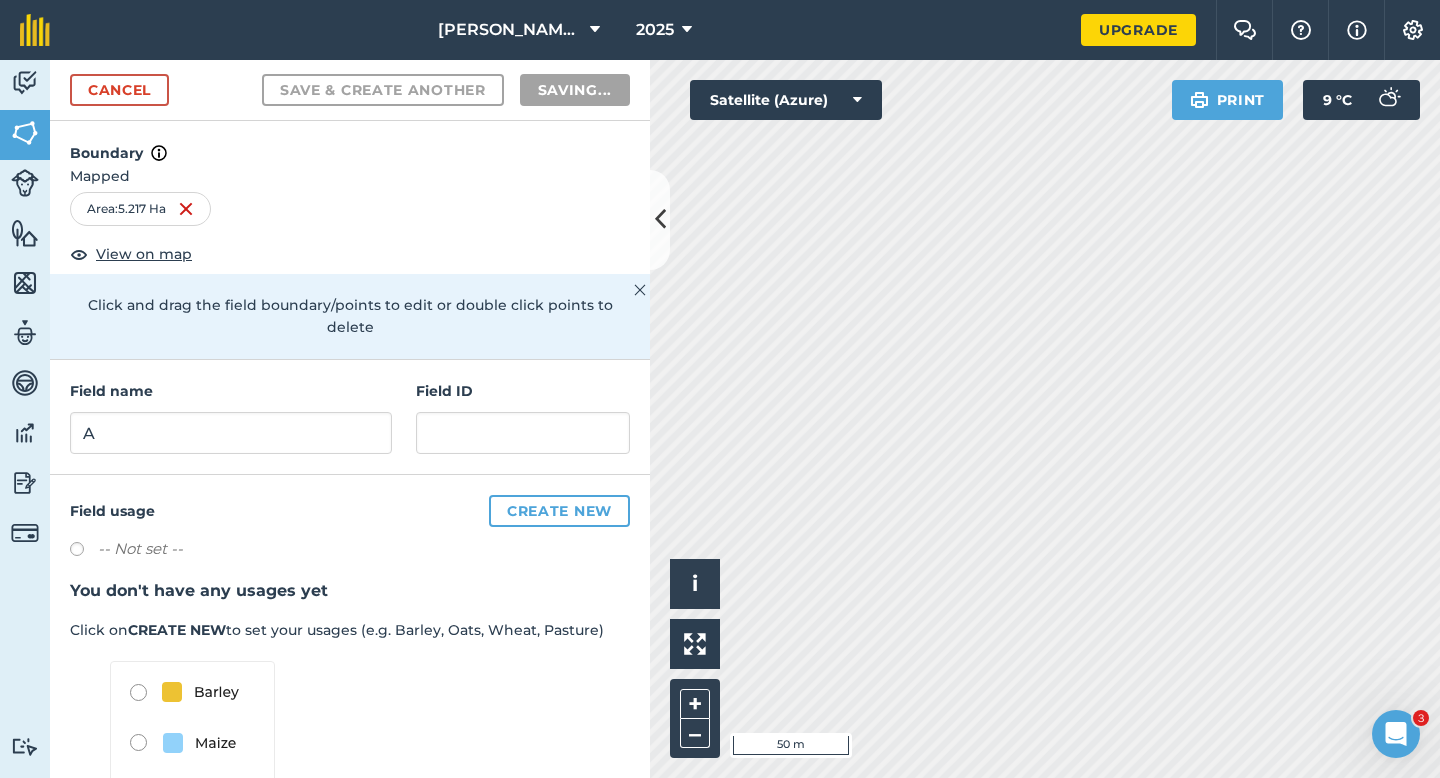 click on "Activity Fields Livestock Features Maps Team Vehicles Data Reporting Billing Tutorials Tutorials Cancel Save & Create Another Saving... Boundary   Mapped Area :  5.217   Ha   View on map Click and drag the field boundary/points to edit or double click points to delete Field name A Field ID Field usage   Create new -- Not set -- You don't have any usages yet Click on  CREATE NEW  to set your usages (e.g. Barley, Oats, Wheat, Pasture) Click to start drawing i © 2025 TomTom, Microsoft 50 m + – Satellite (Azure) Print 9   ° C" at bounding box center (720, 419) 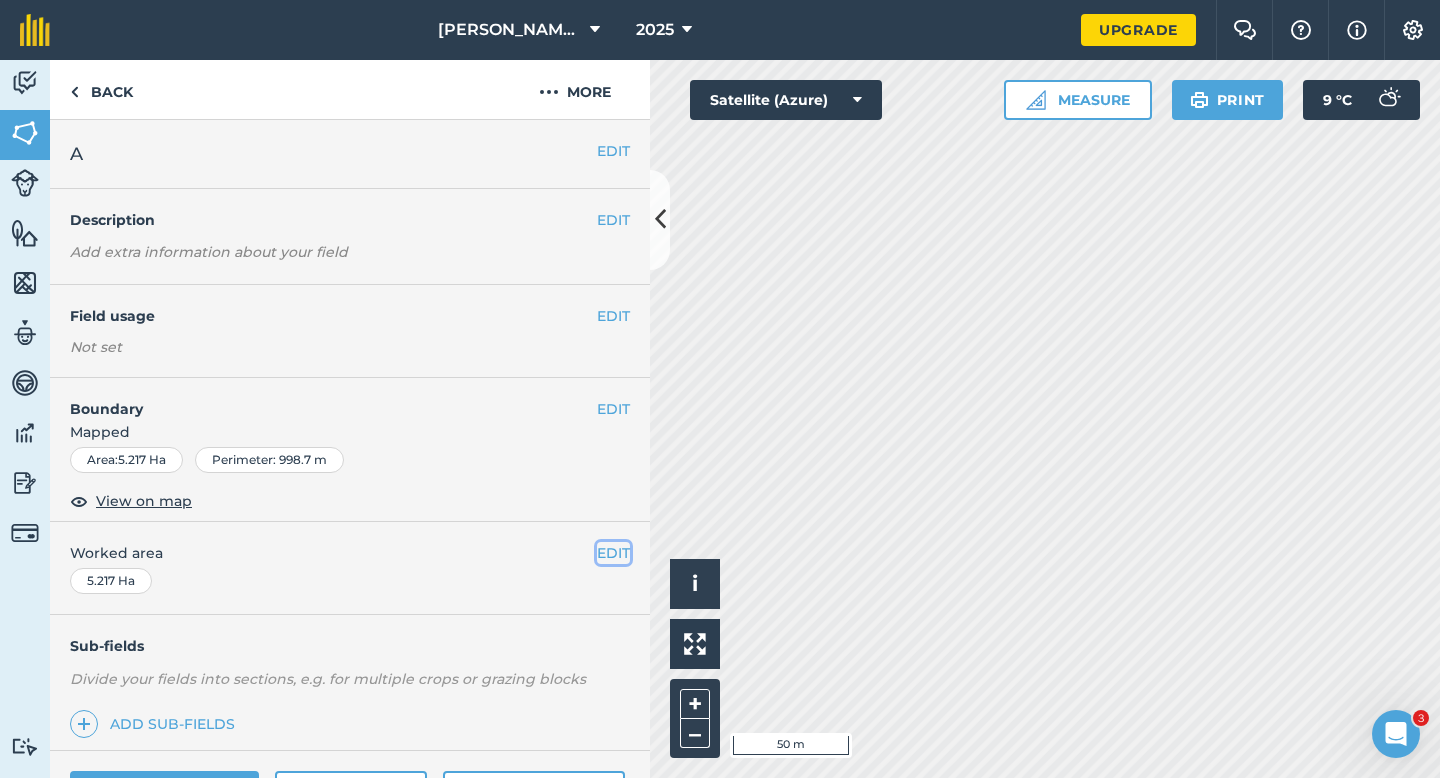 click on "EDIT" at bounding box center (613, 553) 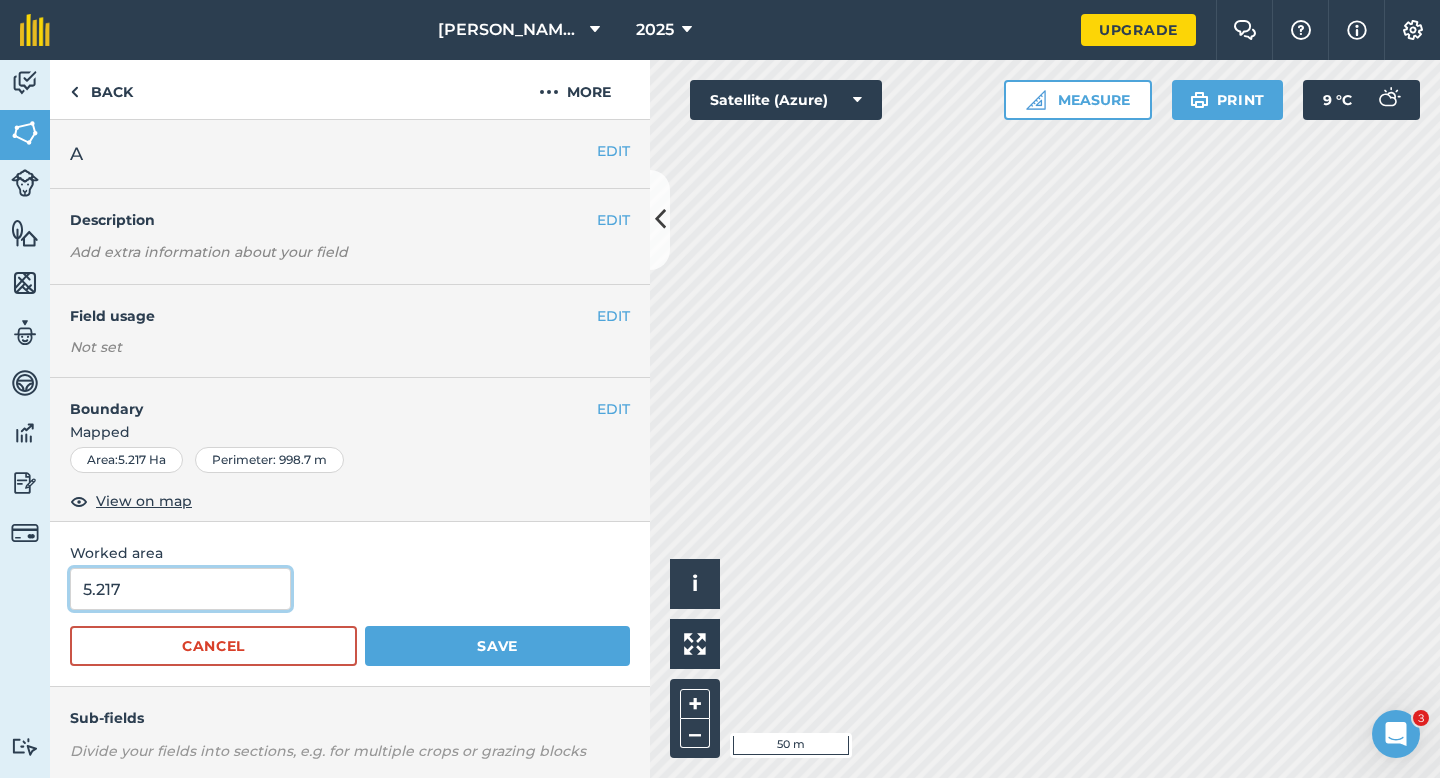 click on "5.217" at bounding box center [180, 589] 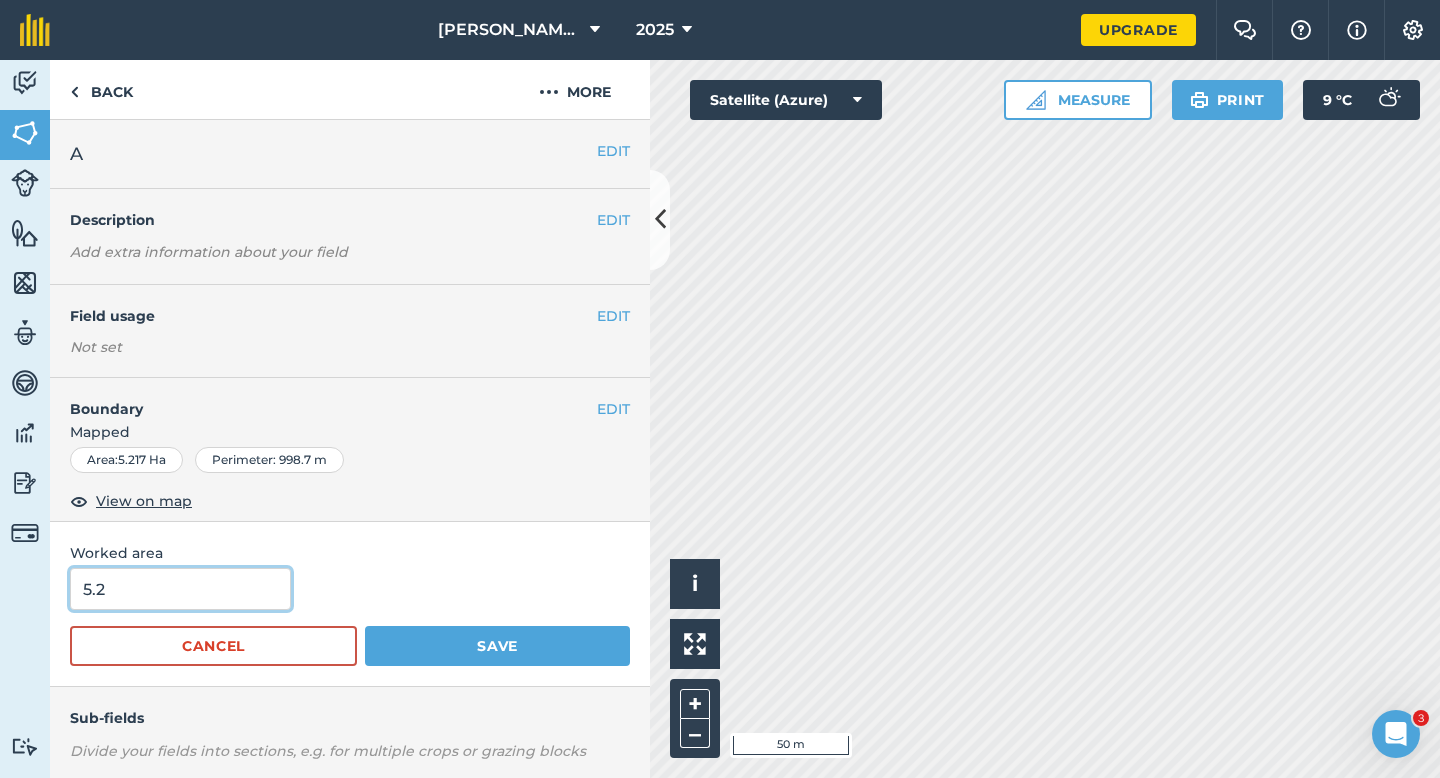 type on "5.2" 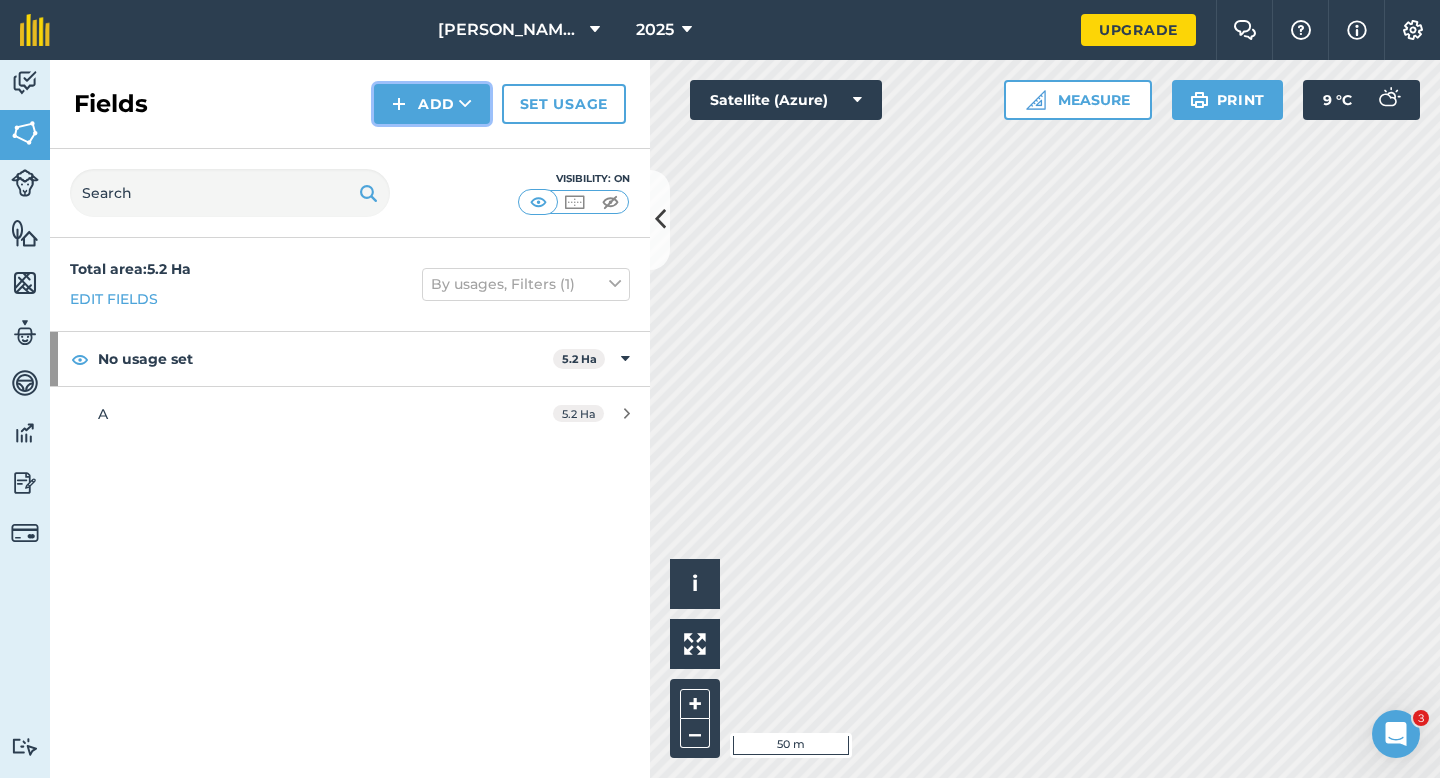 click on "Add" at bounding box center [432, 104] 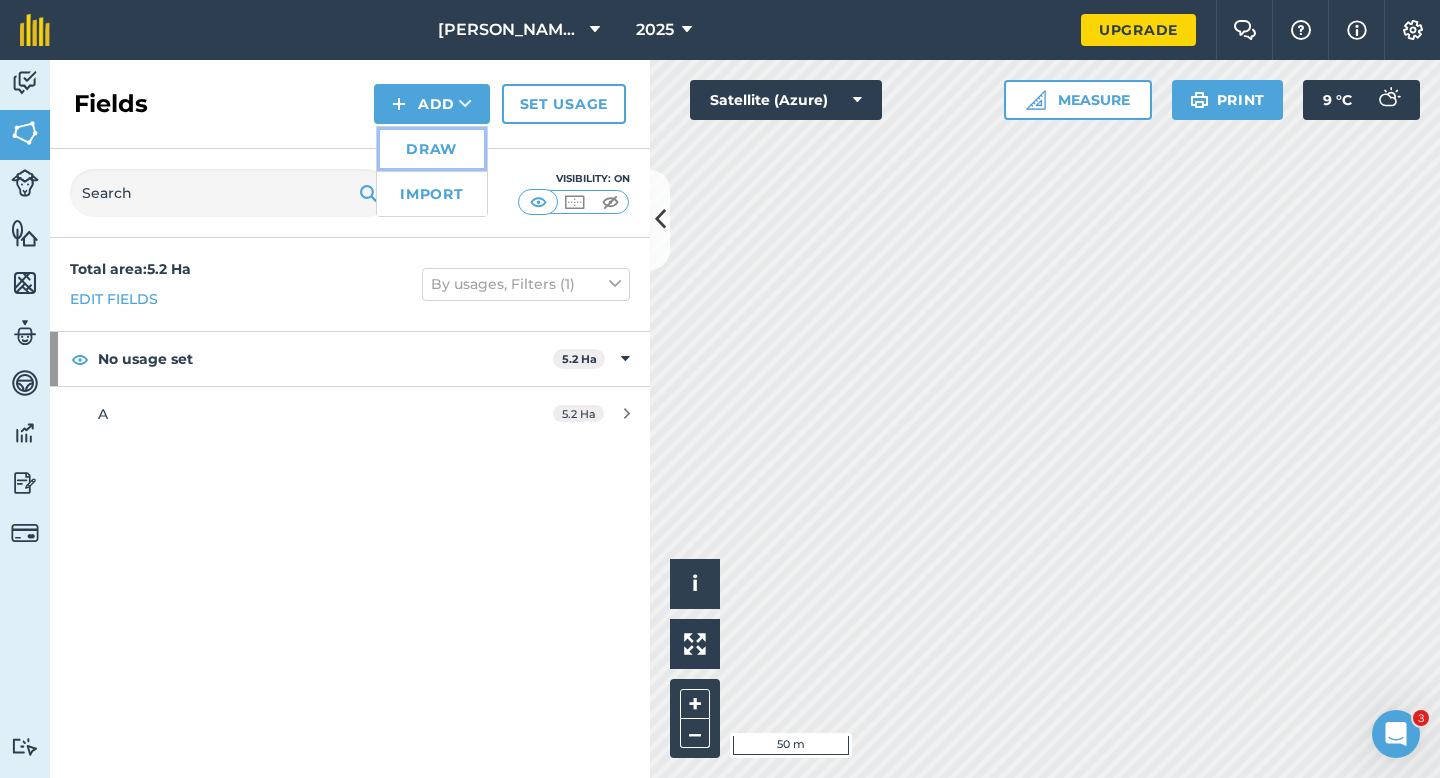 click on "Draw" at bounding box center [432, 149] 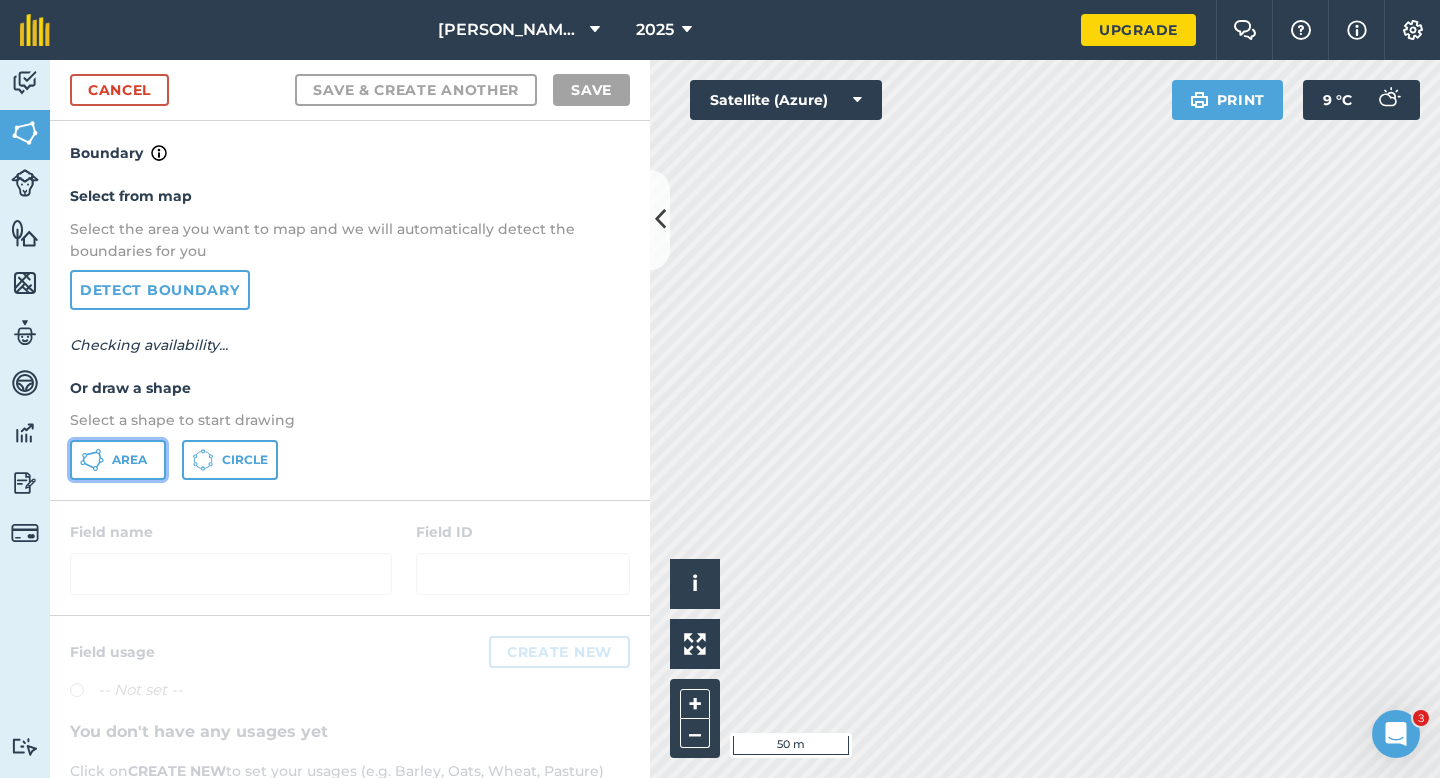 click on "Area" at bounding box center (118, 460) 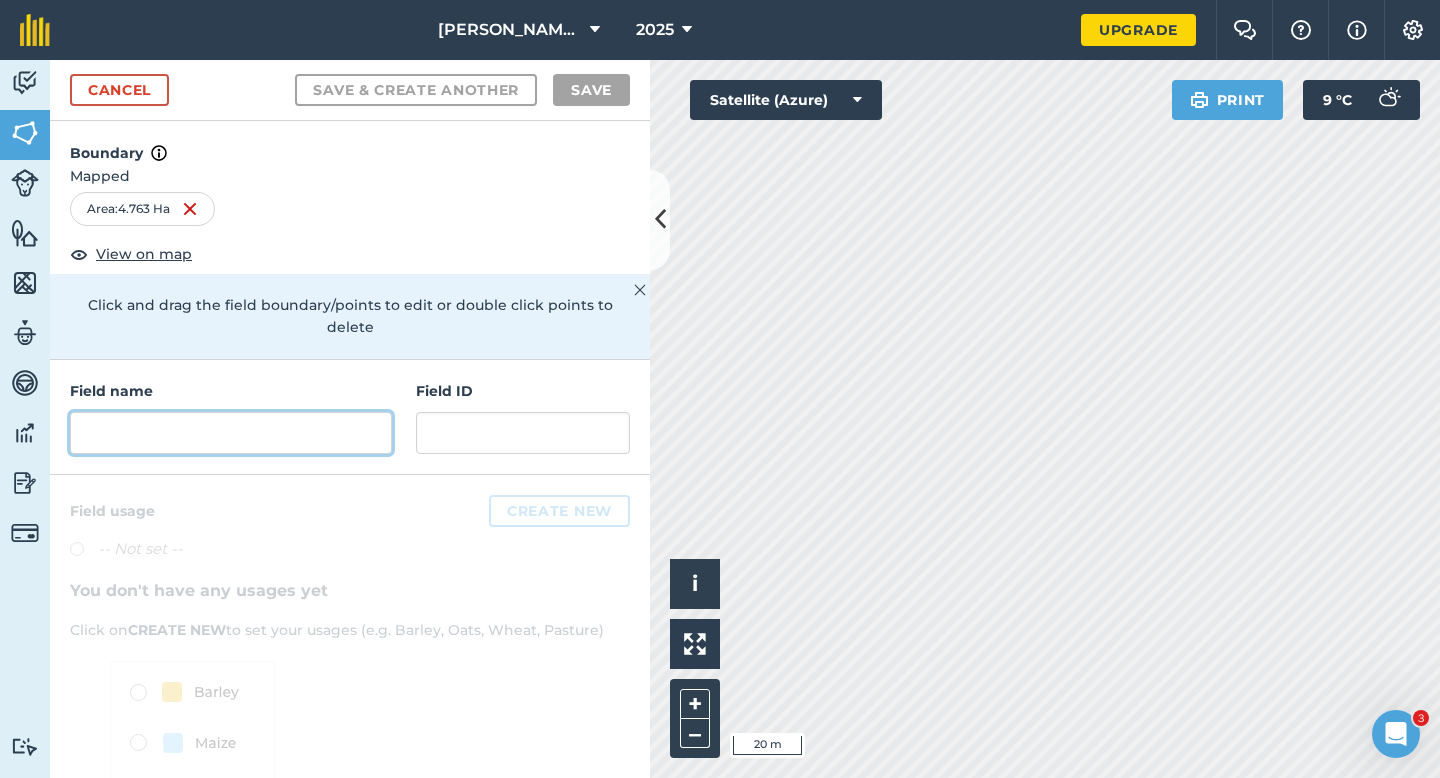 click at bounding box center [231, 433] 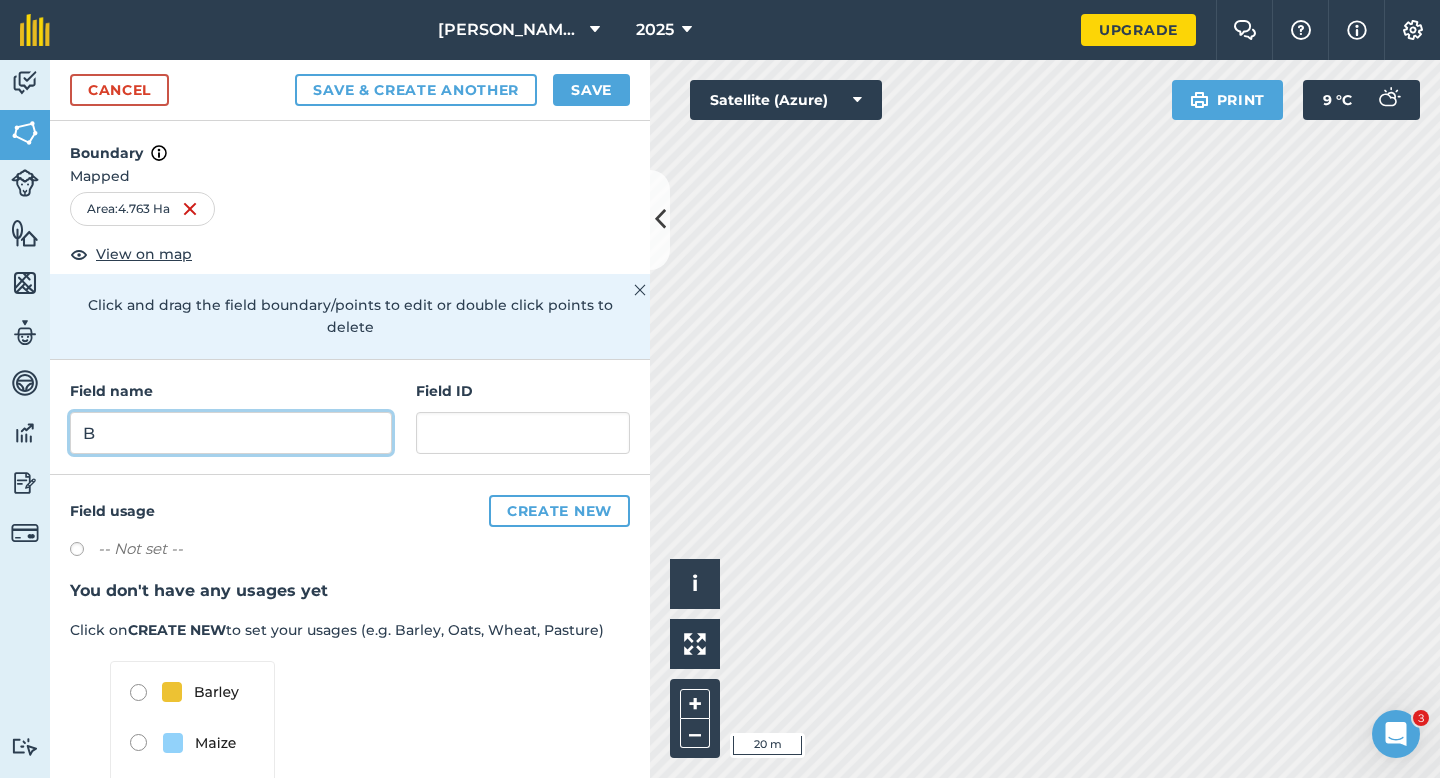 type on "B" 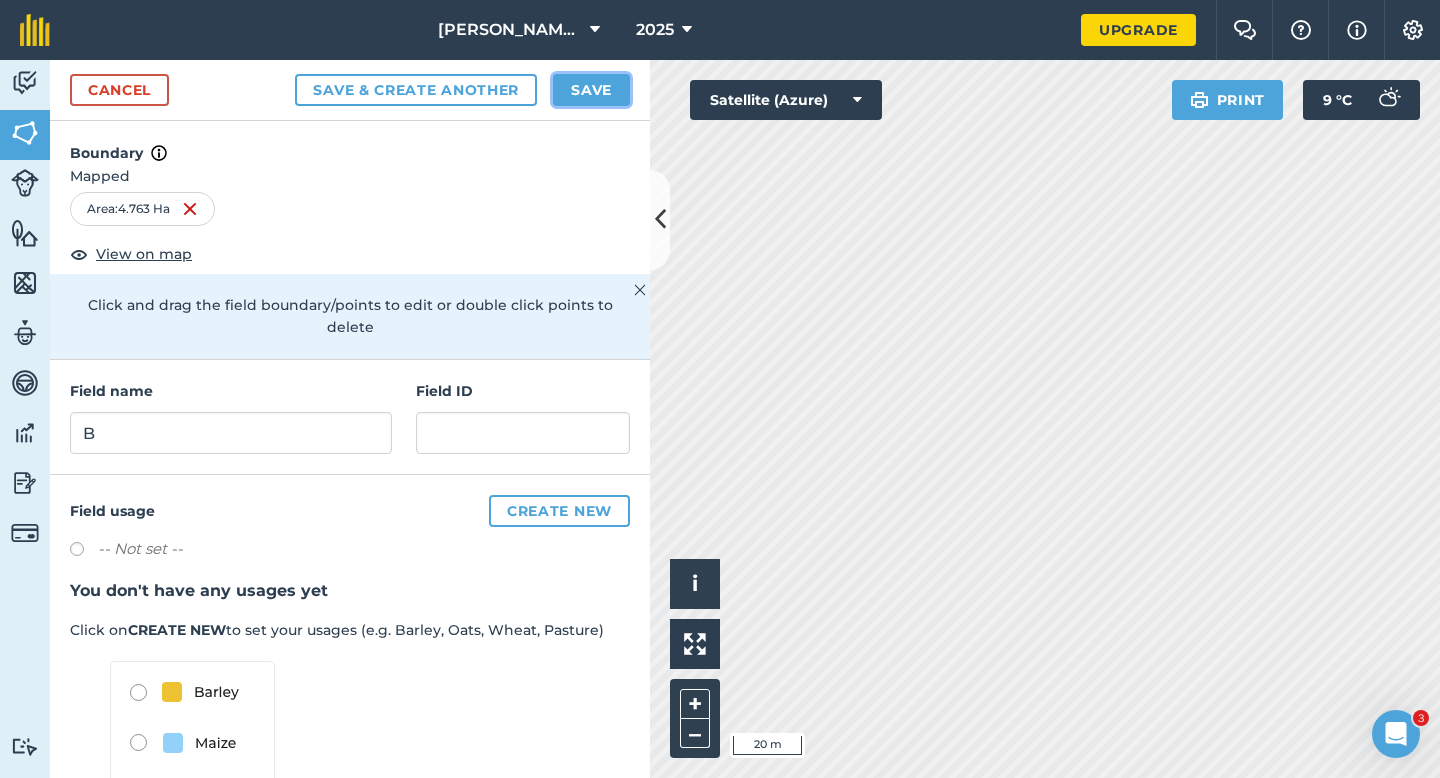 click on "Save" at bounding box center (591, 90) 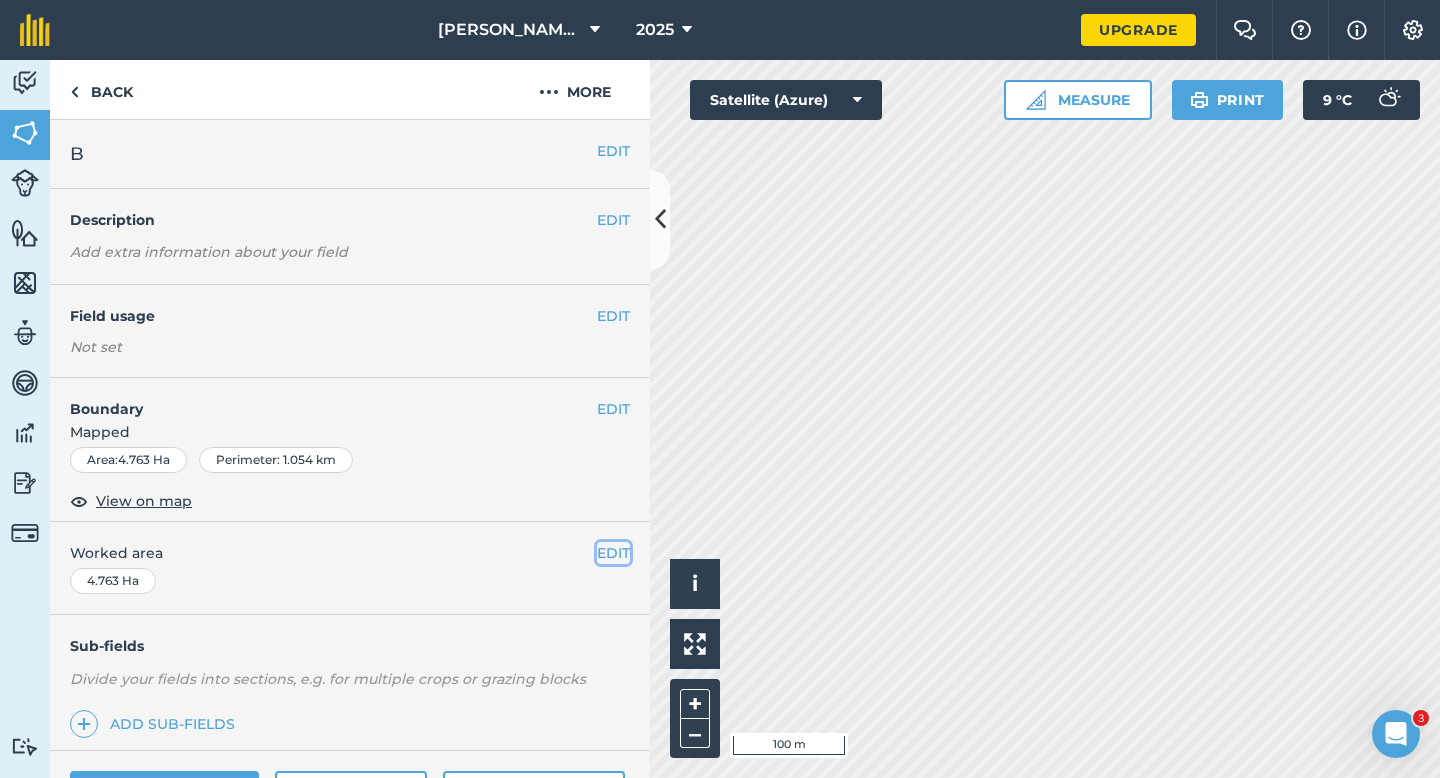 click on "EDIT" at bounding box center (613, 553) 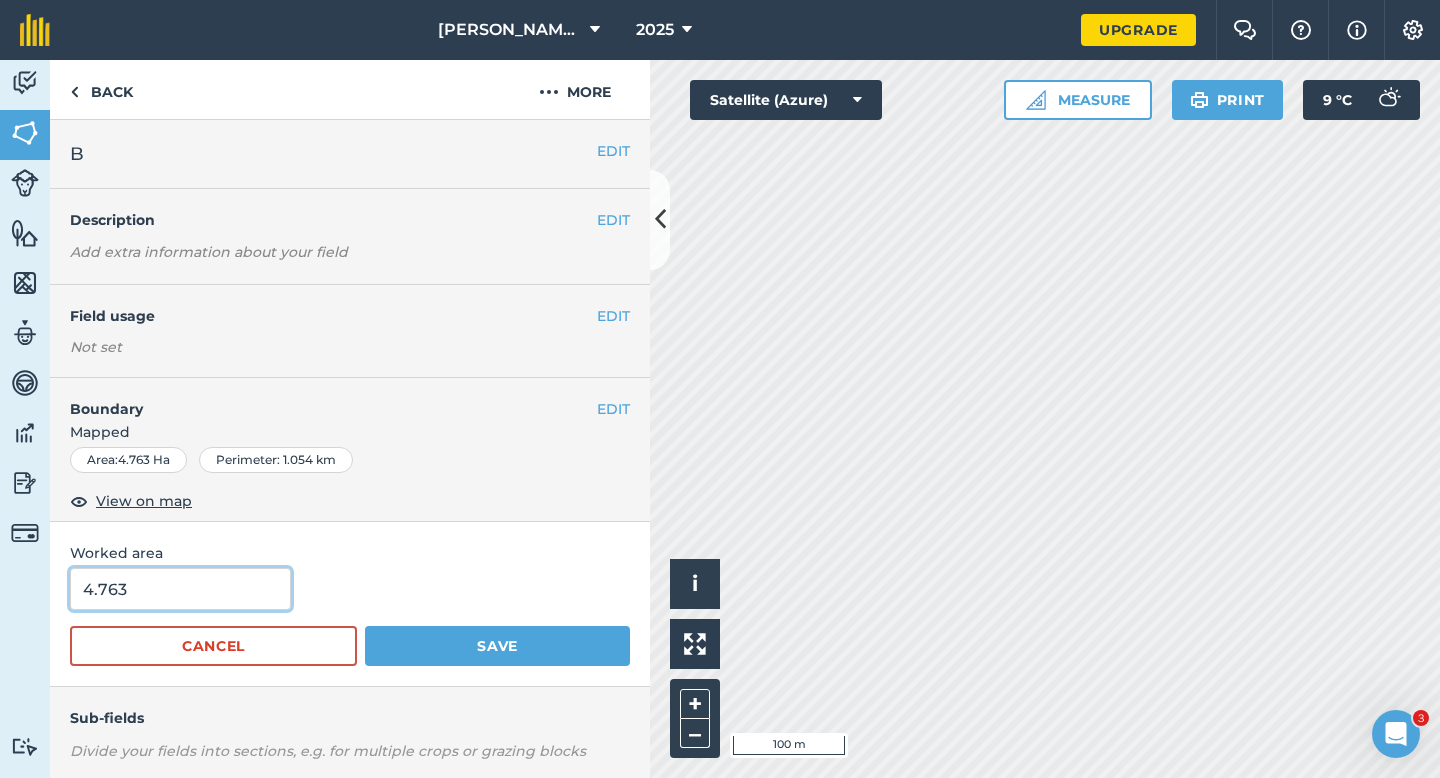 click on "4.763" at bounding box center [180, 589] 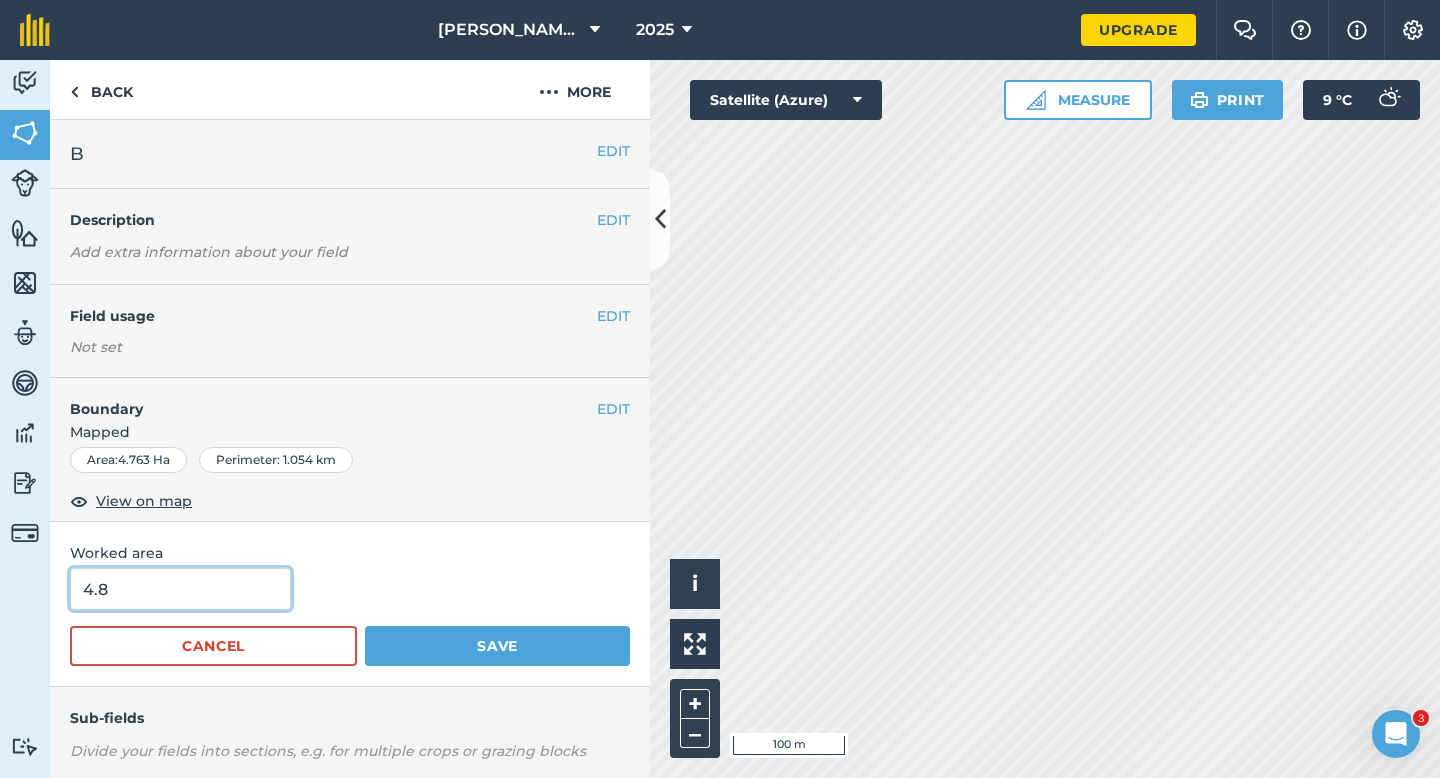 type on "4.8" 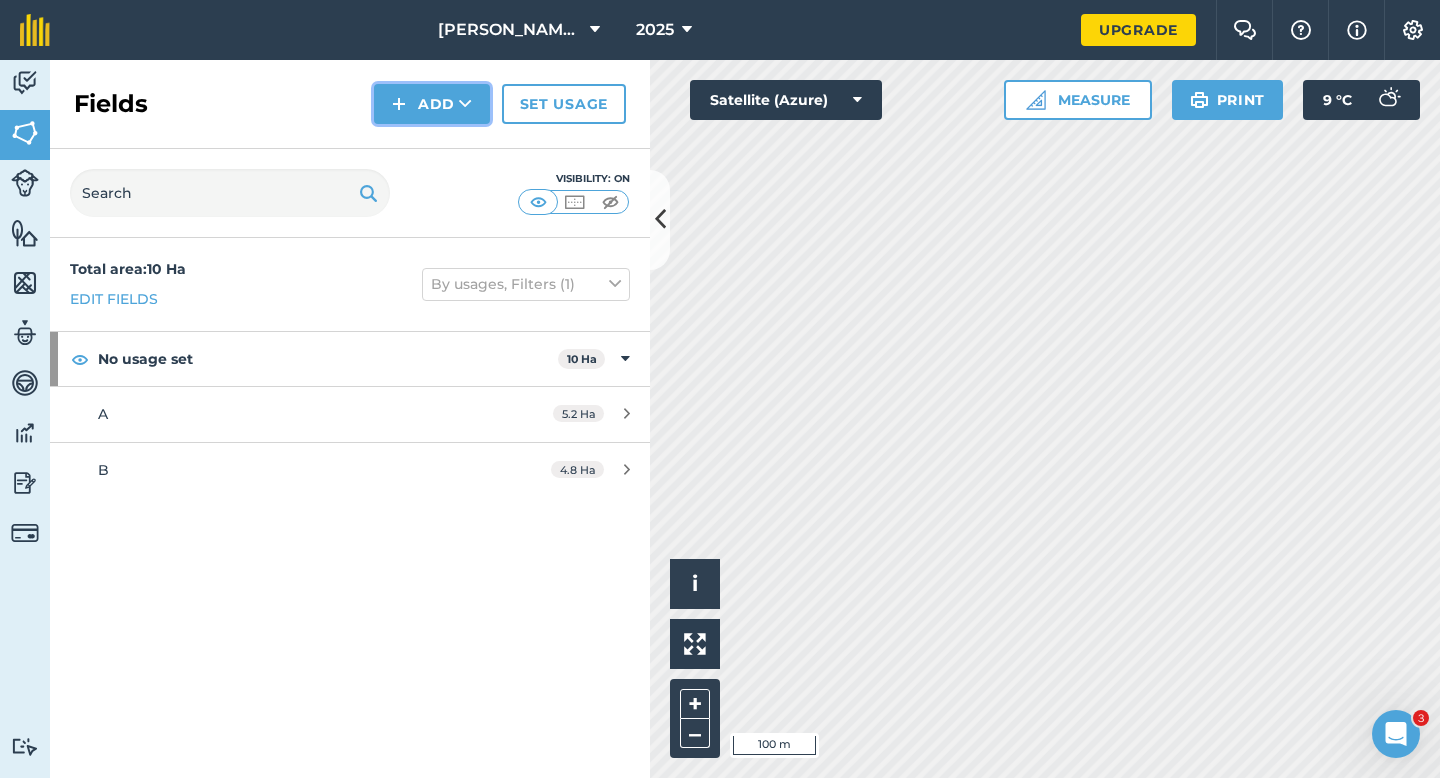 click on "Add" at bounding box center [432, 104] 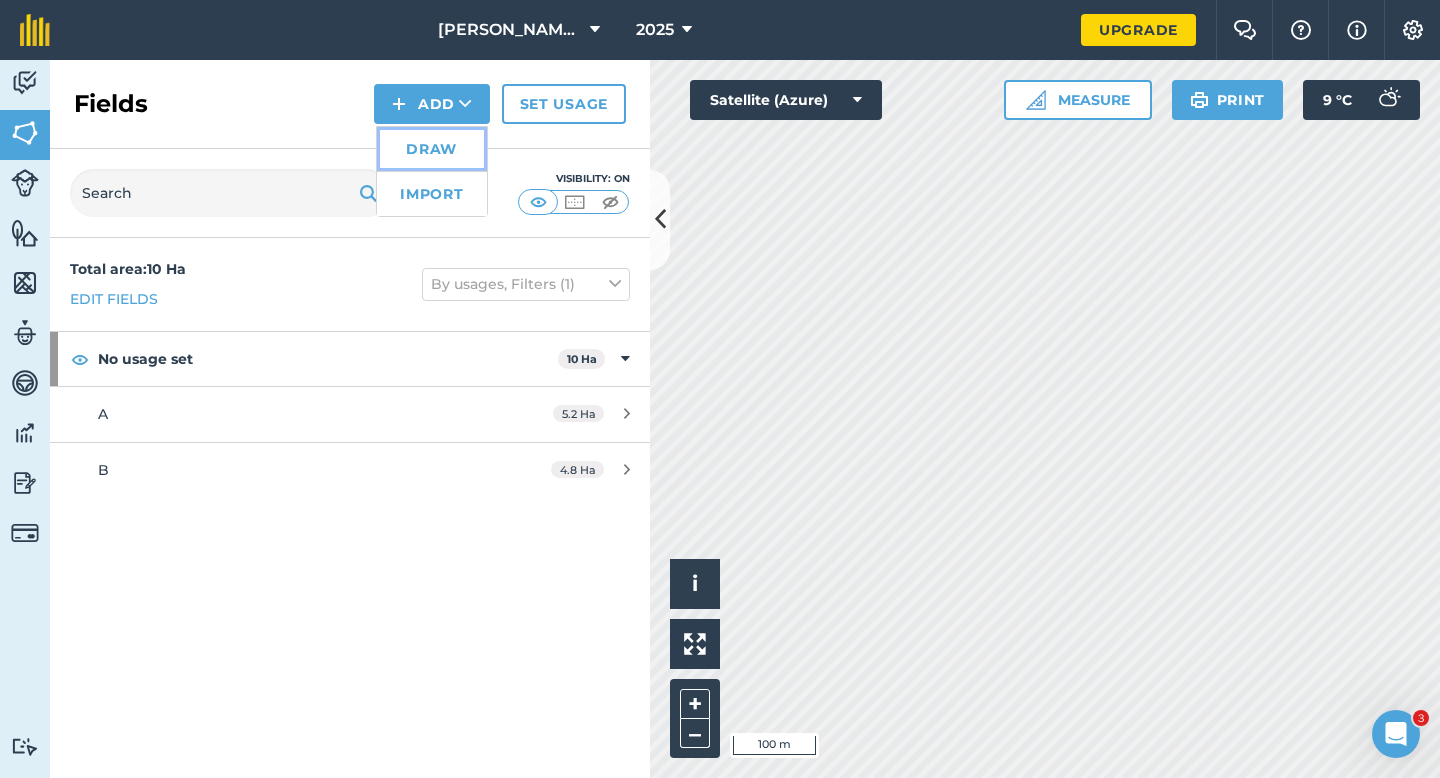 click on "Draw" at bounding box center [432, 149] 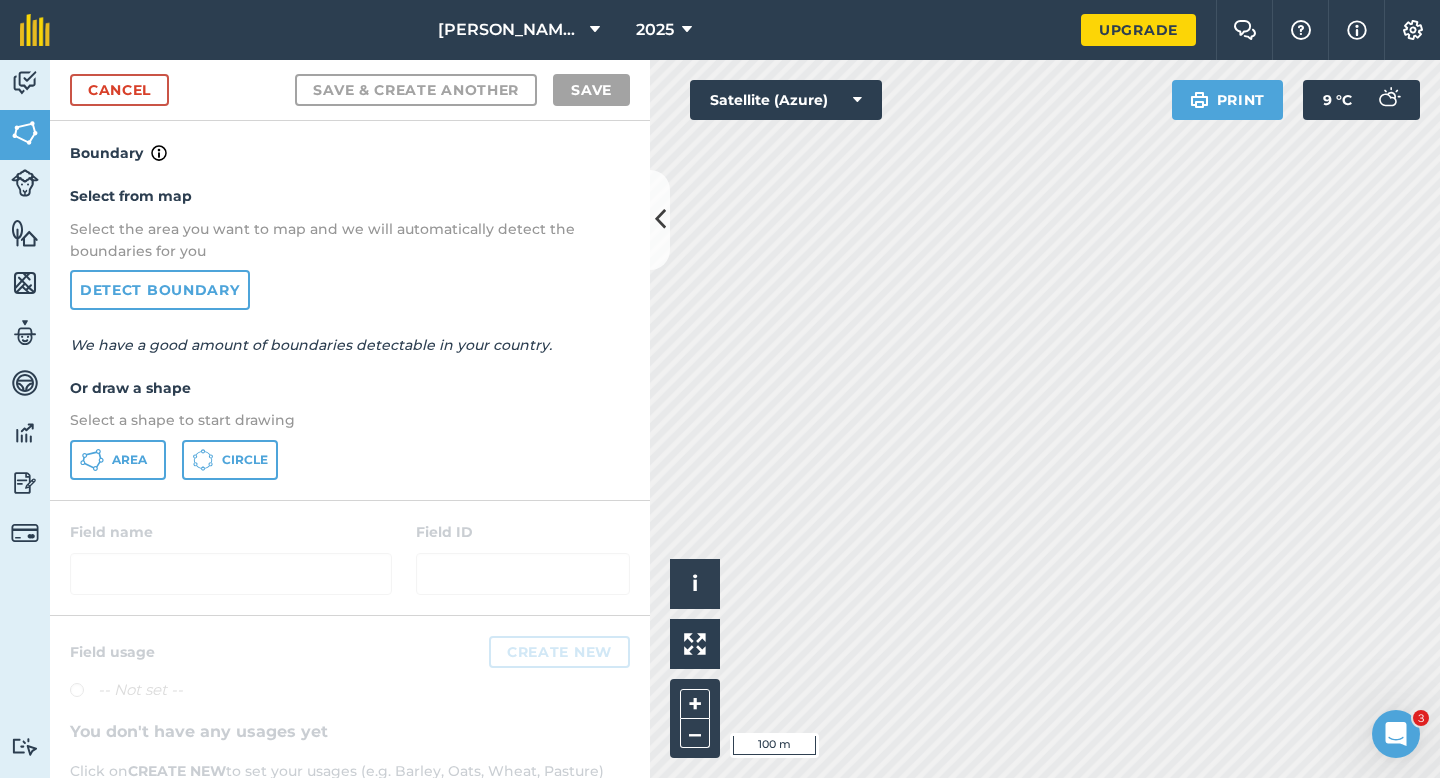 click on "Area Circle" at bounding box center [350, 460] 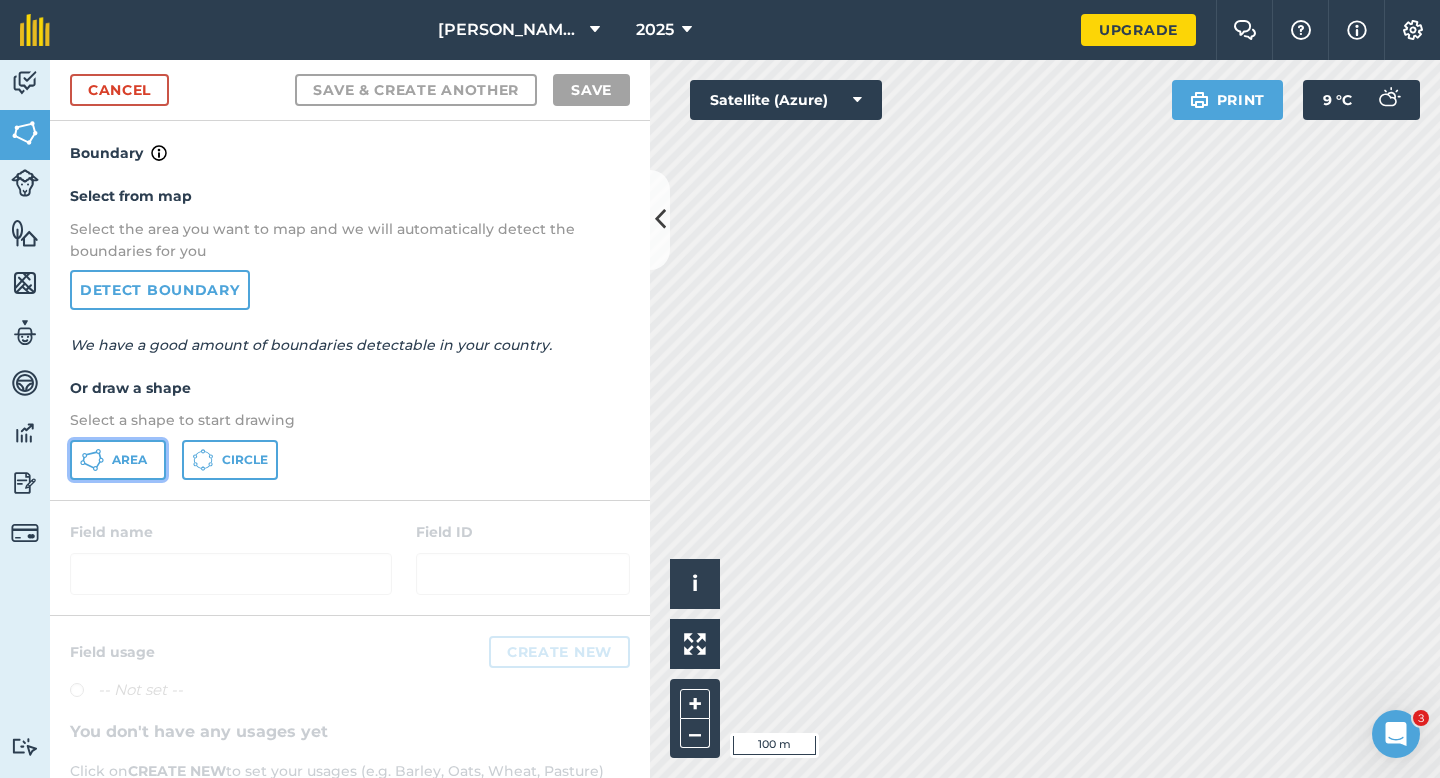 click on "Area" at bounding box center (118, 460) 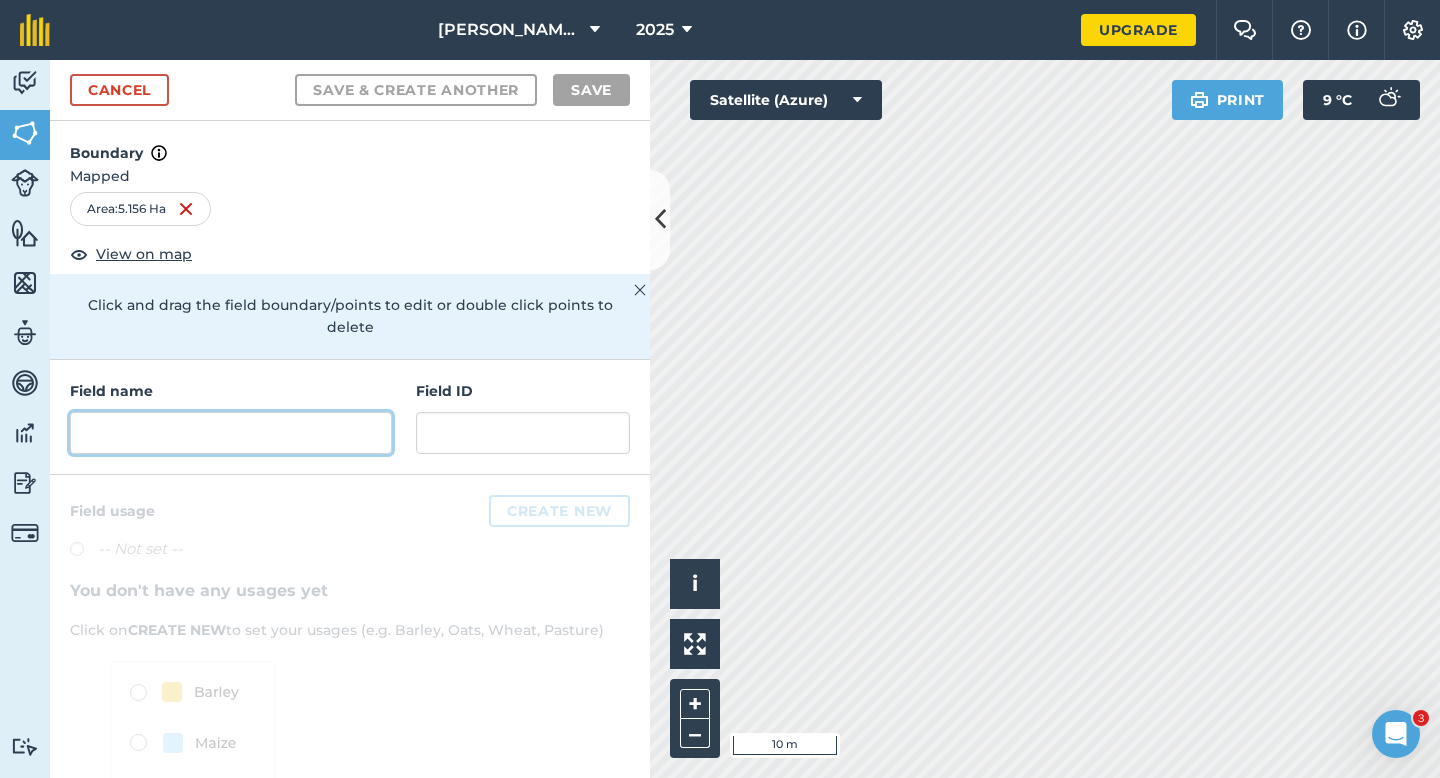 click at bounding box center [231, 433] 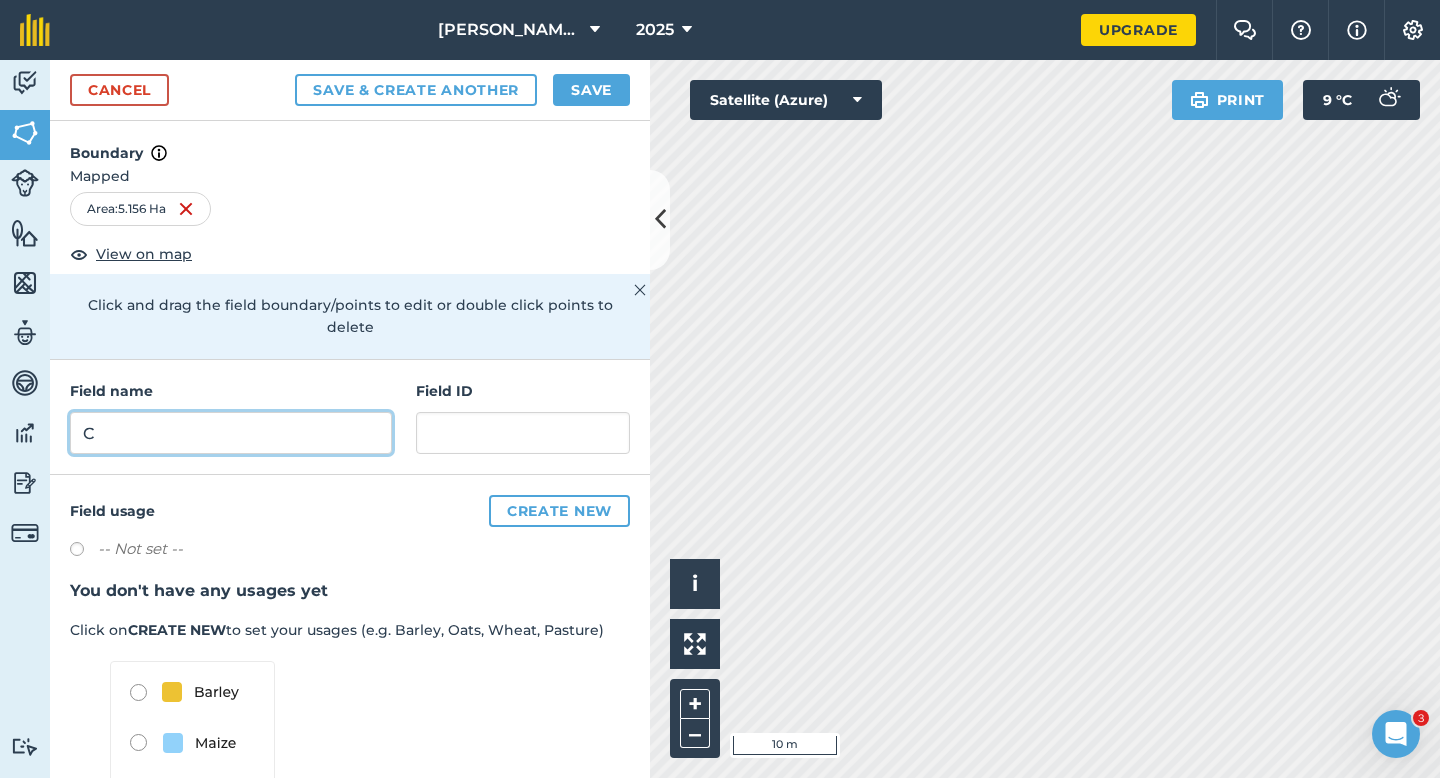 type on "C" 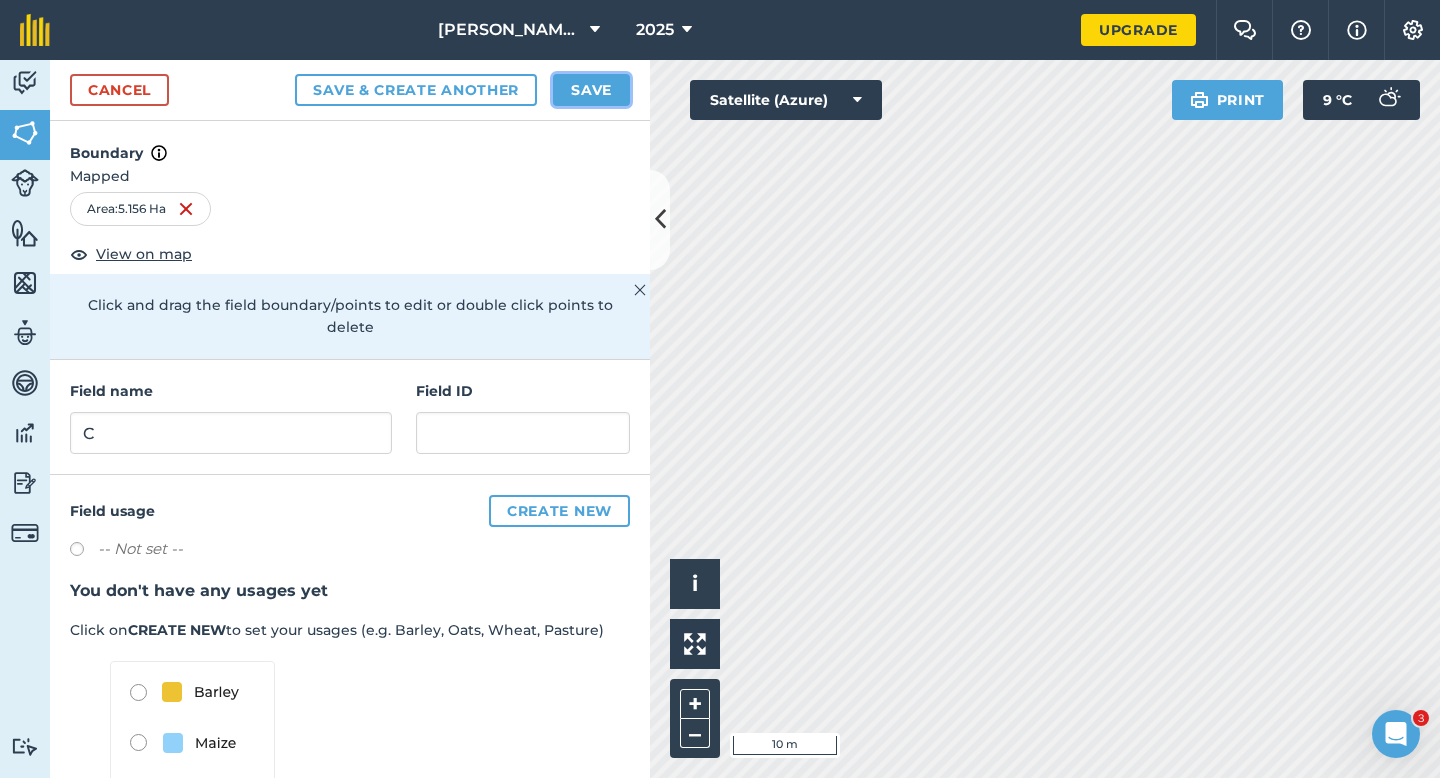 click on "Save" at bounding box center (591, 90) 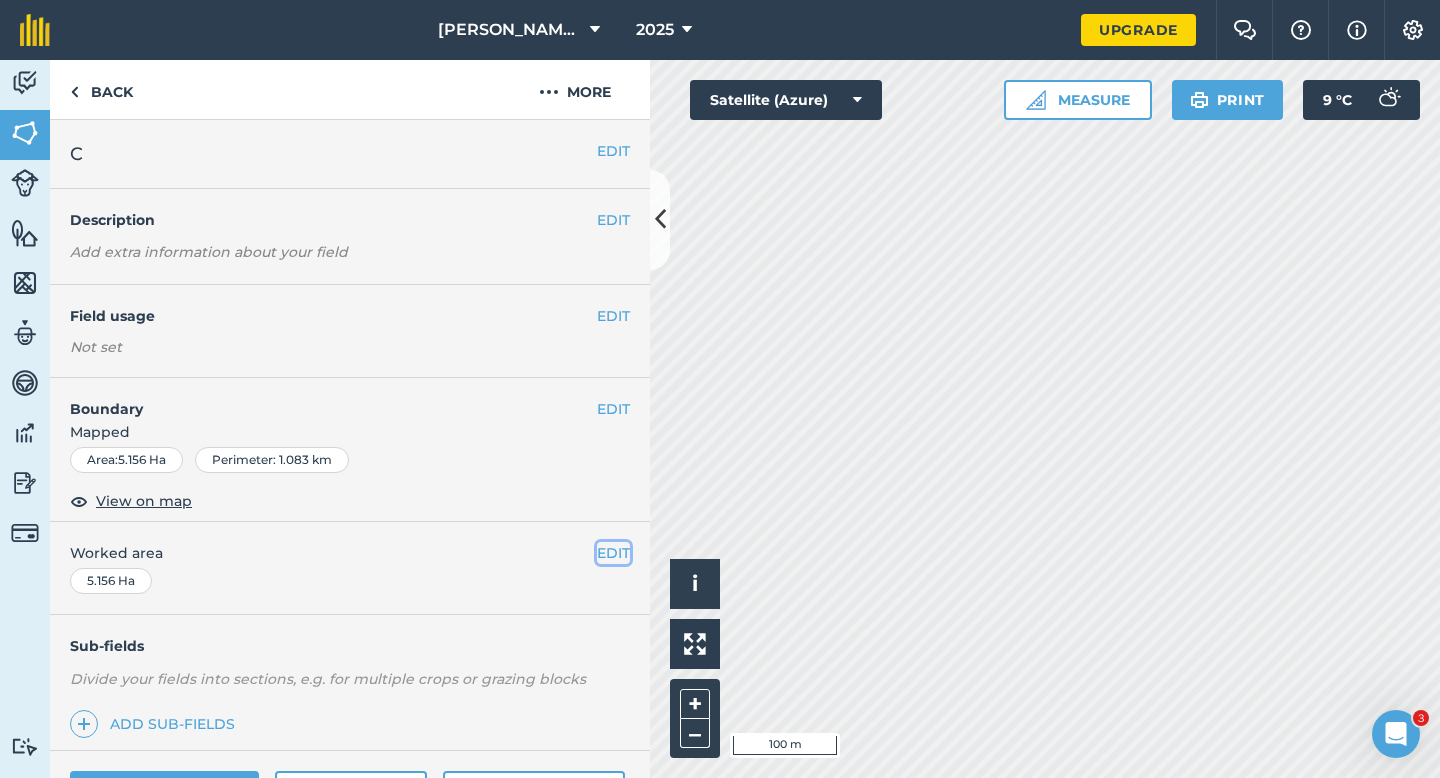 click on "EDIT" at bounding box center (613, 553) 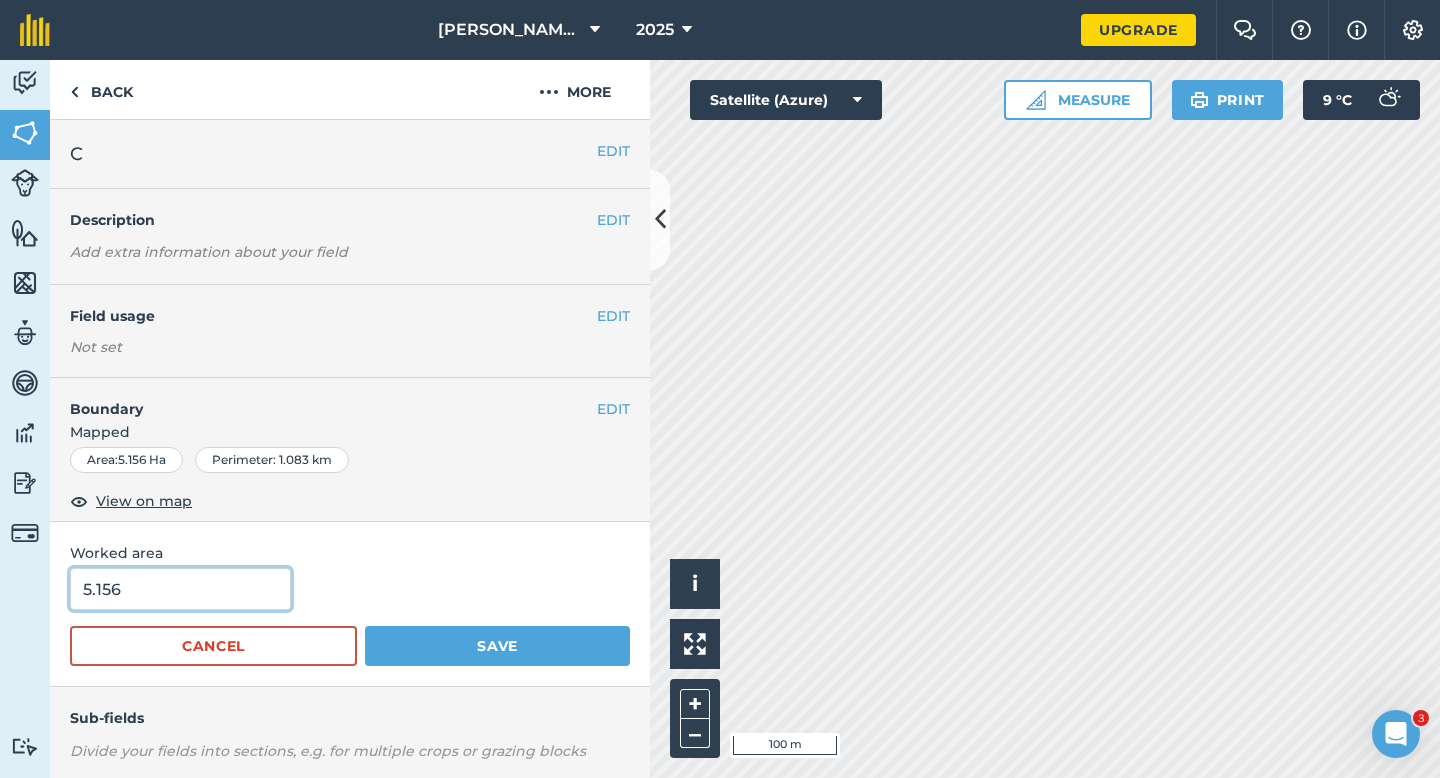 click on "5.156" at bounding box center [180, 589] 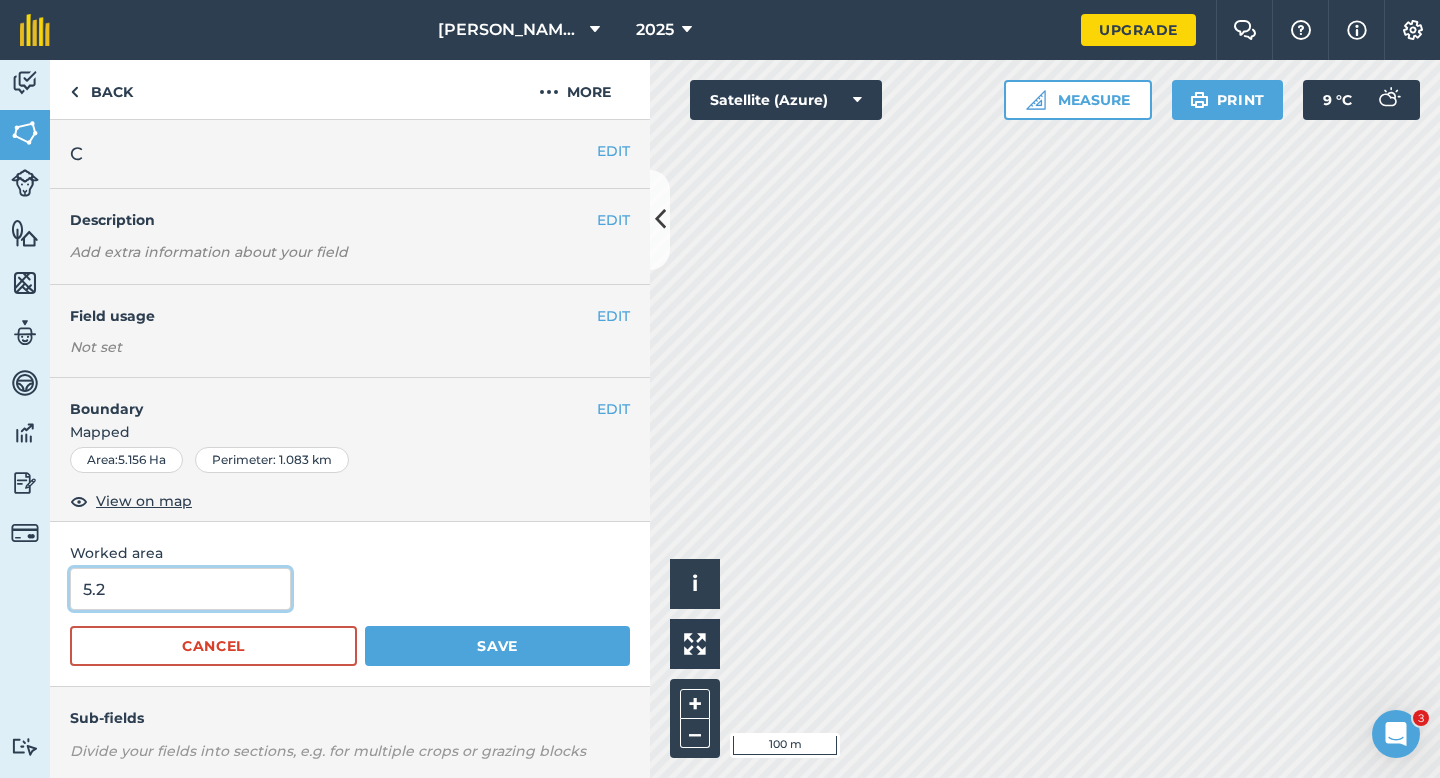 type on "5.2" 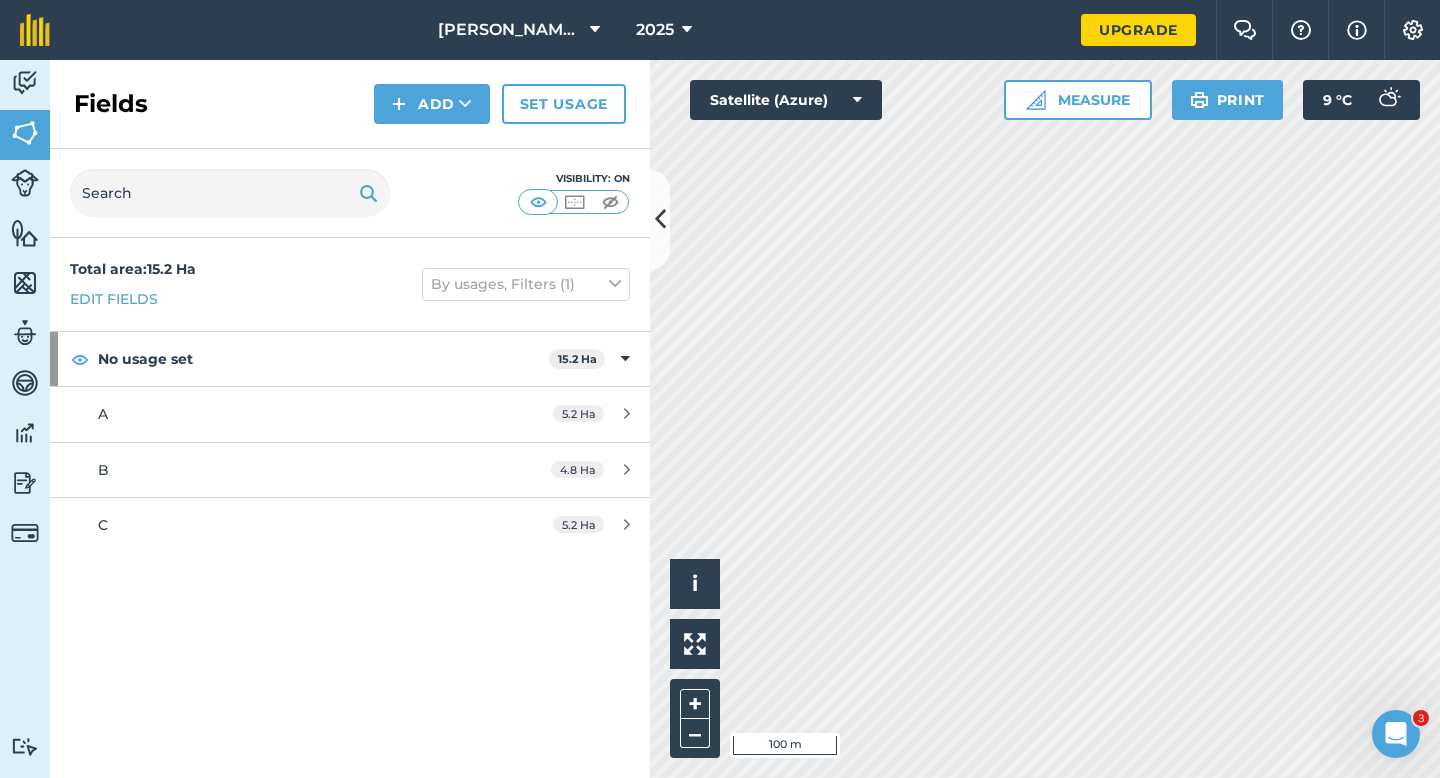 click on "Fields   Add   Set usage" at bounding box center (350, 104) 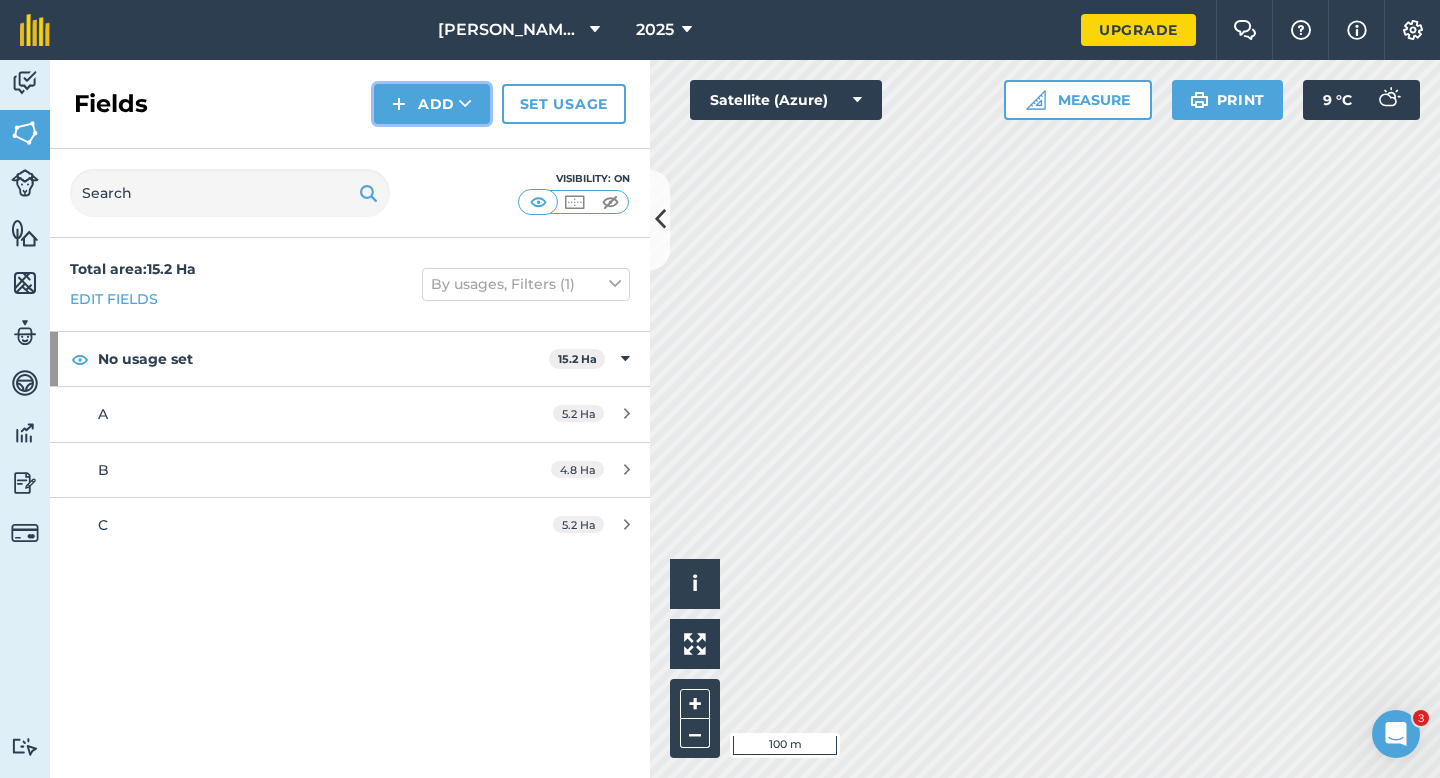 click on "Add" at bounding box center (432, 104) 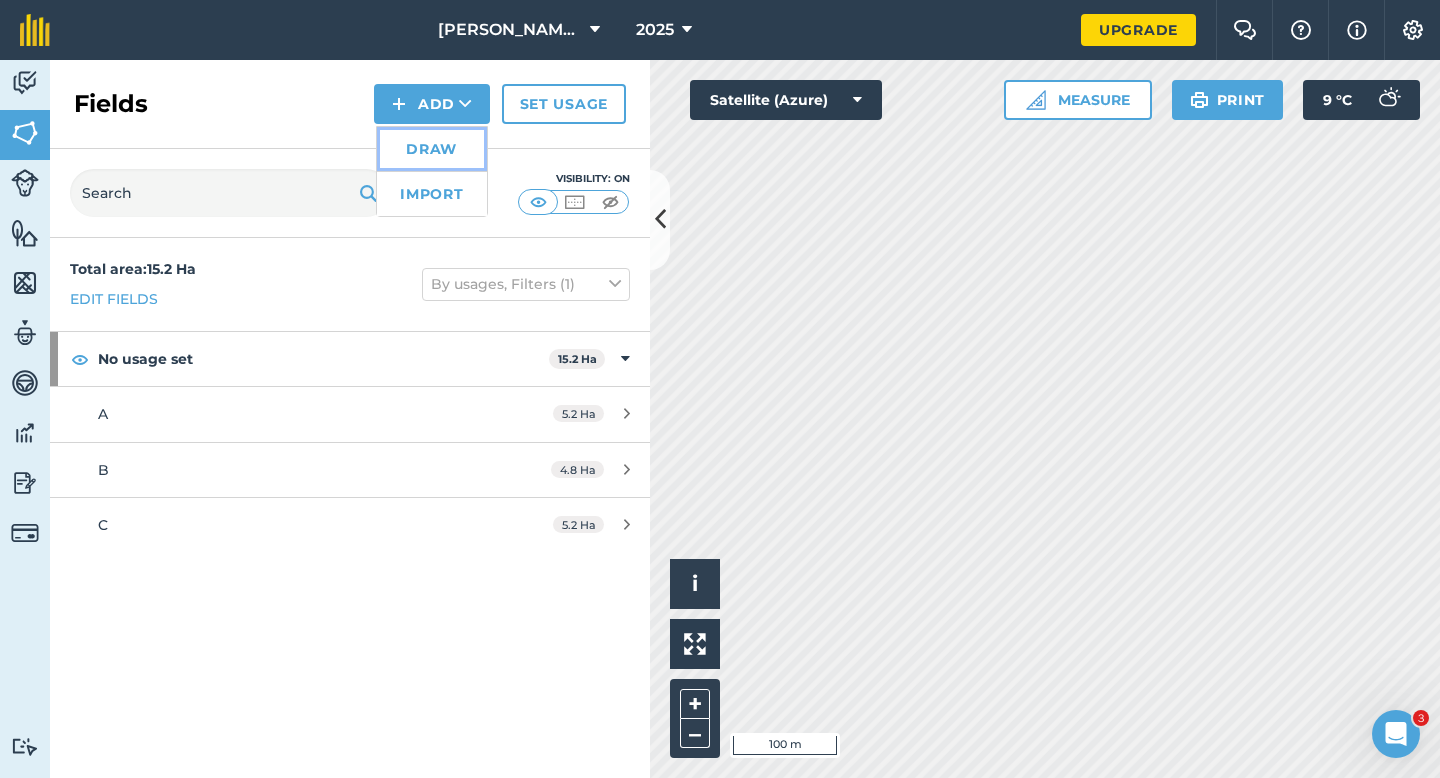 click on "Draw" at bounding box center [432, 149] 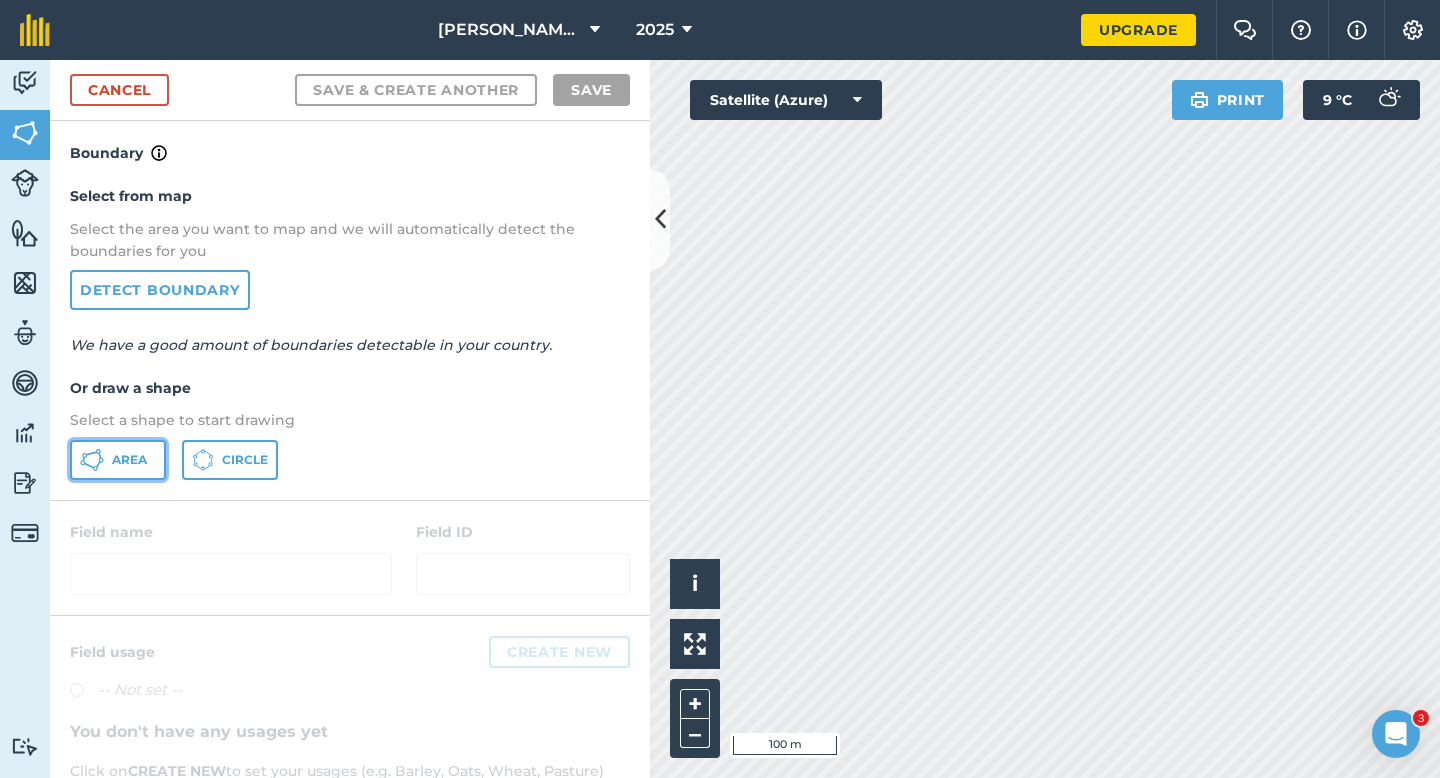 click on "Area" at bounding box center [129, 460] 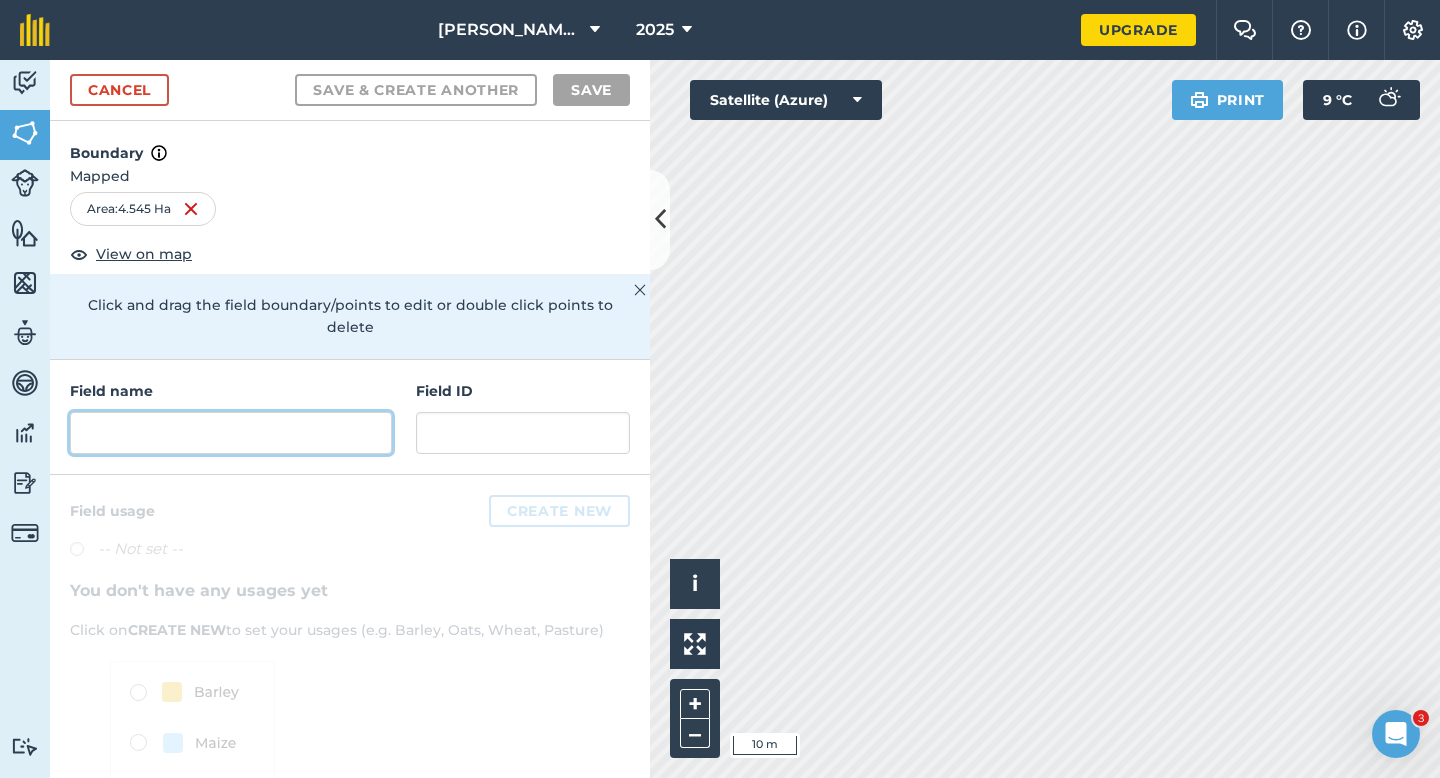 click at bounding box center [231, 433] 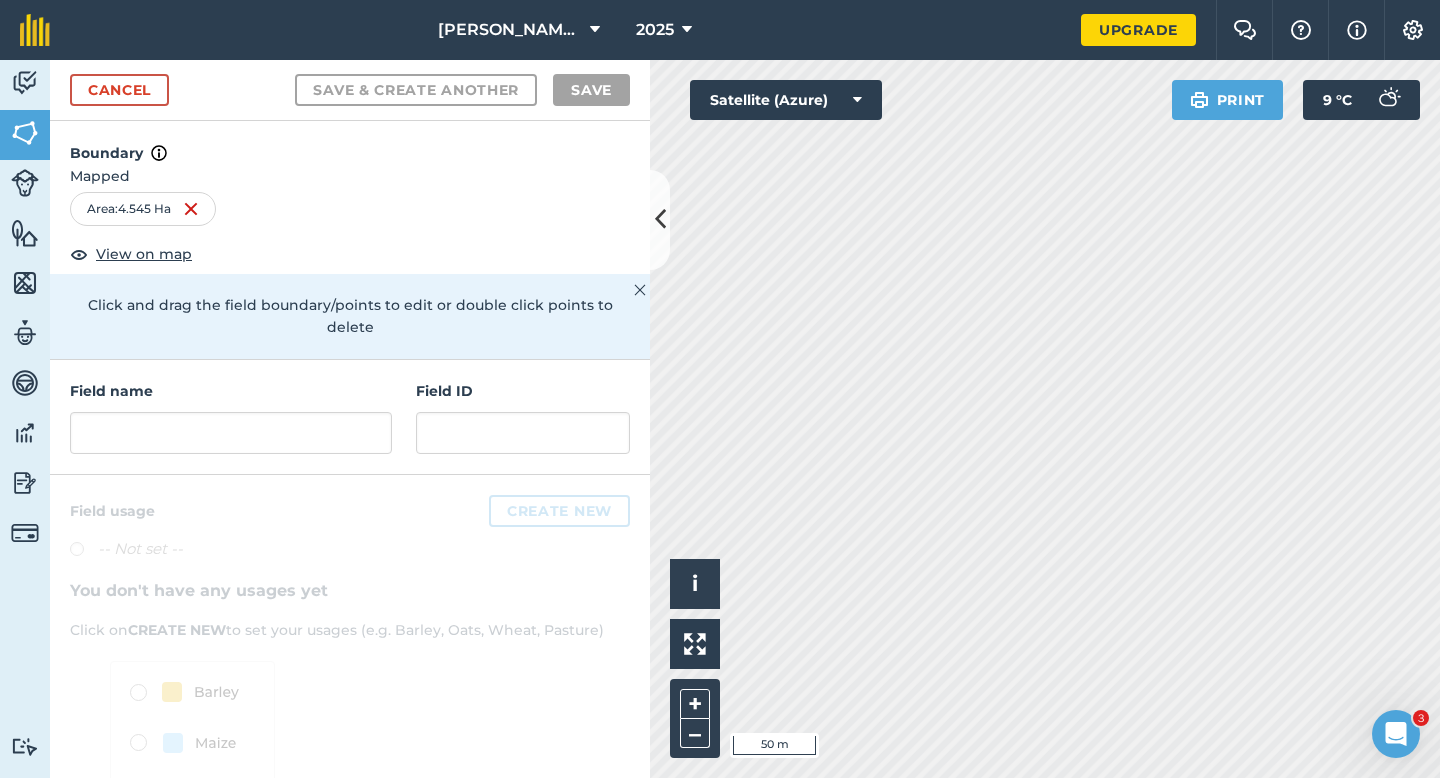 click on "Field name Field ID" at bounding box center [350, 417] 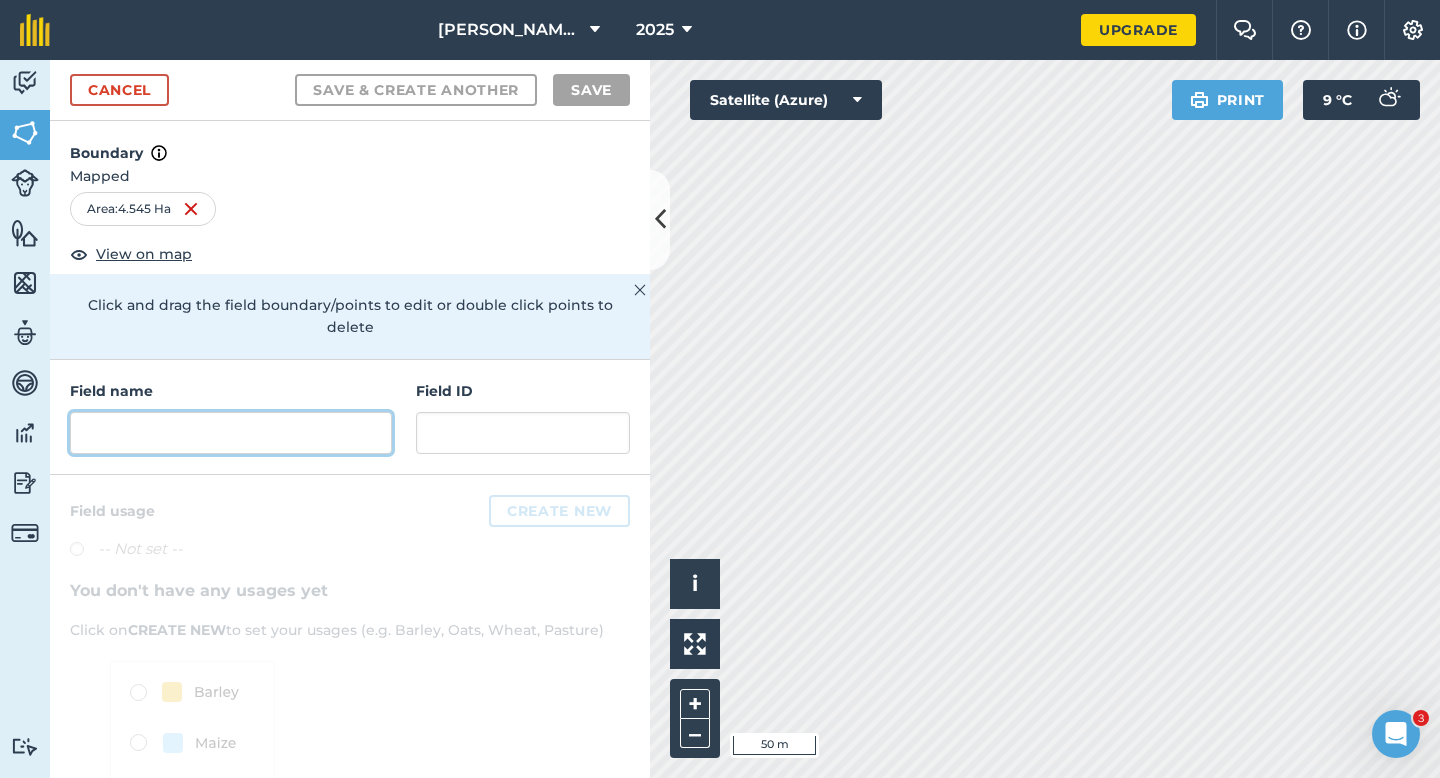 click at bounding box center [231, 433] 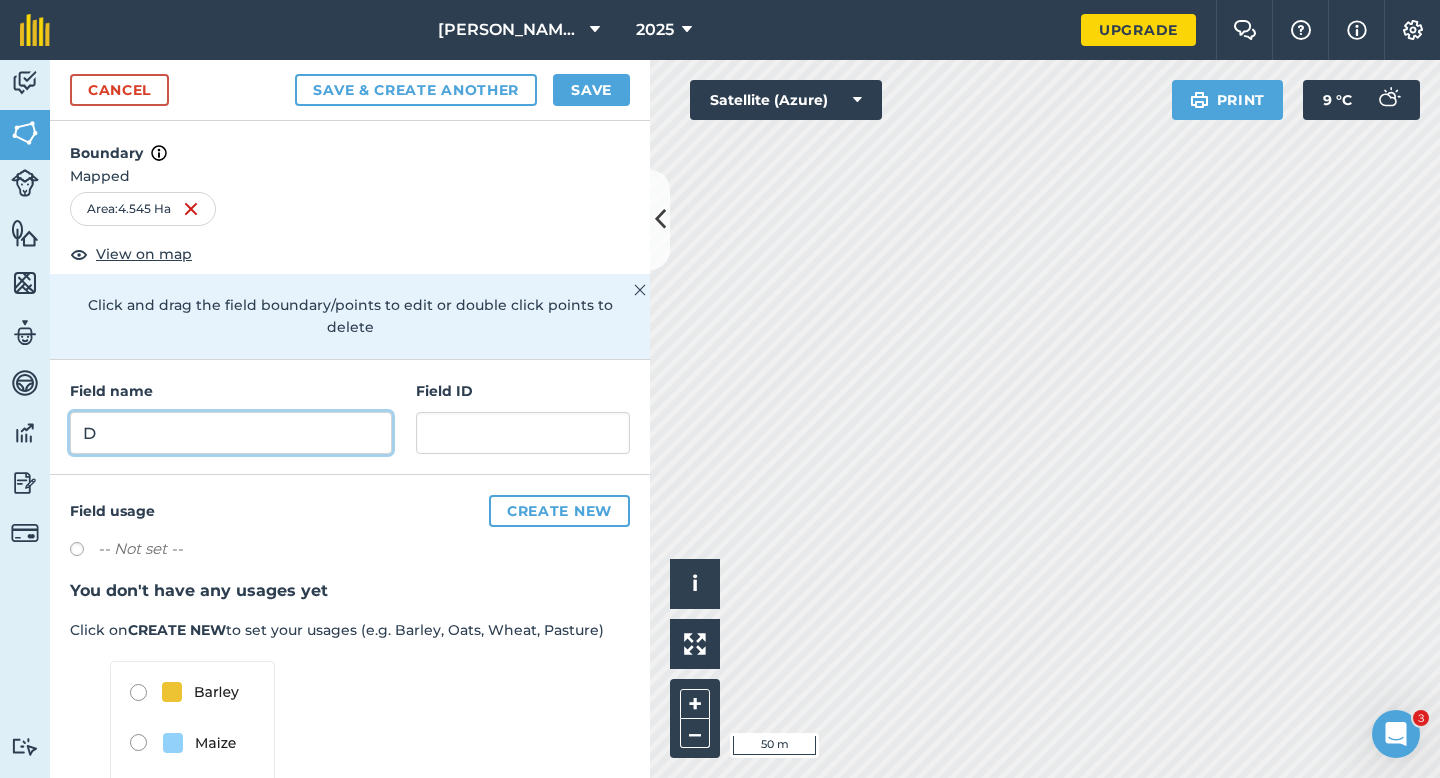 type on "D" 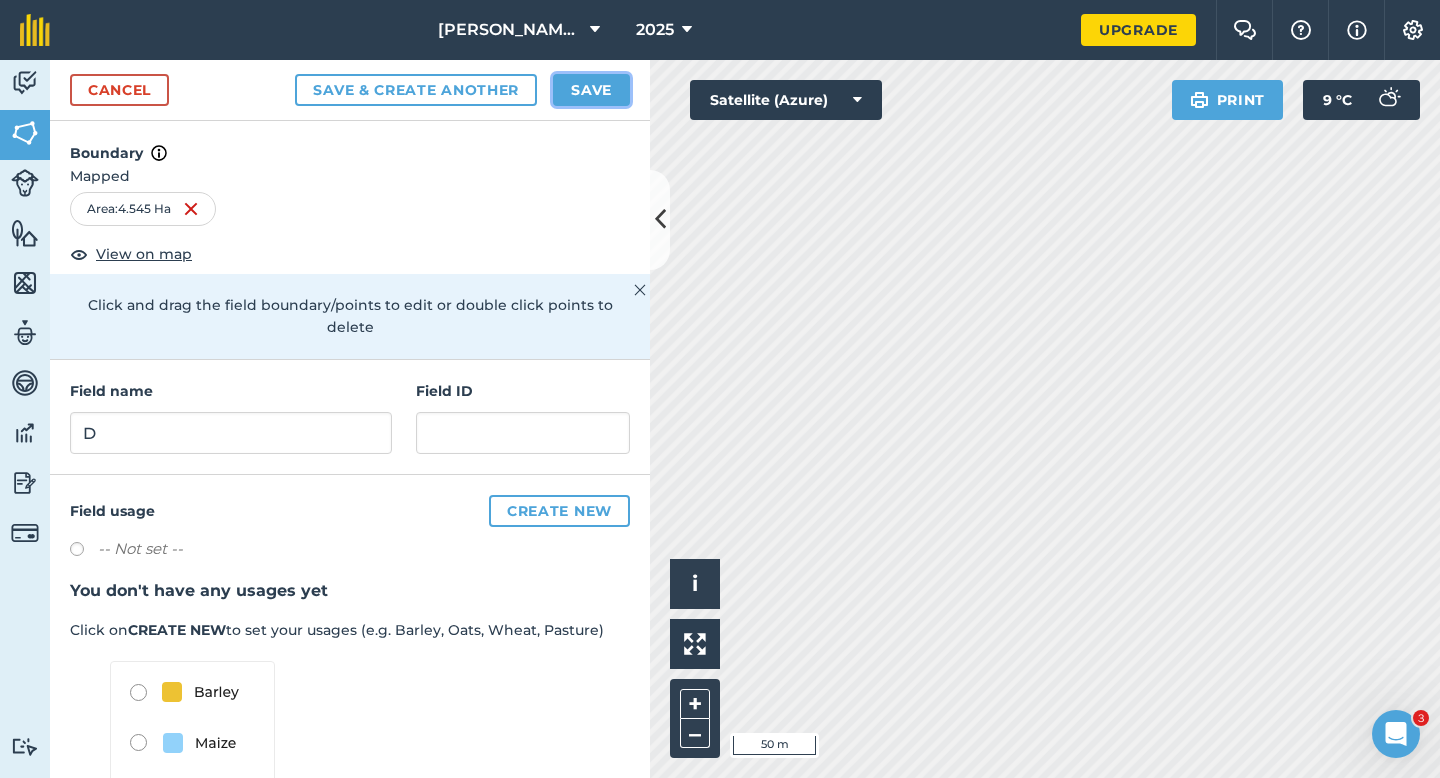 click on "Save" at bounding box center (591, 90) 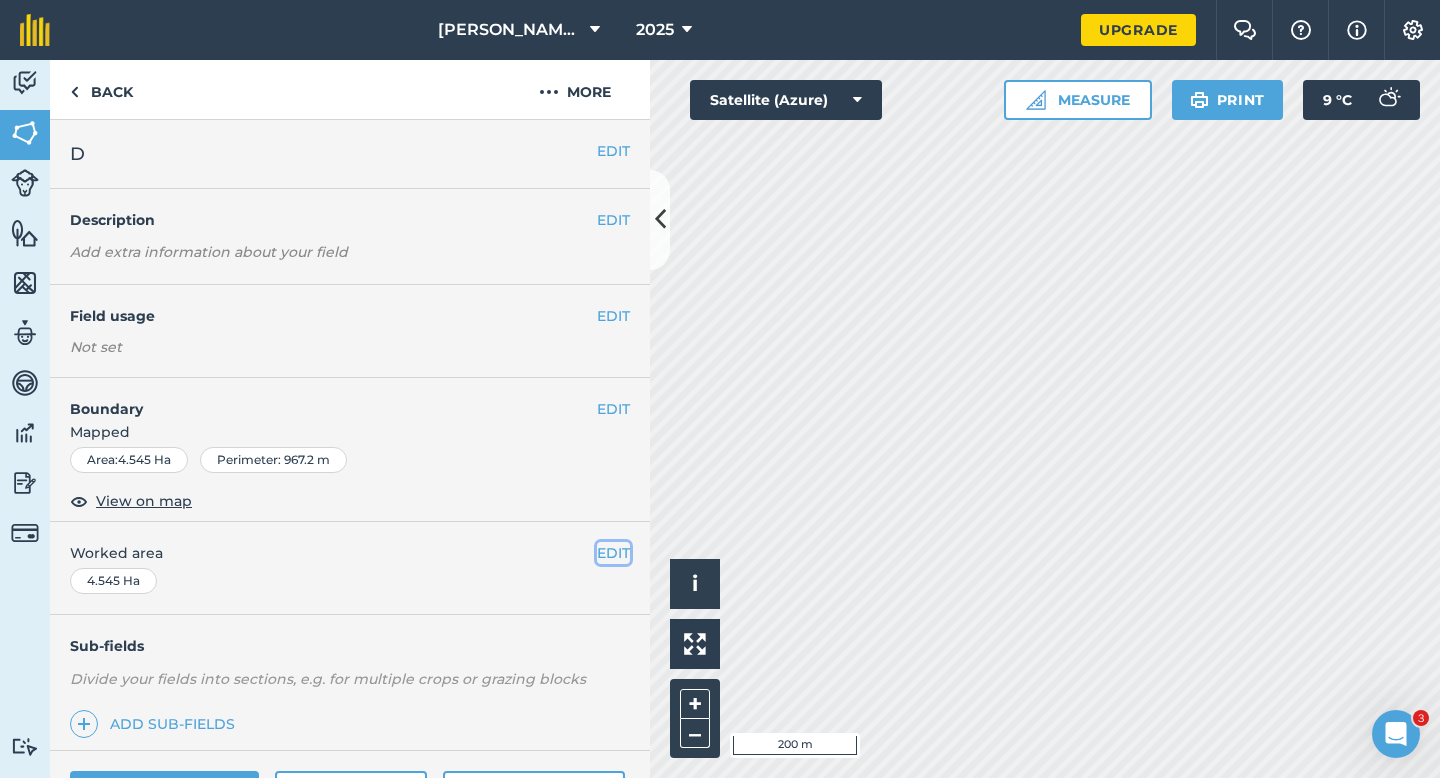 click on "EDIT" at bounding box center [613, 553] 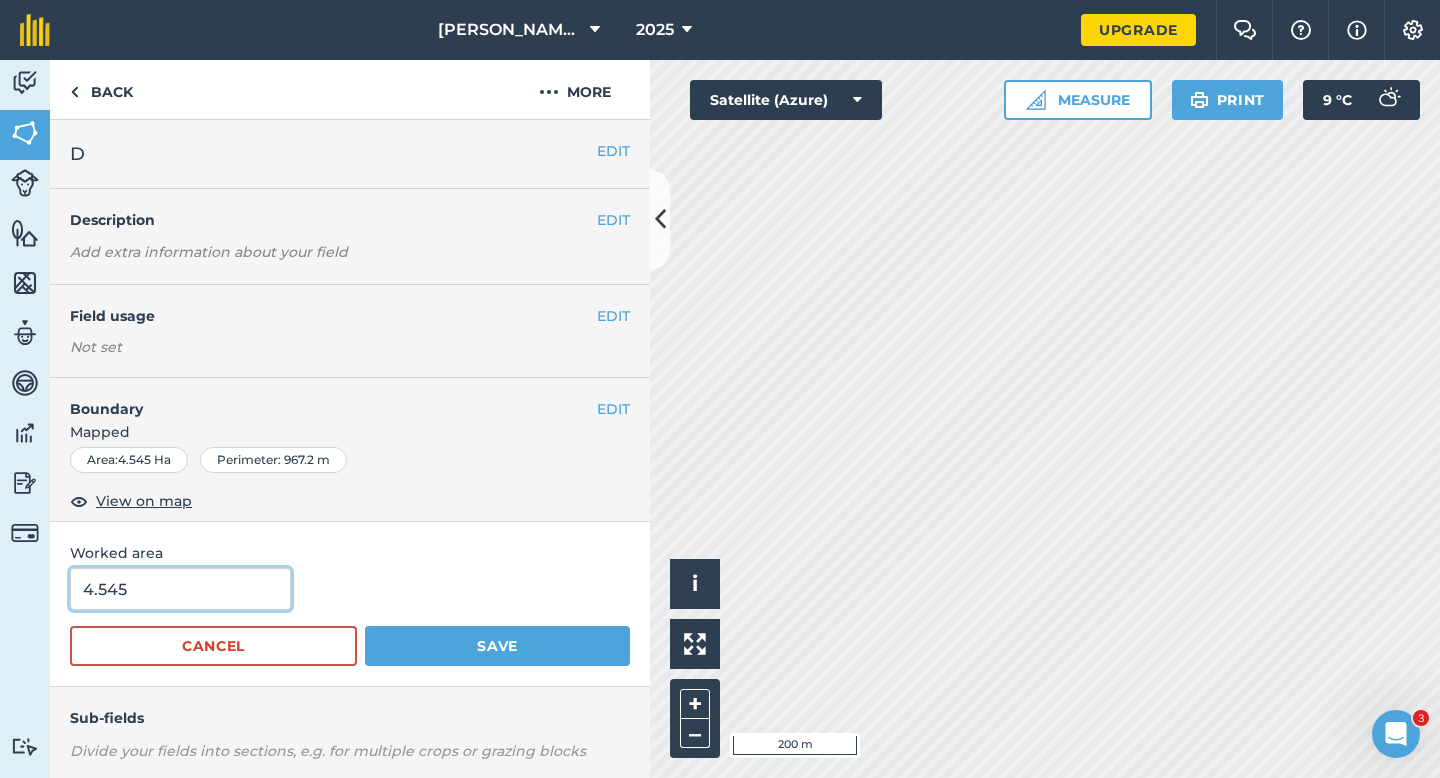click on "4.545" at bounding box center [180, 589] 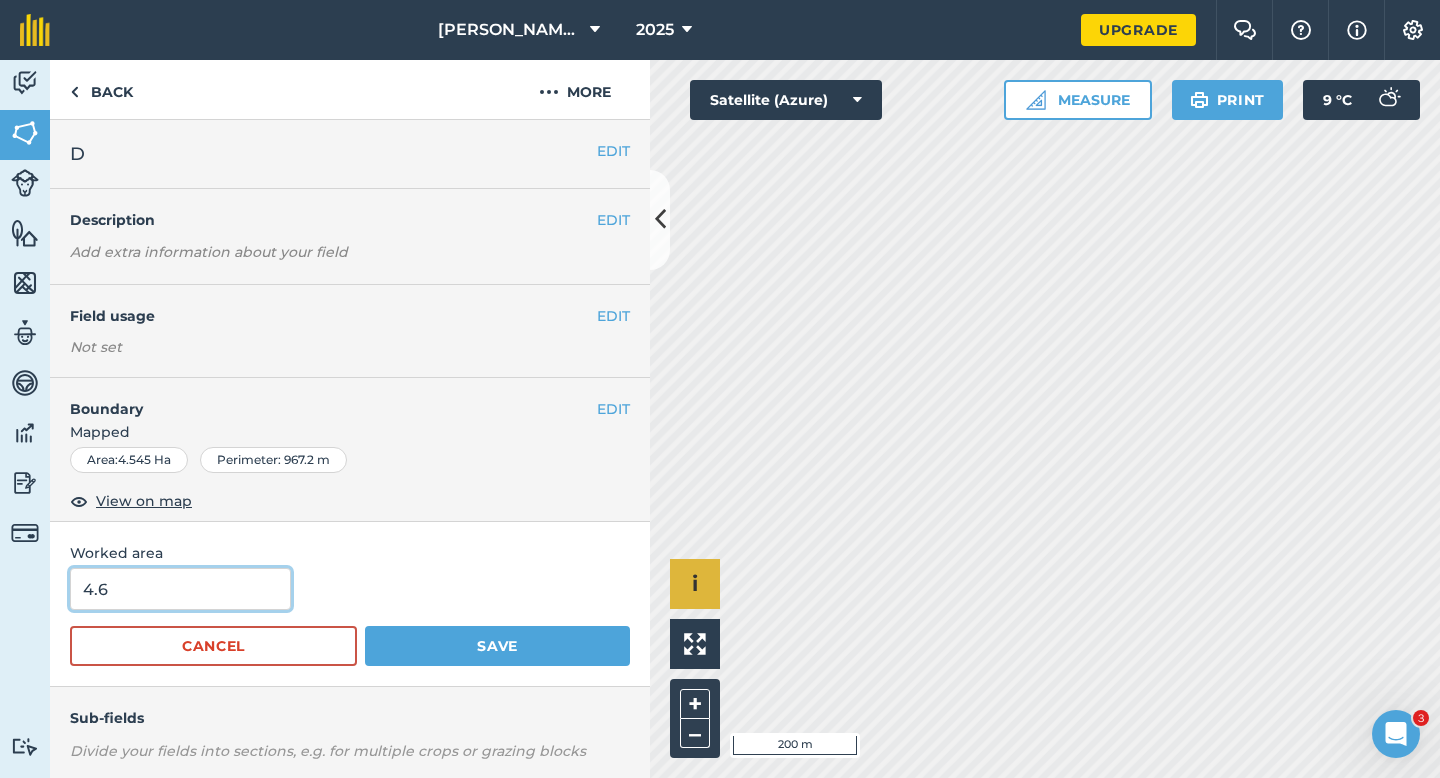 type on "4.6" 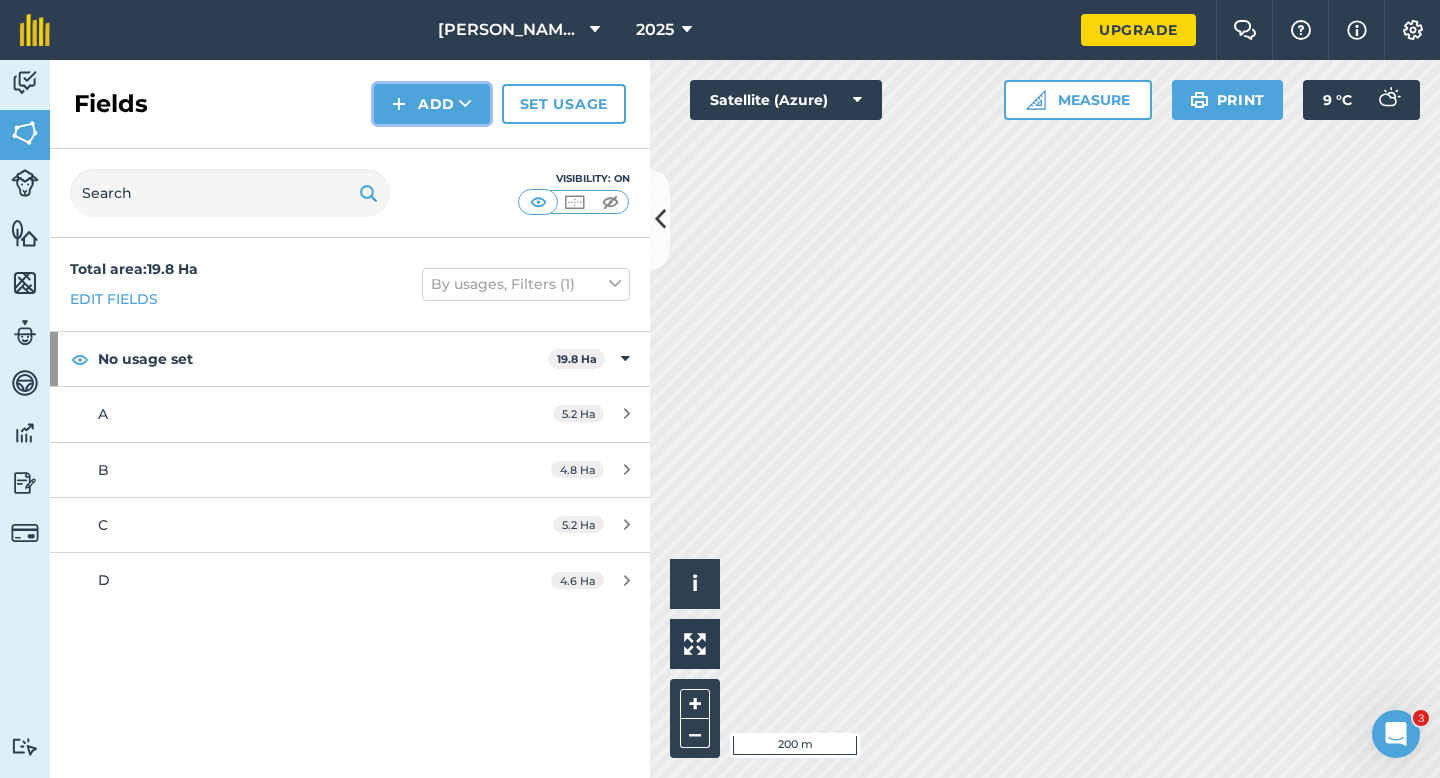 click on "Add" at bounding box center (432, 104) 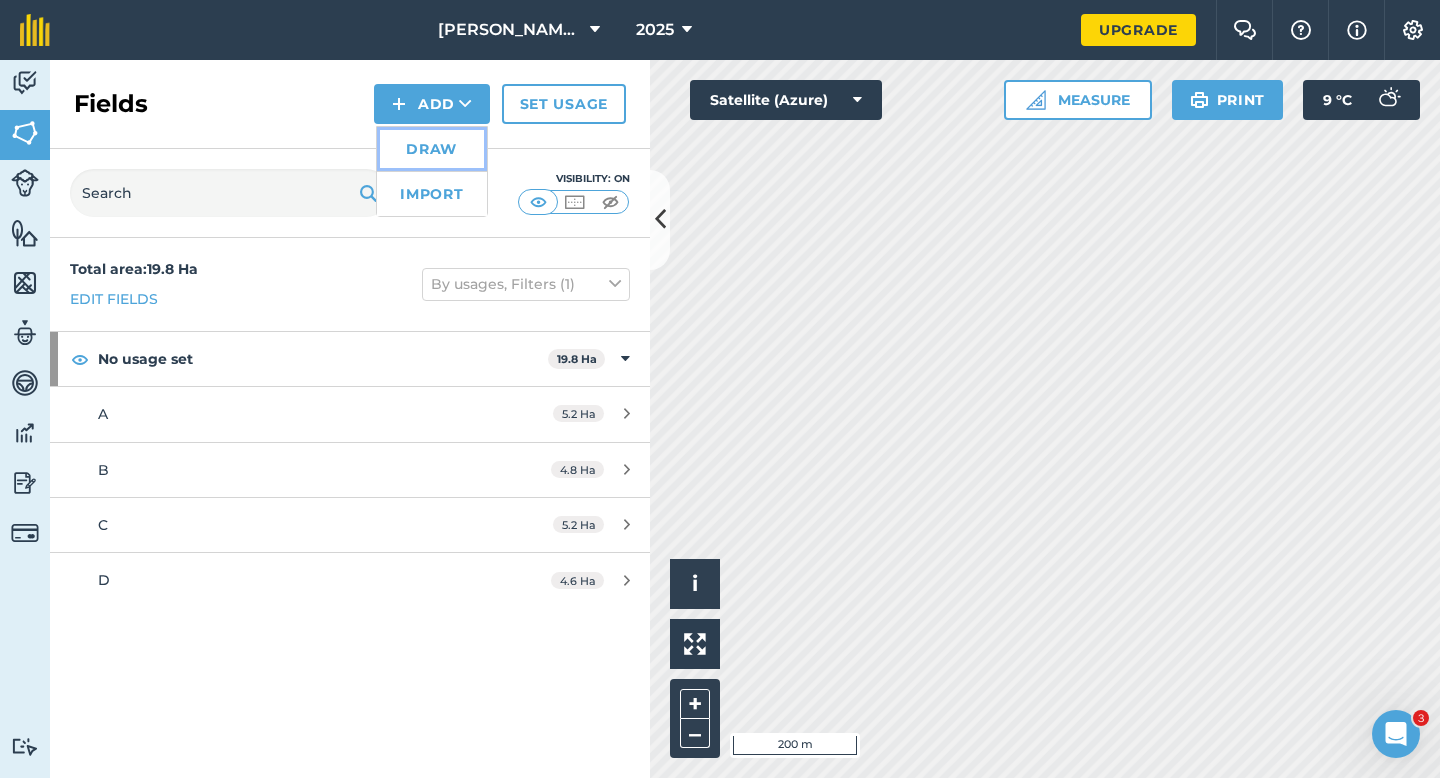 click on "Draw" at bounding box center (432, 149) 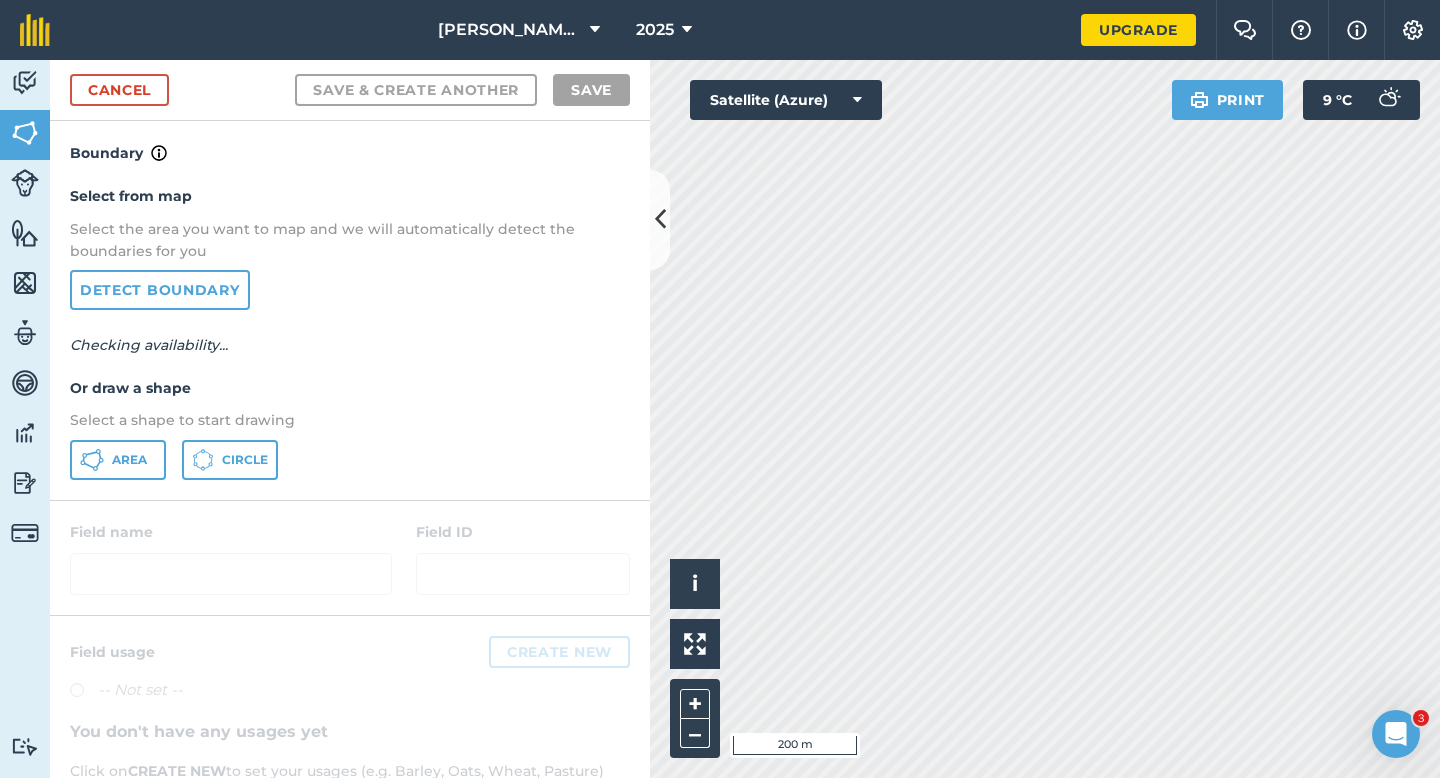 click on "Select from map Select the area you want to map and we will automatically detect the boundaries for you Detect boundary Checking availability... Or draw a shape Select a shape to start drawing Area Circle" at bounding box center [350, 332] 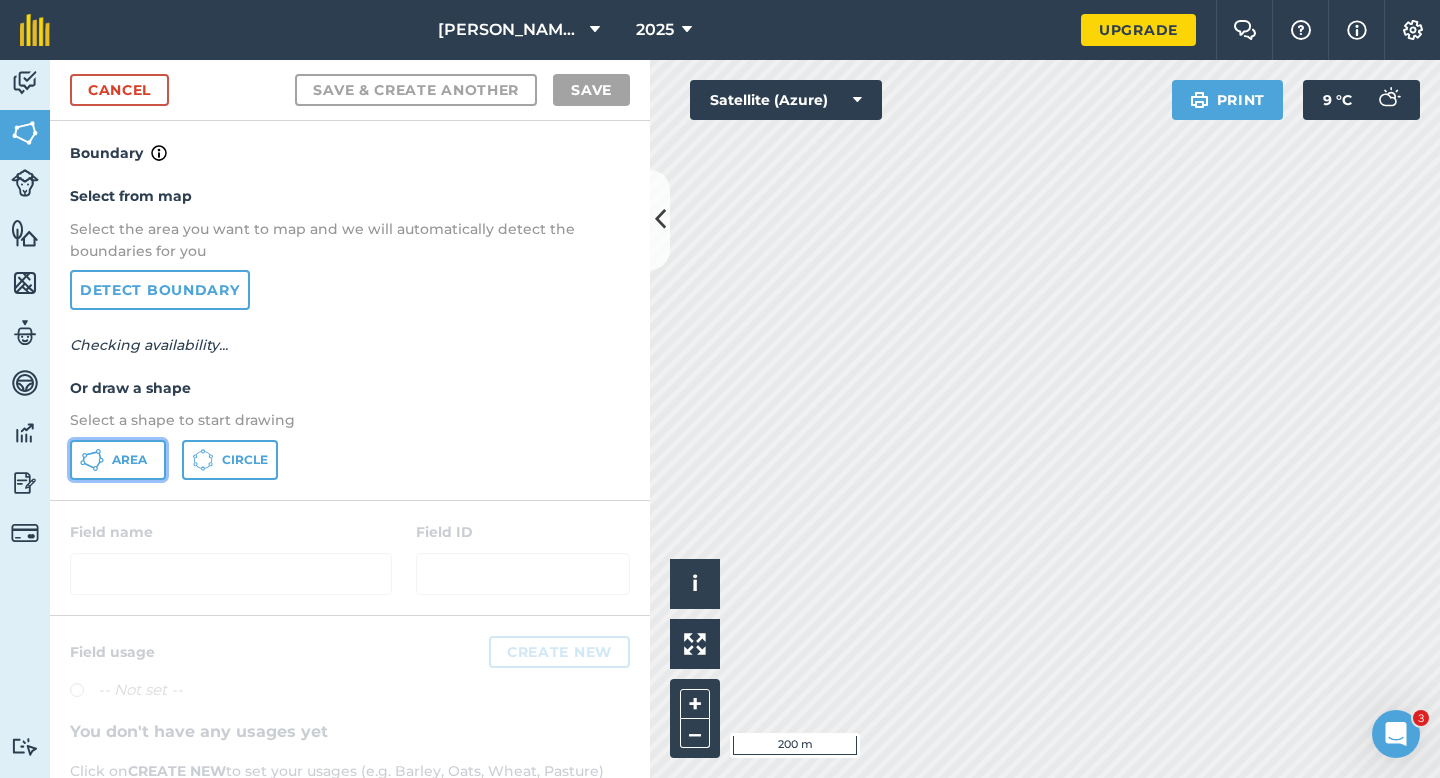 click on "Area" at bounding box center (118, 460) 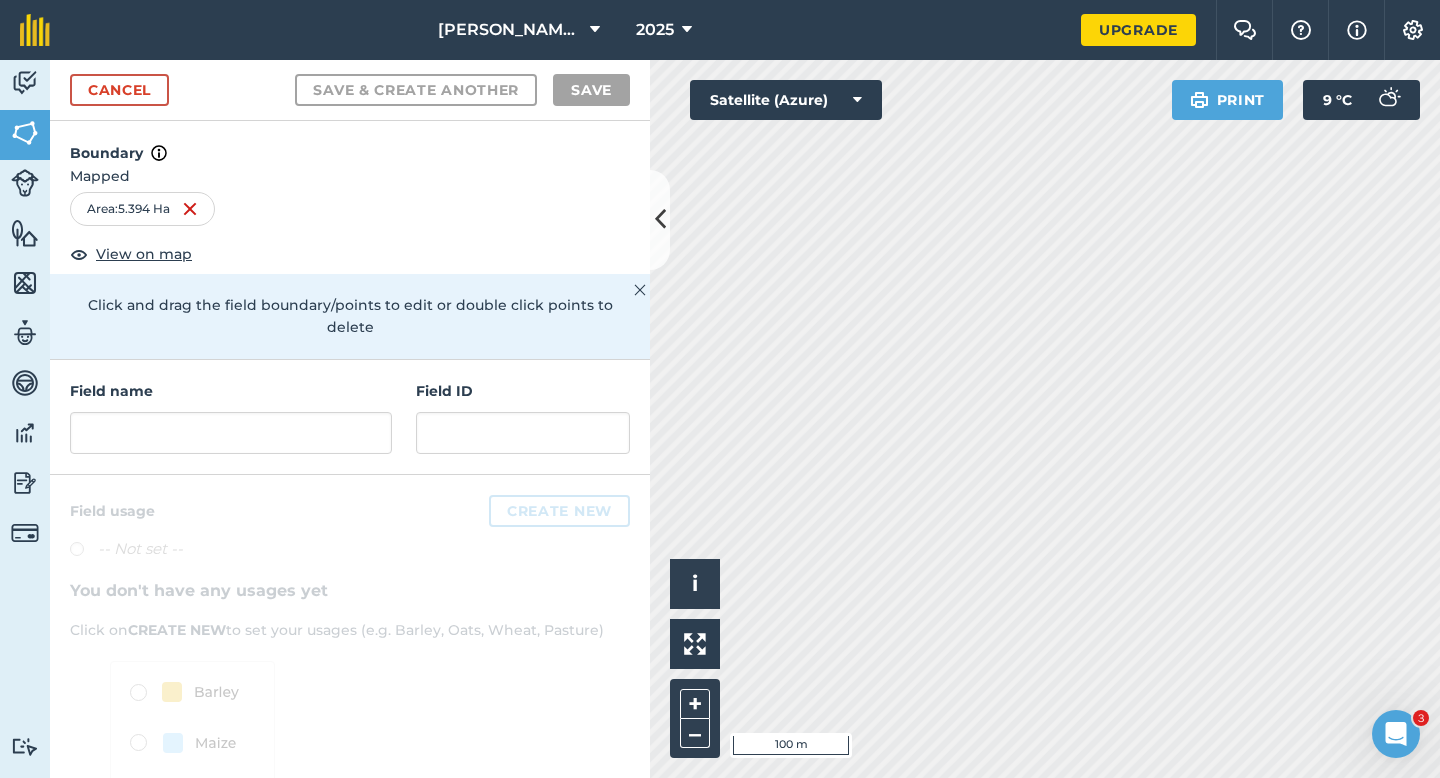 click on "Field name Field ID" at bounding box center (350, 417) 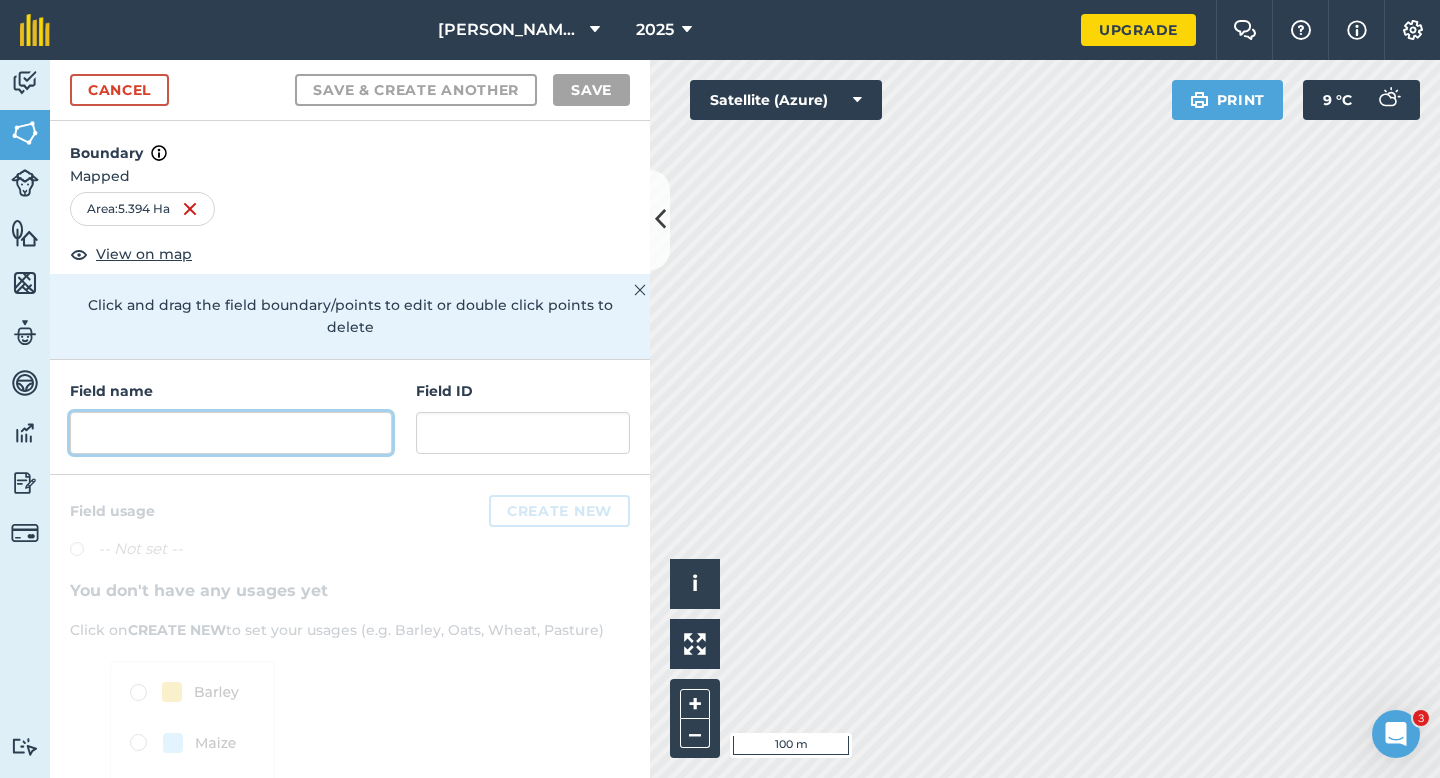 click at bounding box center (231, 433) 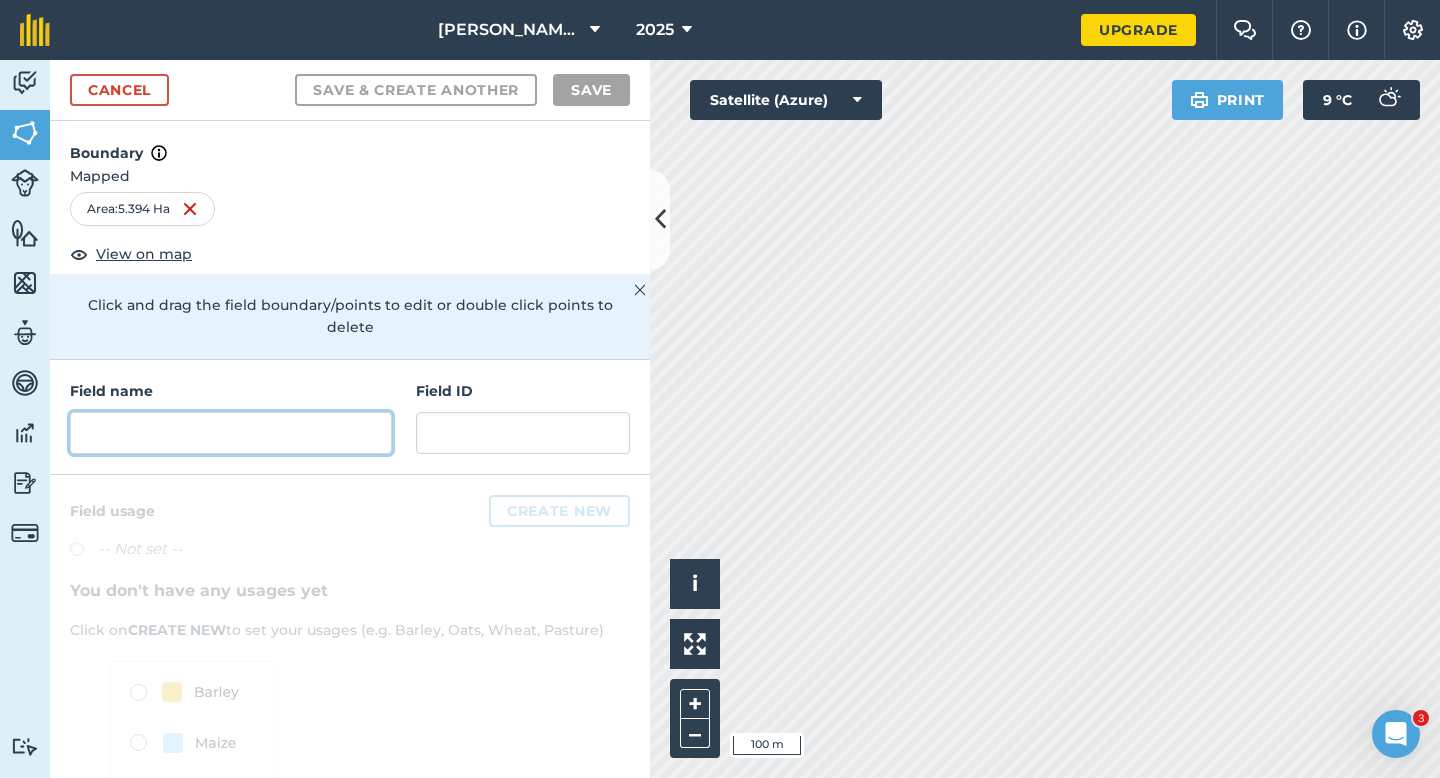 click at bounding box center [231, 433] 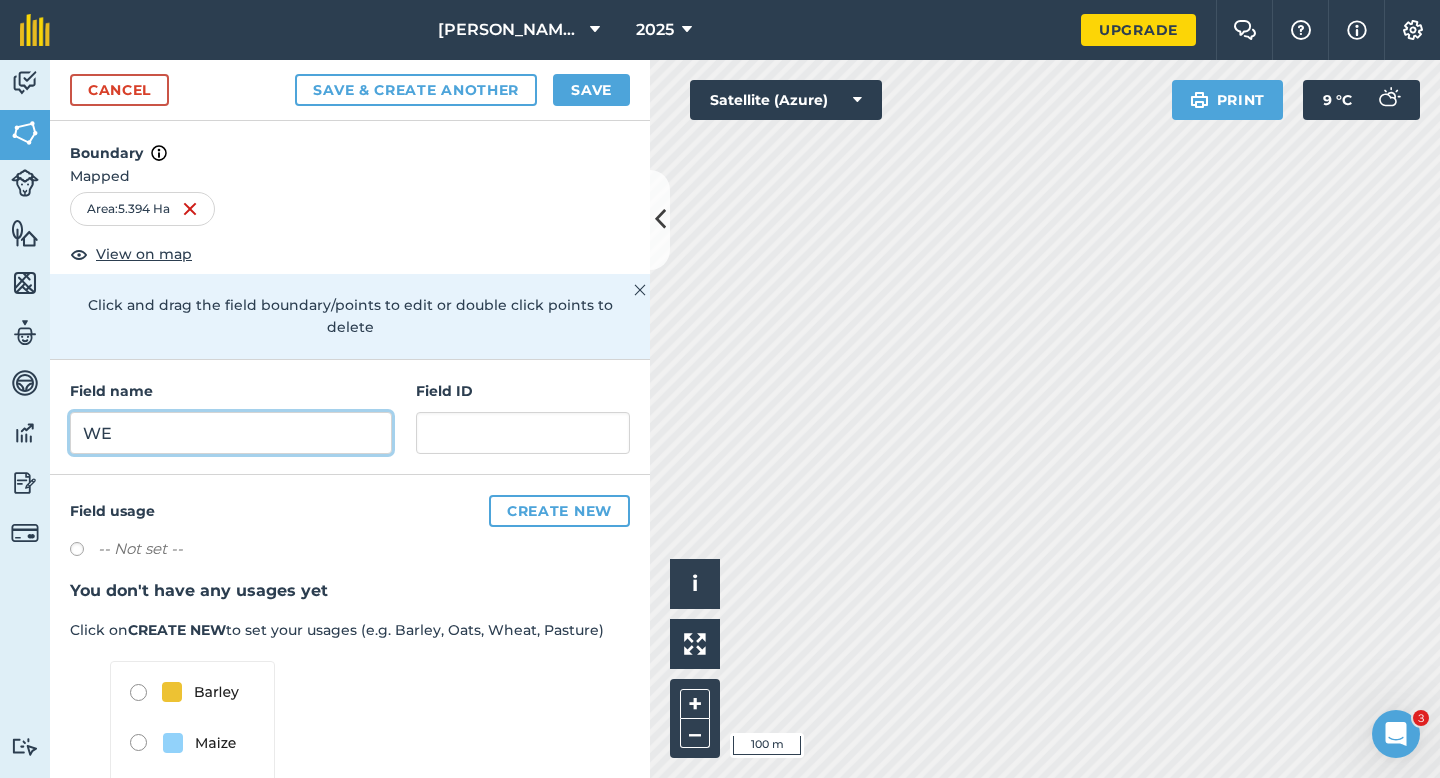 click on "WE" at bounding box center [231, 433] 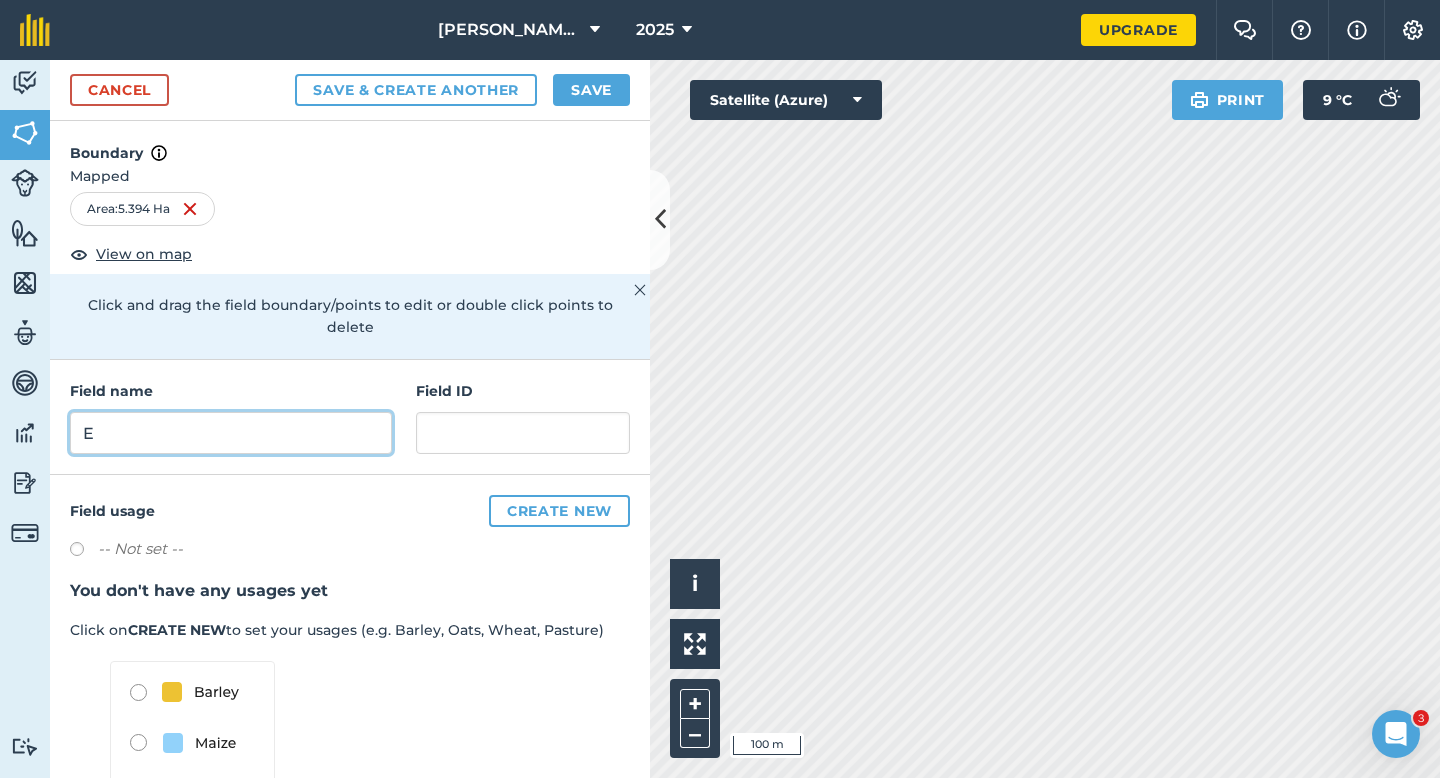 type on "E" 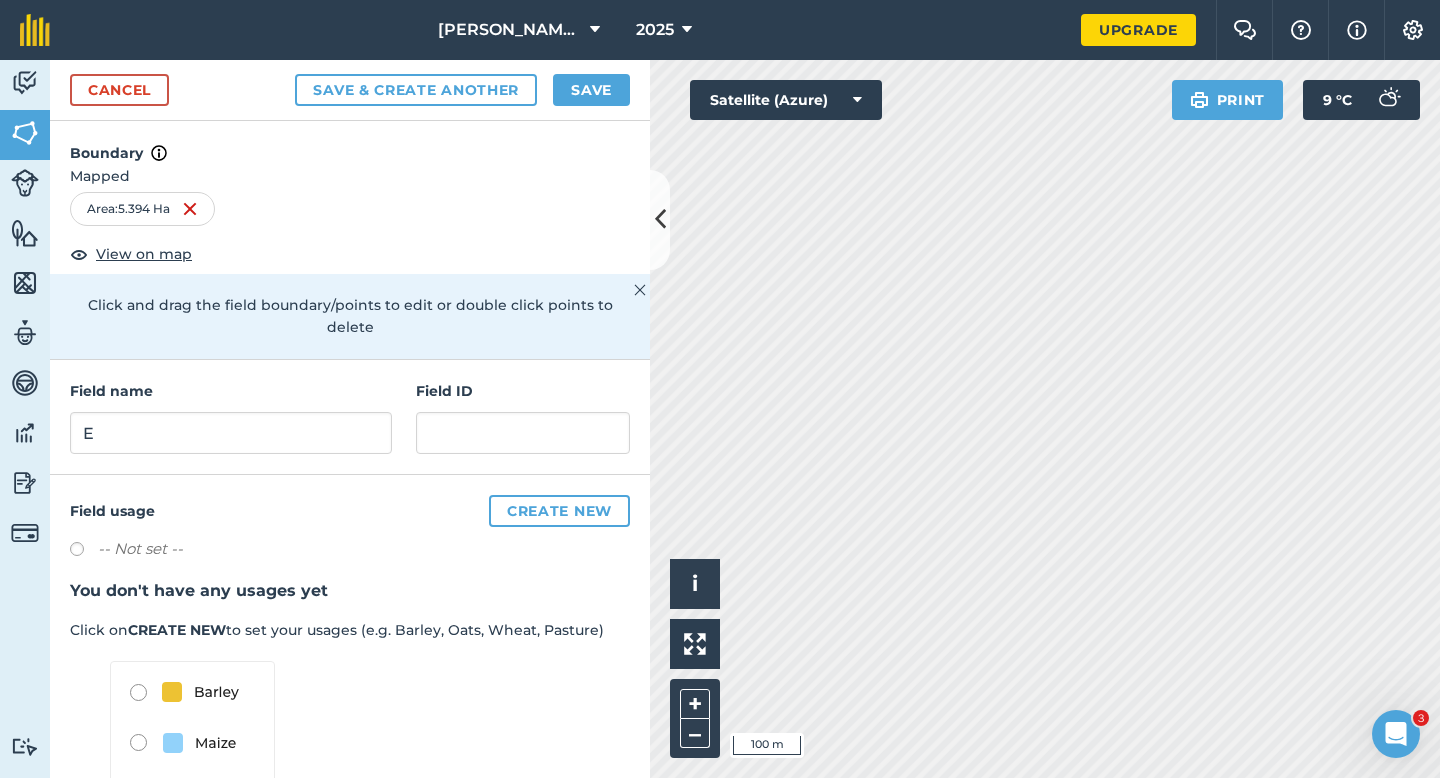 click on "Cancel Save & Create Another Save" at bounding box center [350, 90] 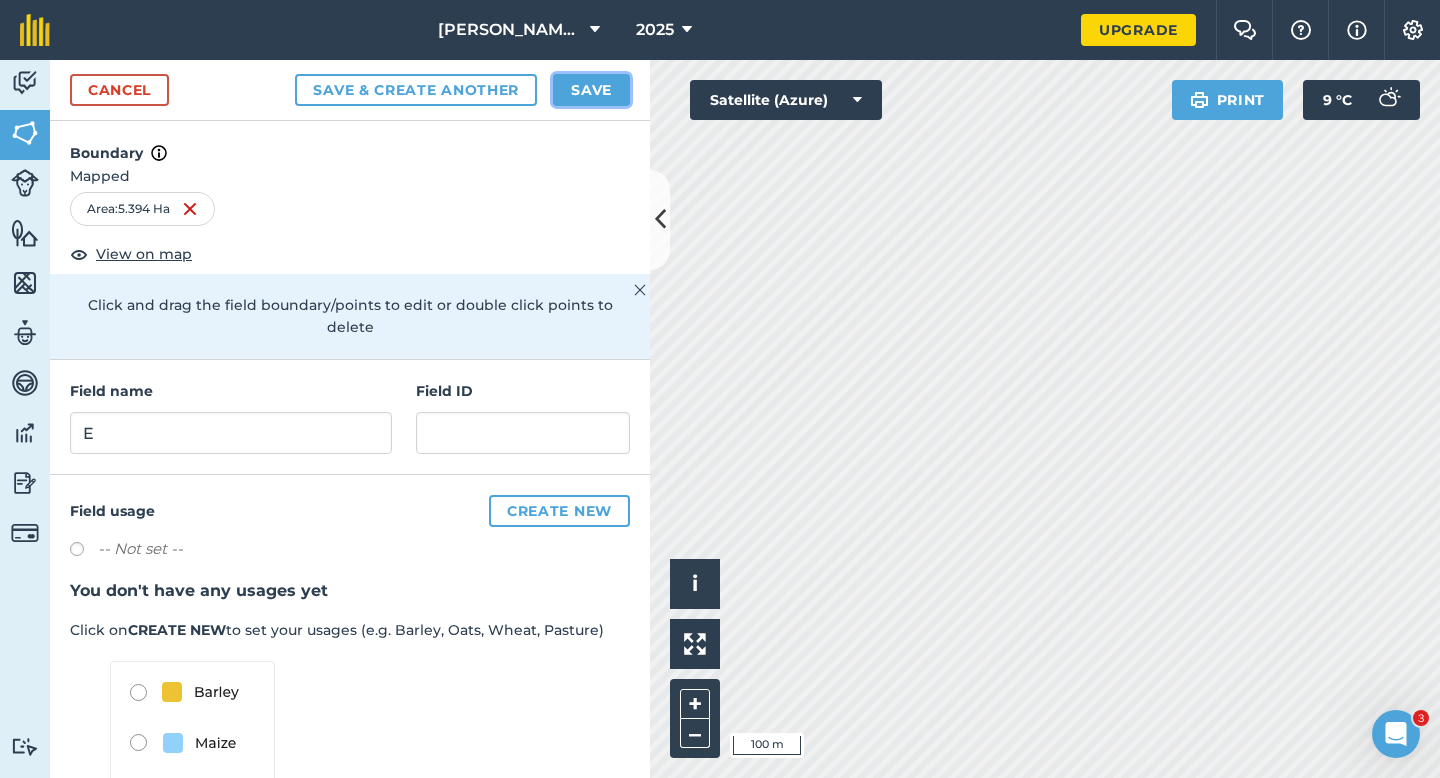 click on "Save" at bounding box center [591, 90] 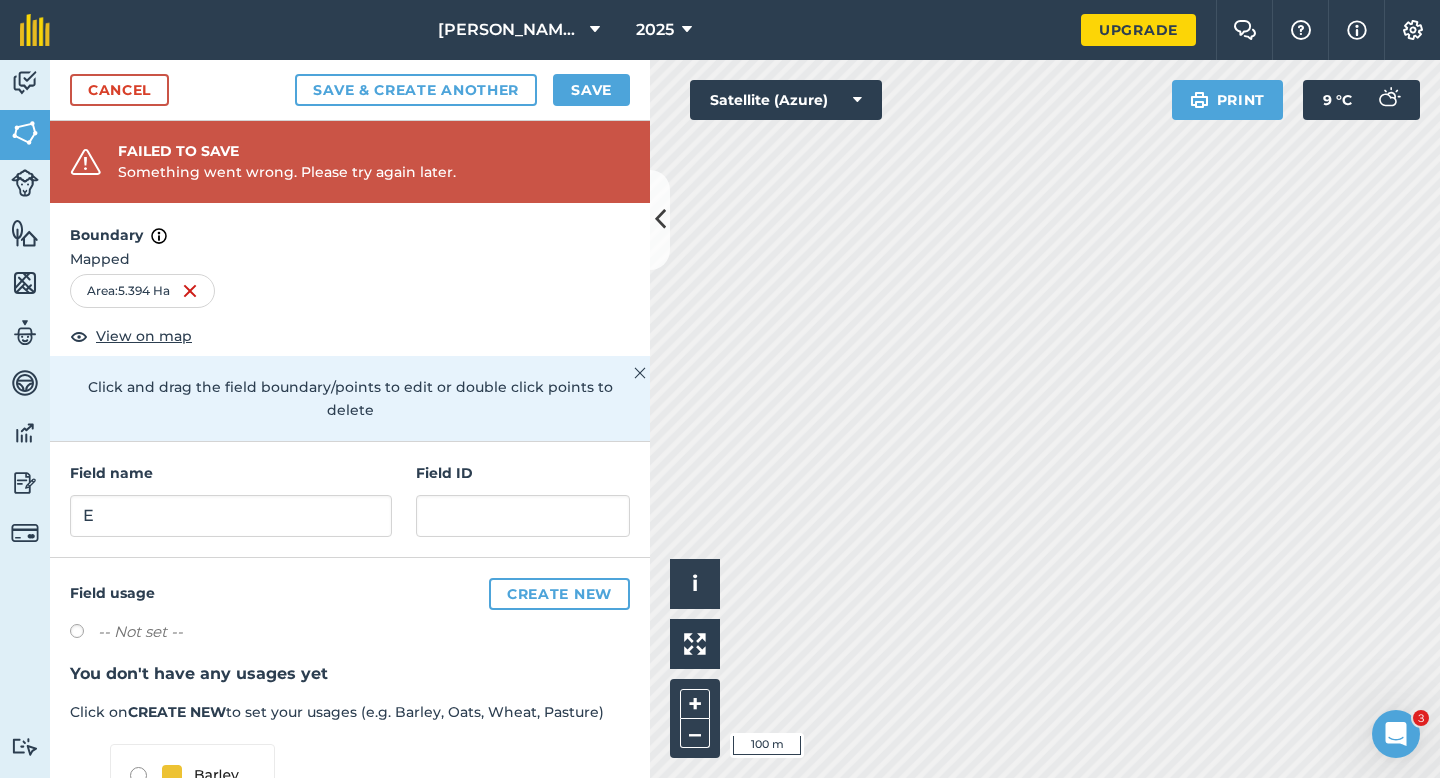 click on "Cancel Save & Create Another Save" at bounding box center (350, 90) 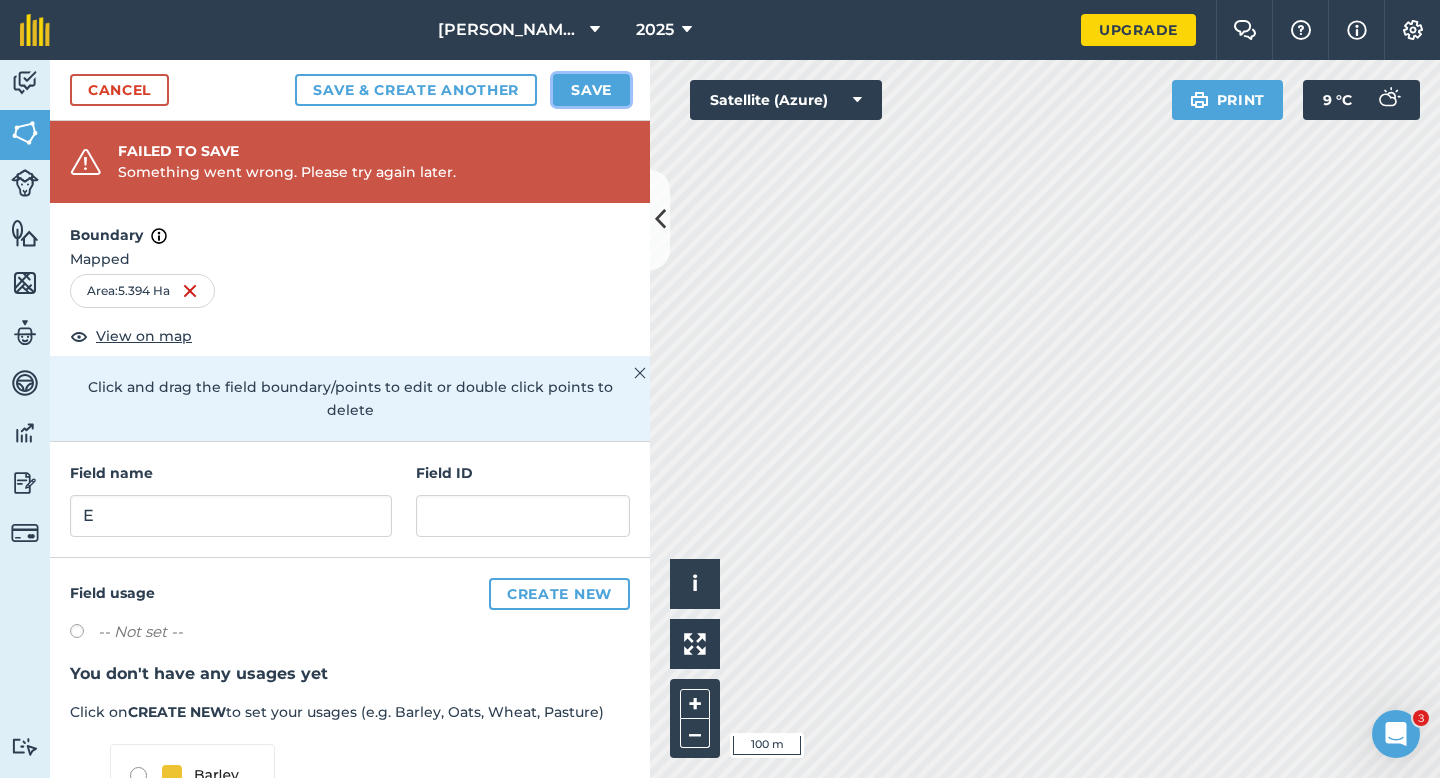 click on "Save" at bounding box center [591, 90] 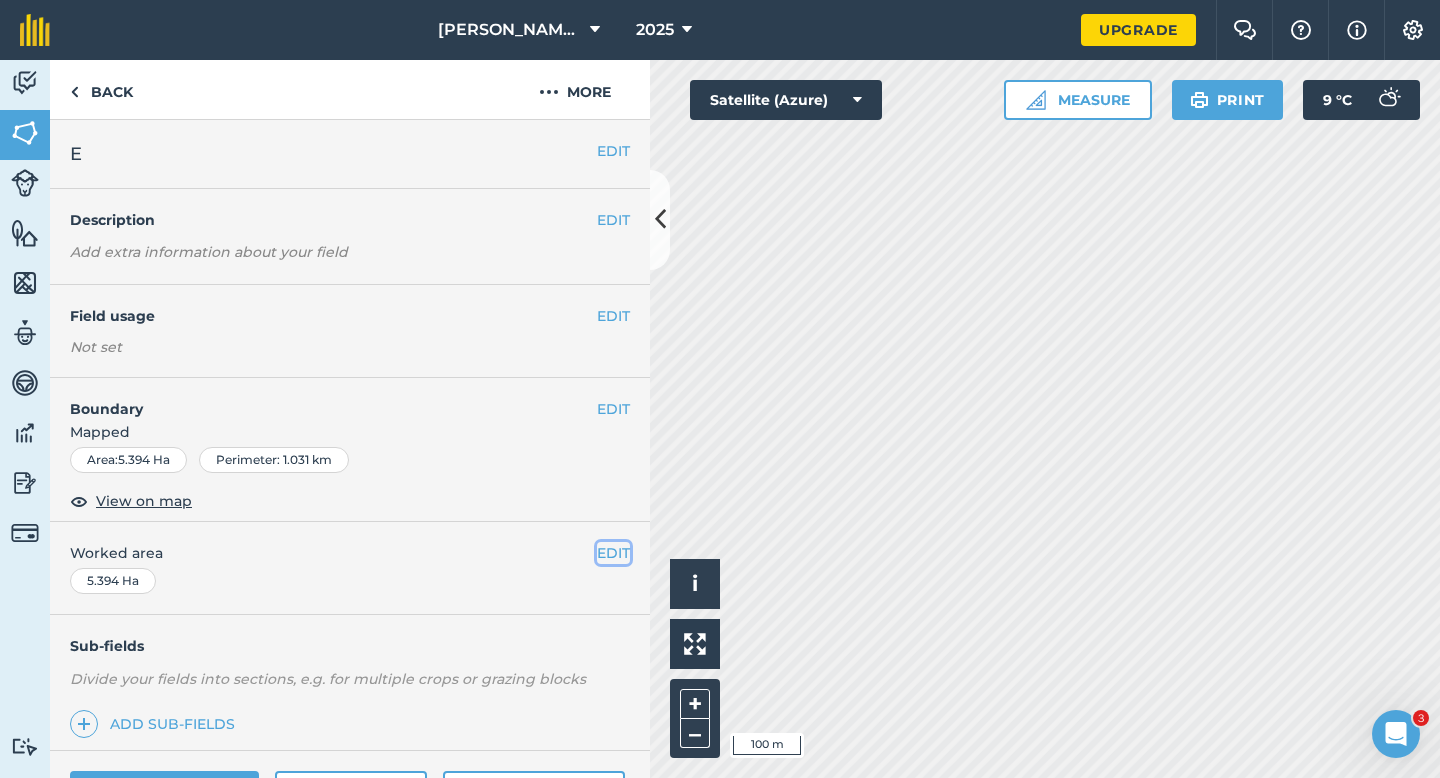 click on "EDIT" at bounding box center [613, 553] 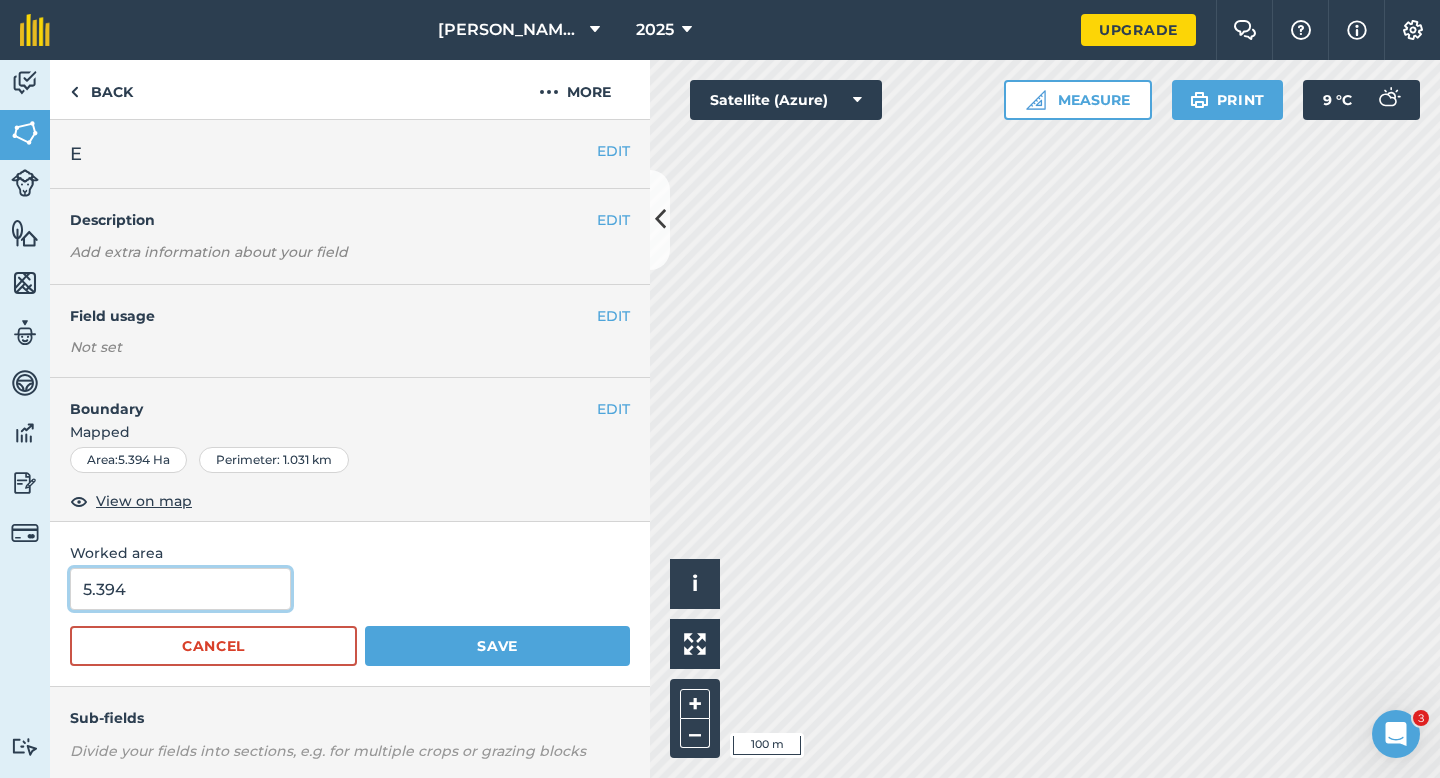 click on "5.394" at bounding box center (180, 589) 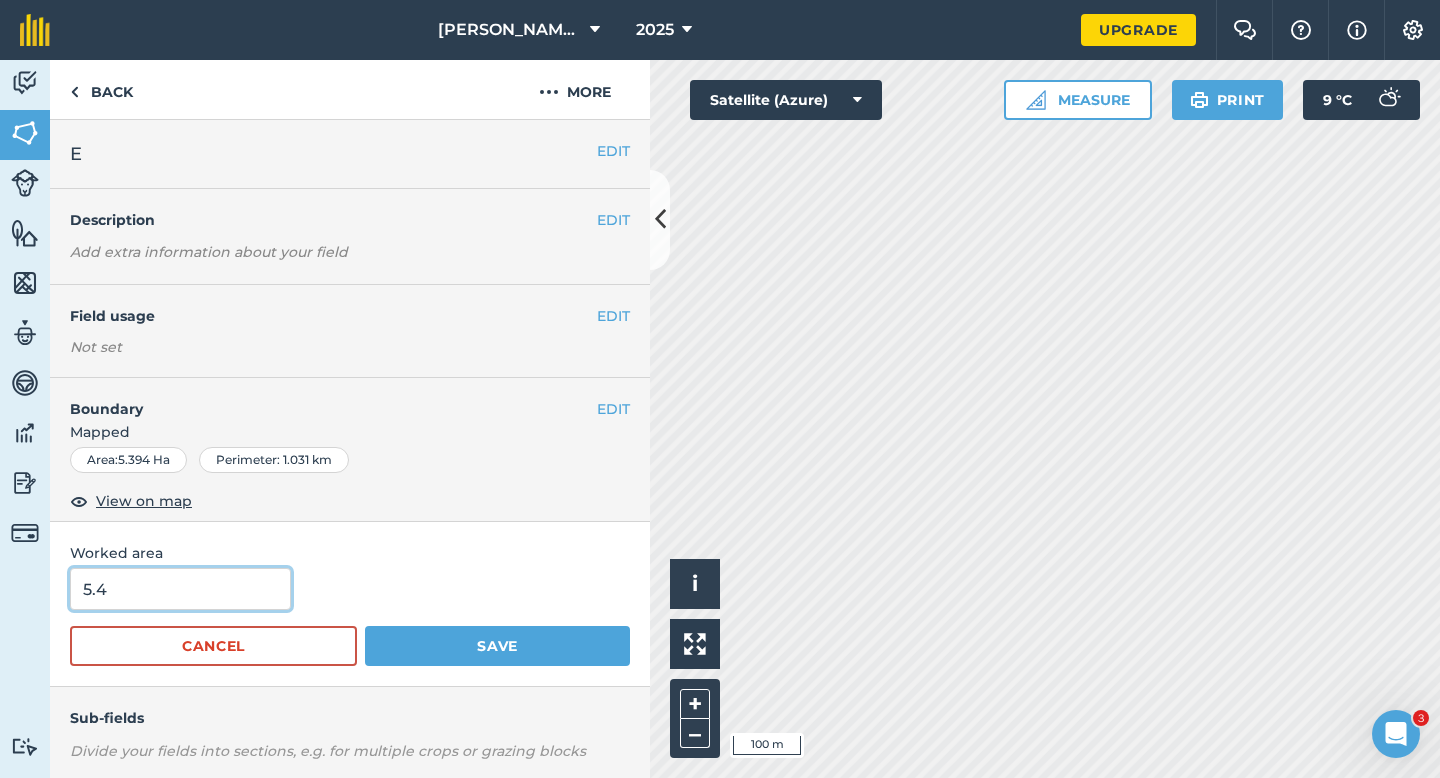 type on "5.4" 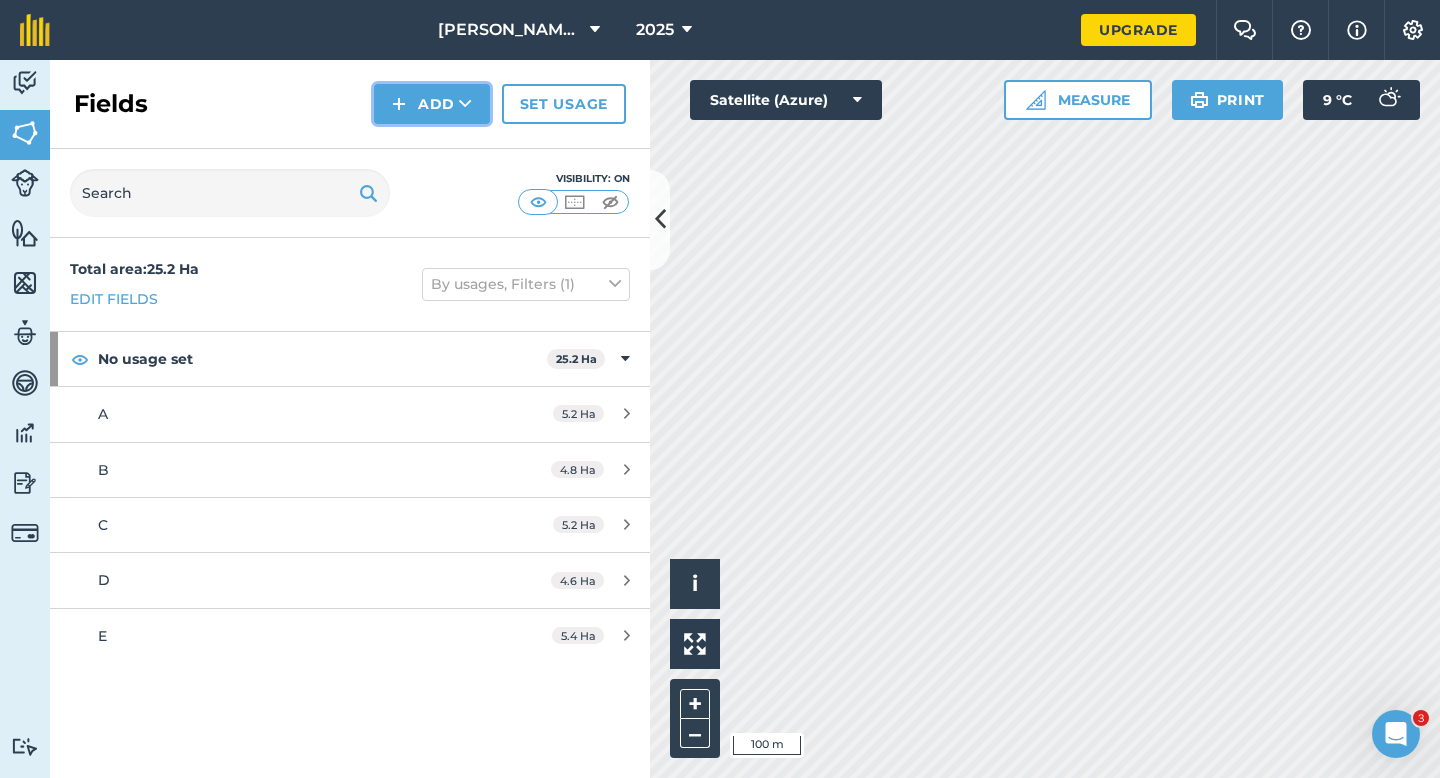 click on "Add" at bounding box center (432, 104) 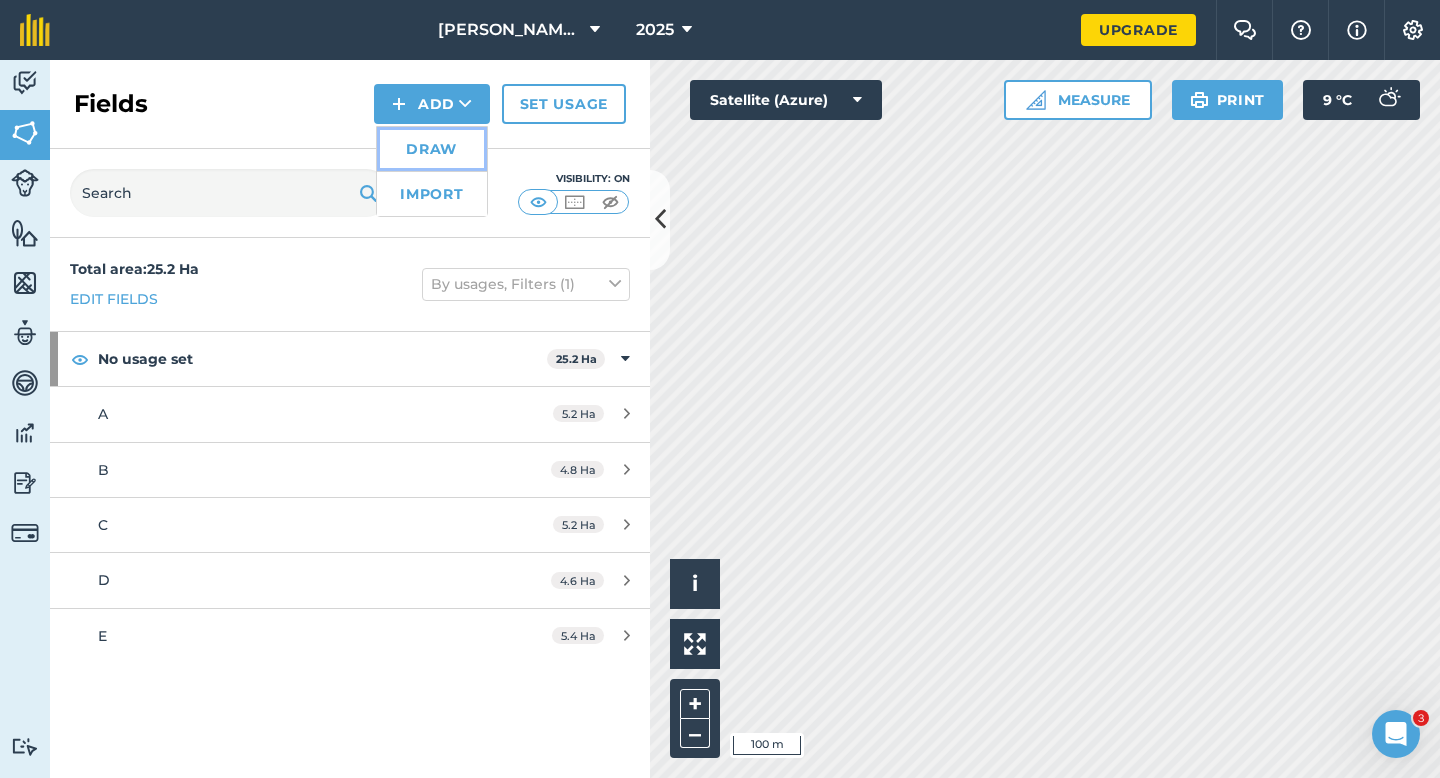 click on "Draw" at bounding box center [432, 149] 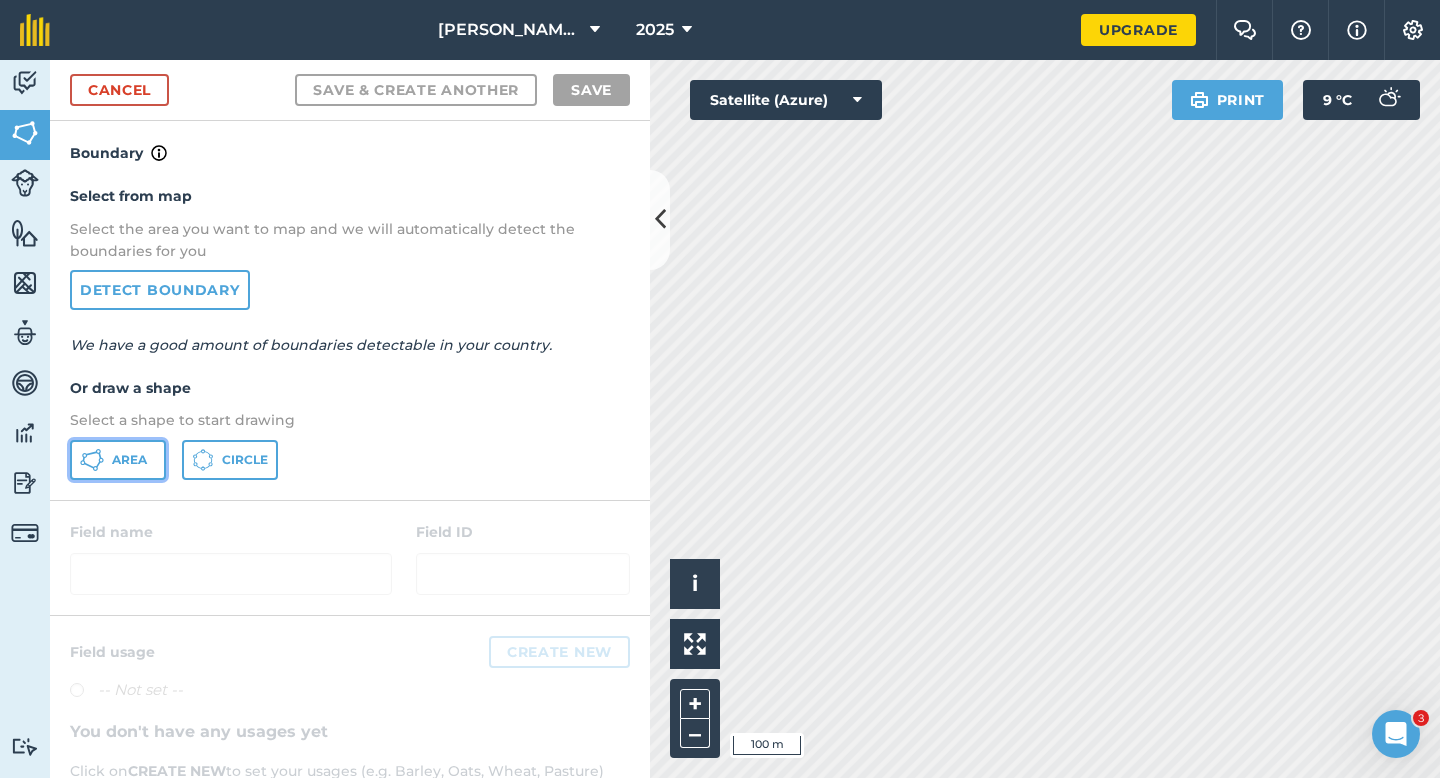 click 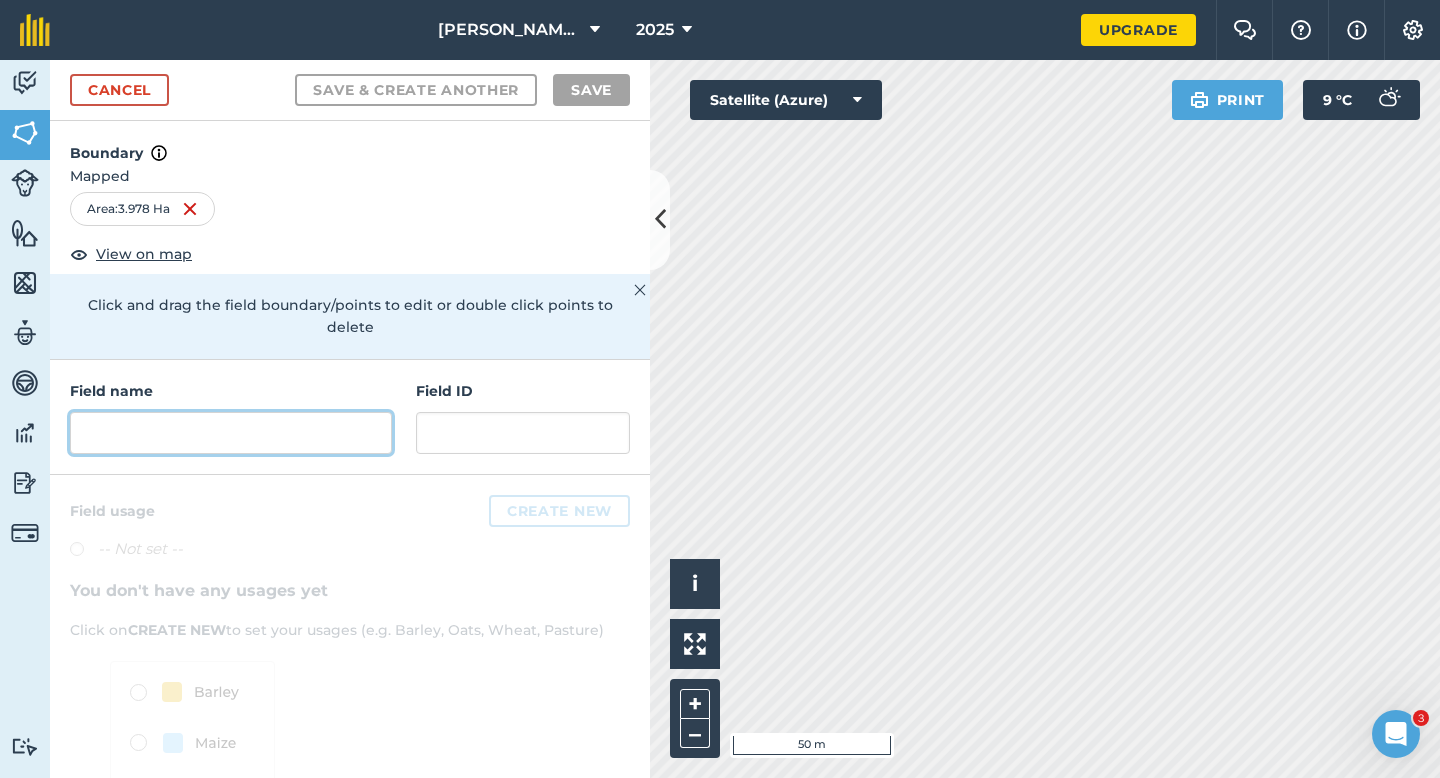click at bounding box center (231, 433) 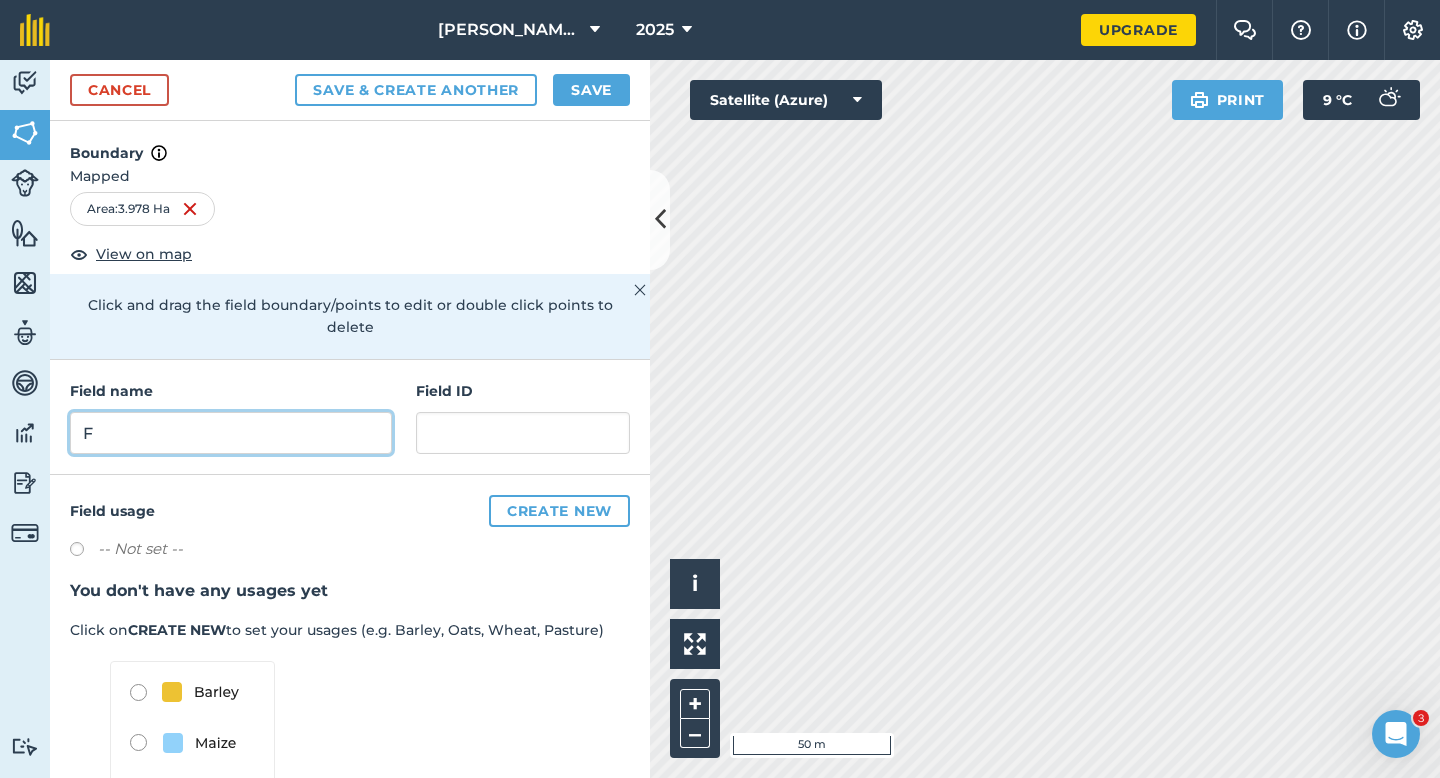 type on "F" 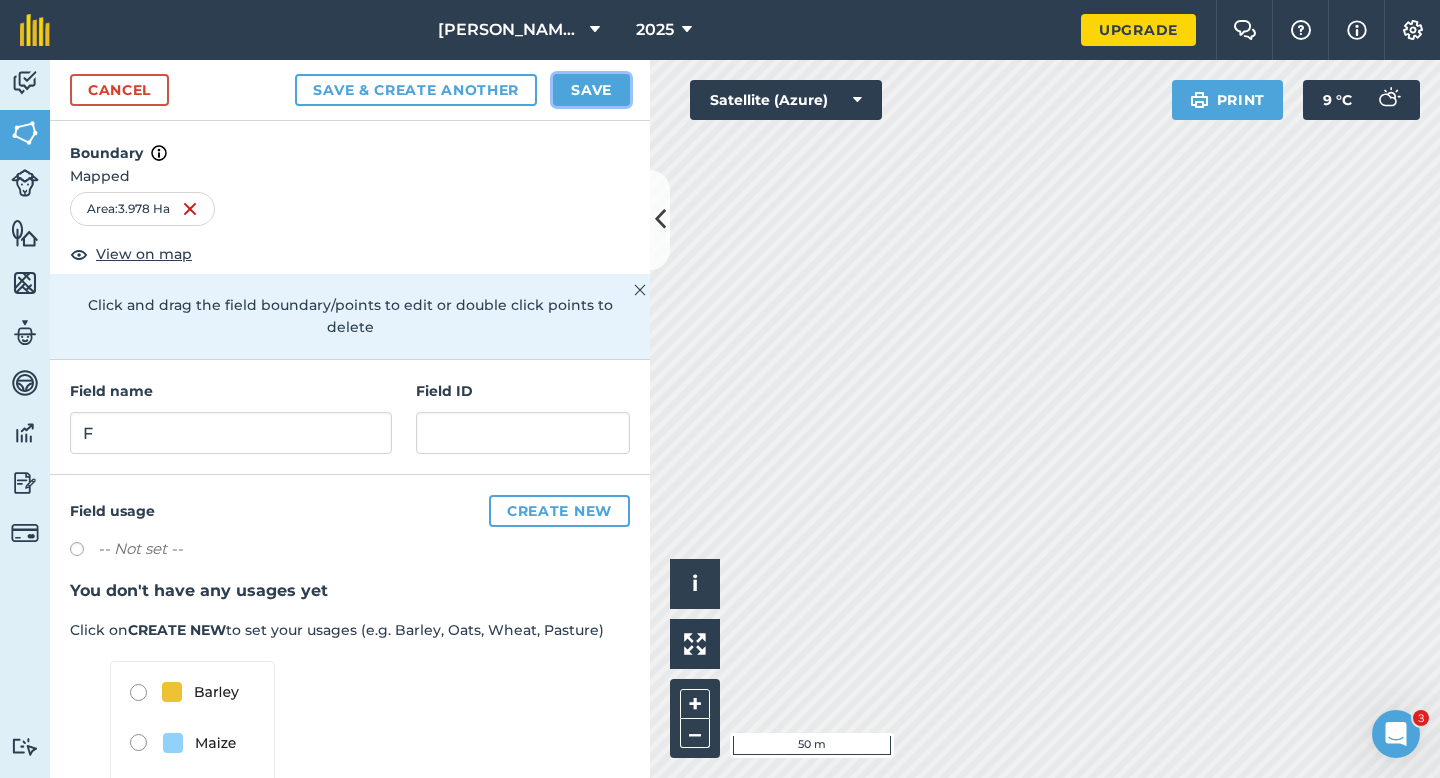 click on "Save" at bounding box center [591, 90] 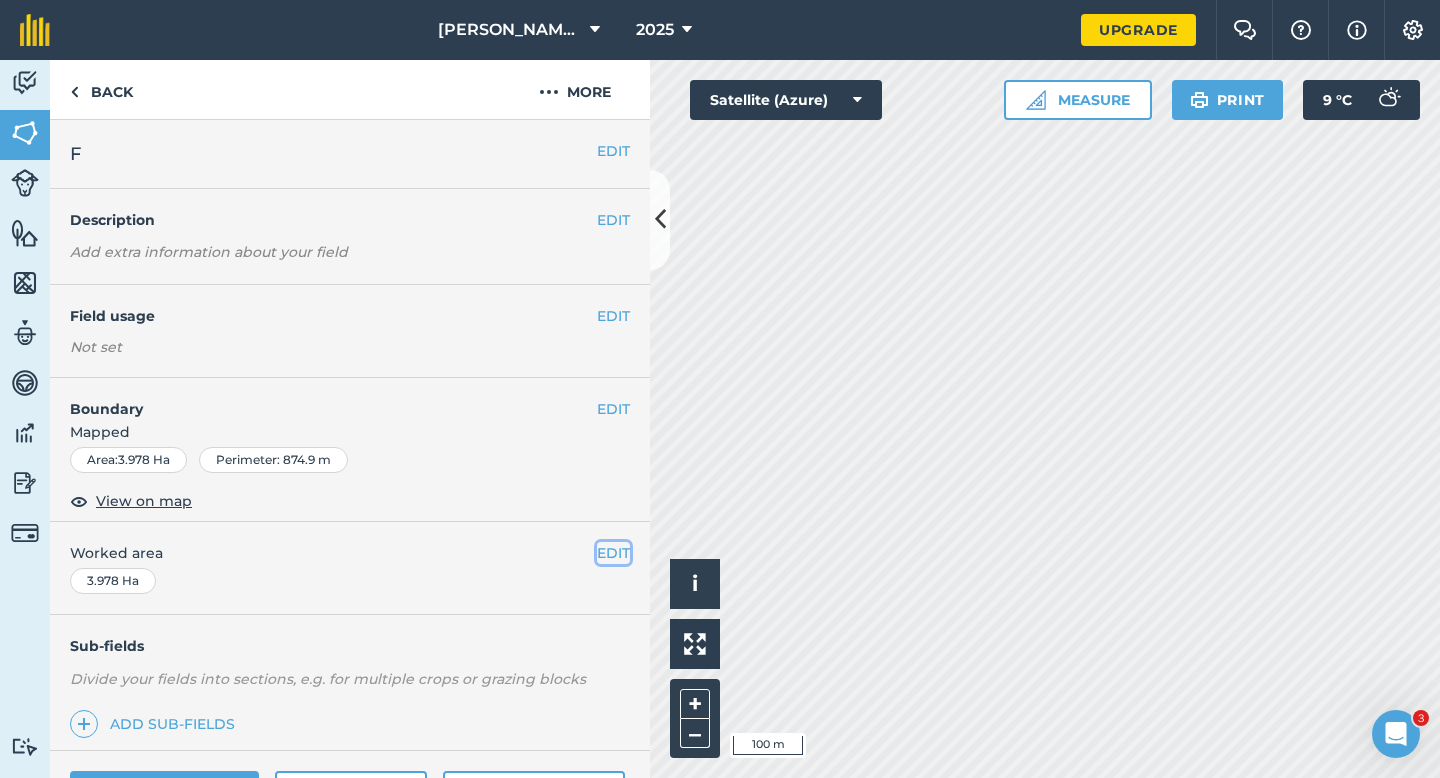 click on "EDIT" at bounding box center (613, 553) 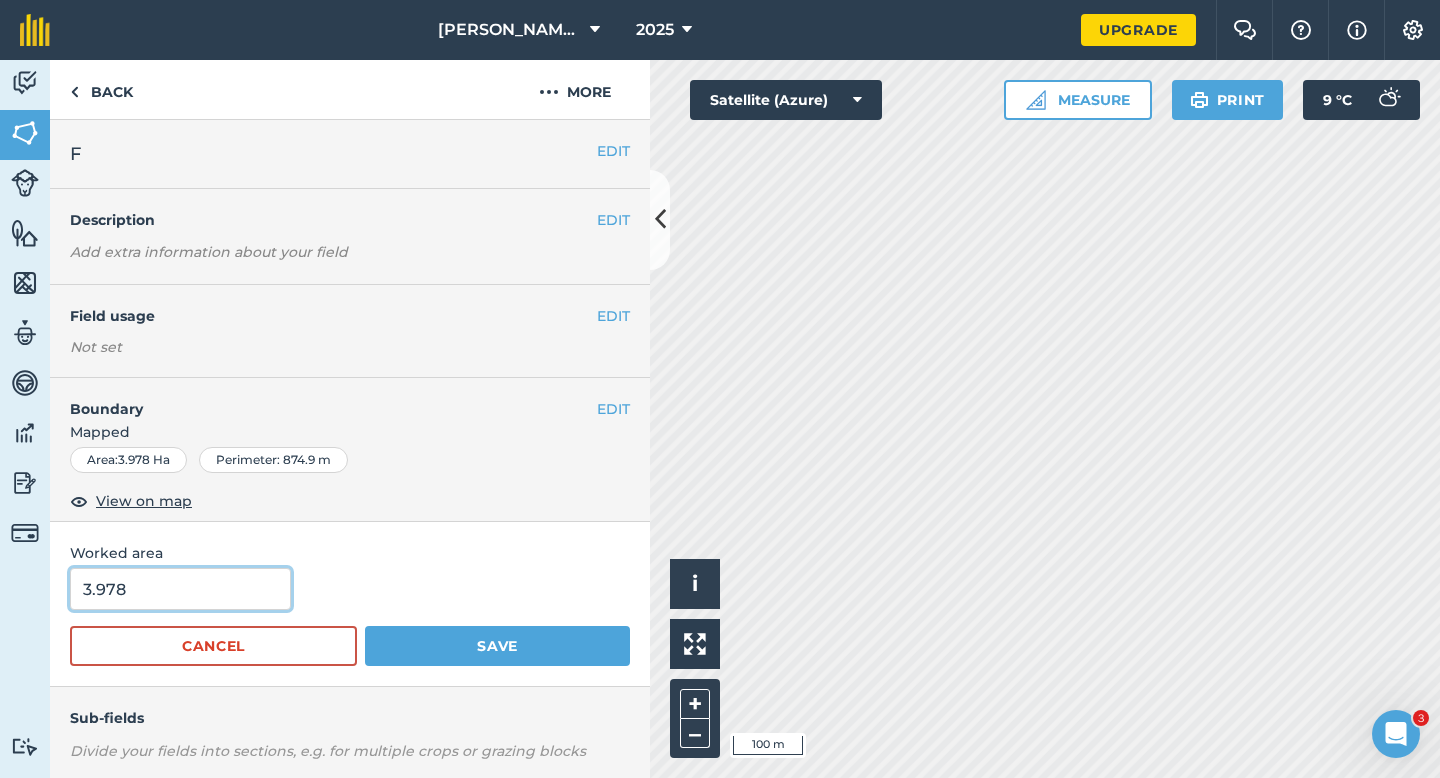 click on "3.978" at bounding box center [180, 589] 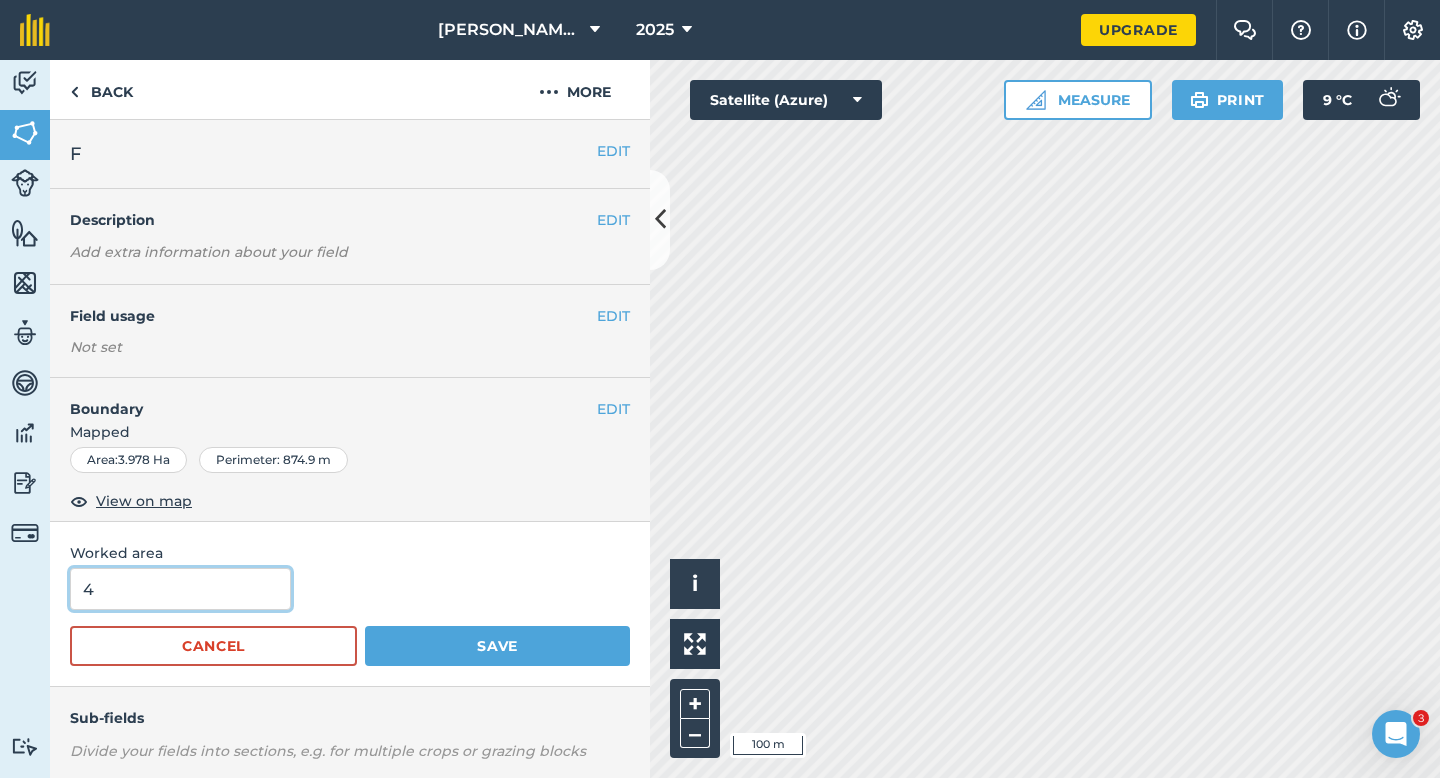 click on "Save" at bounding box center [497, 646] 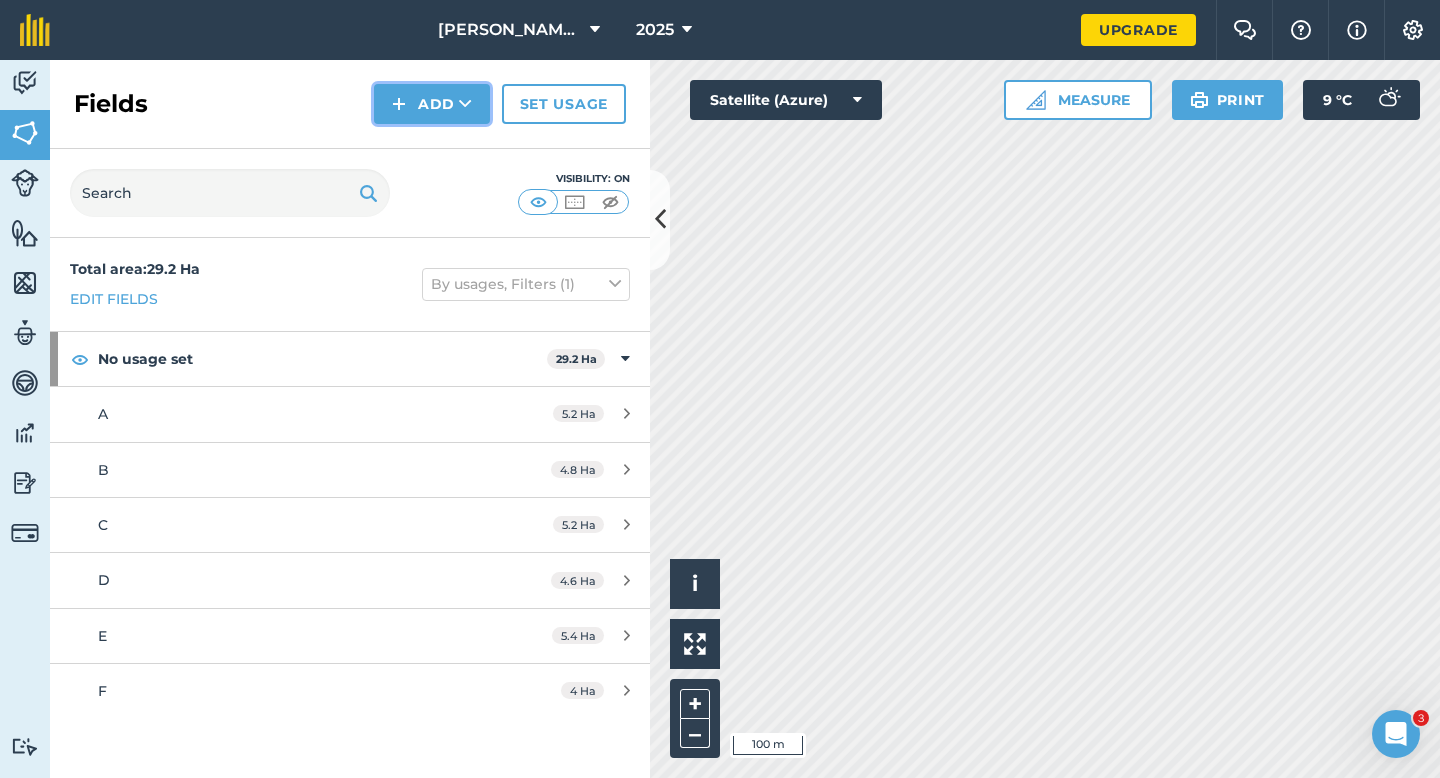 click at bounding box center [399, 104] 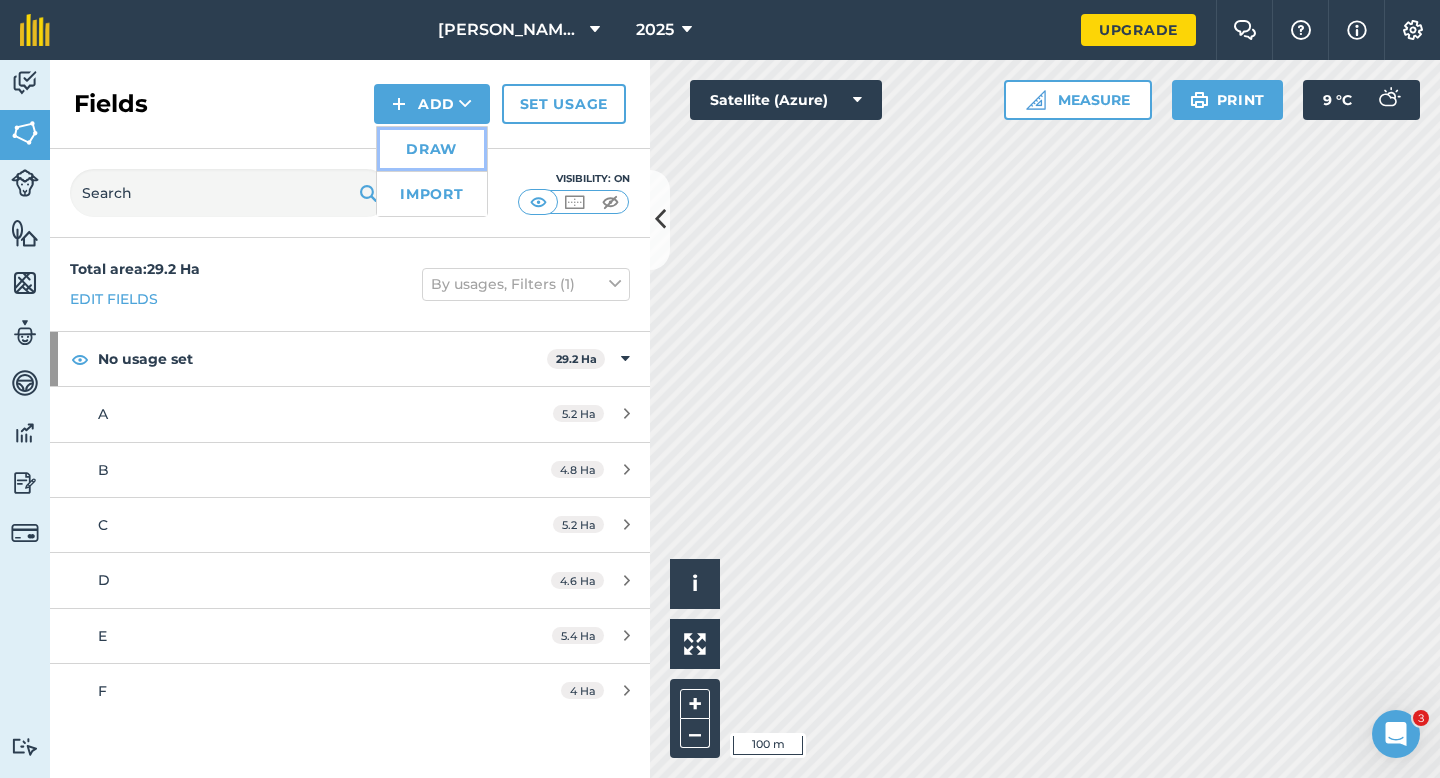 click on "Draw" at bounding box center (432, 149) 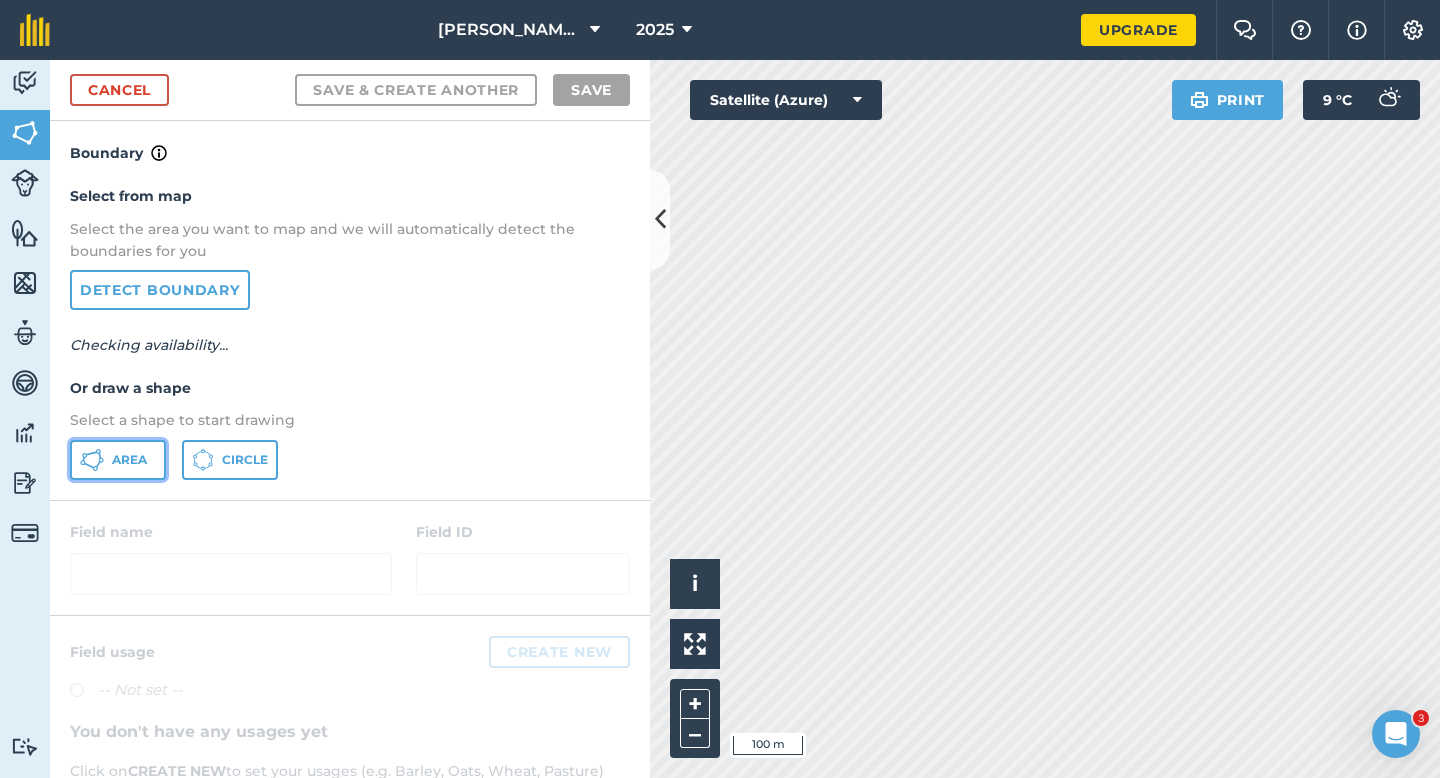 click 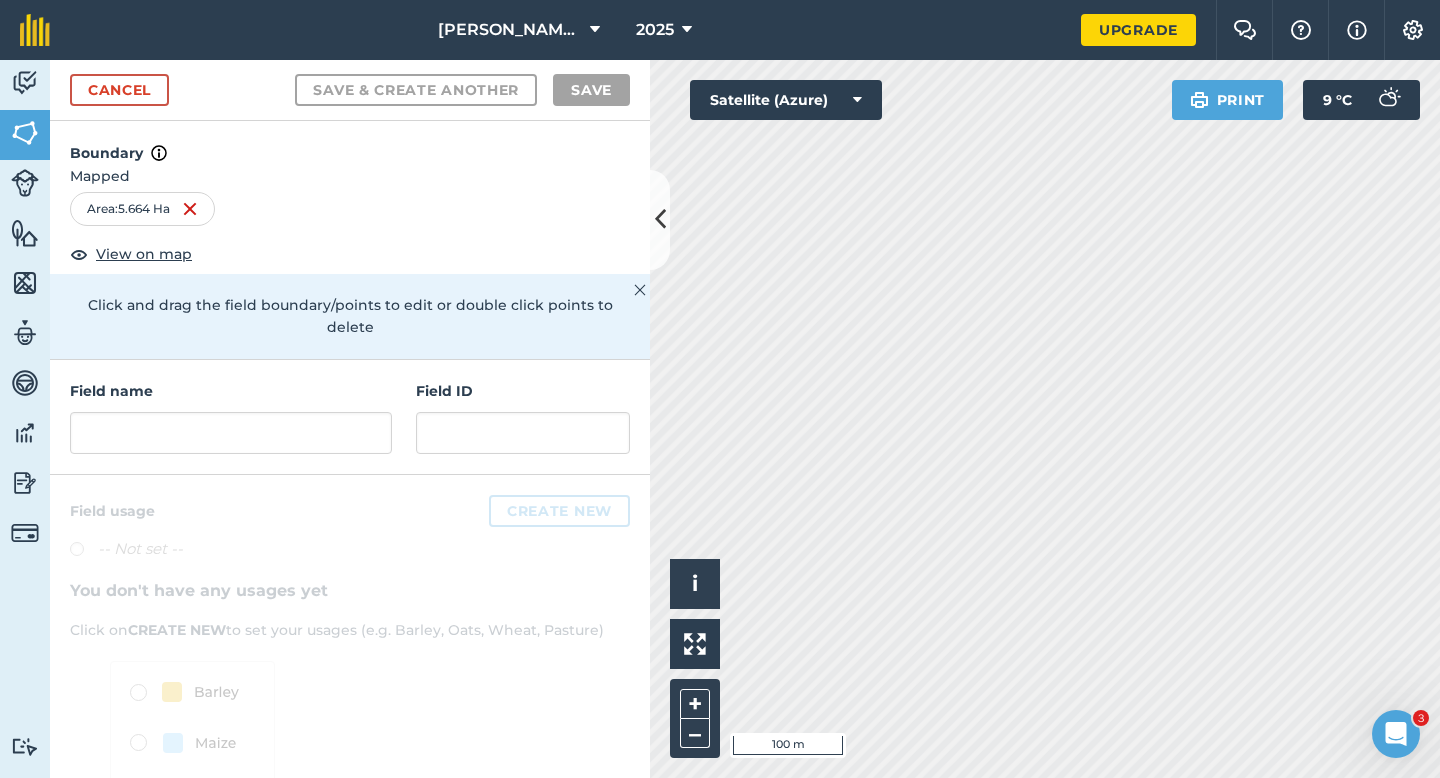 click on "Field name" at bounding box center (231, 417) 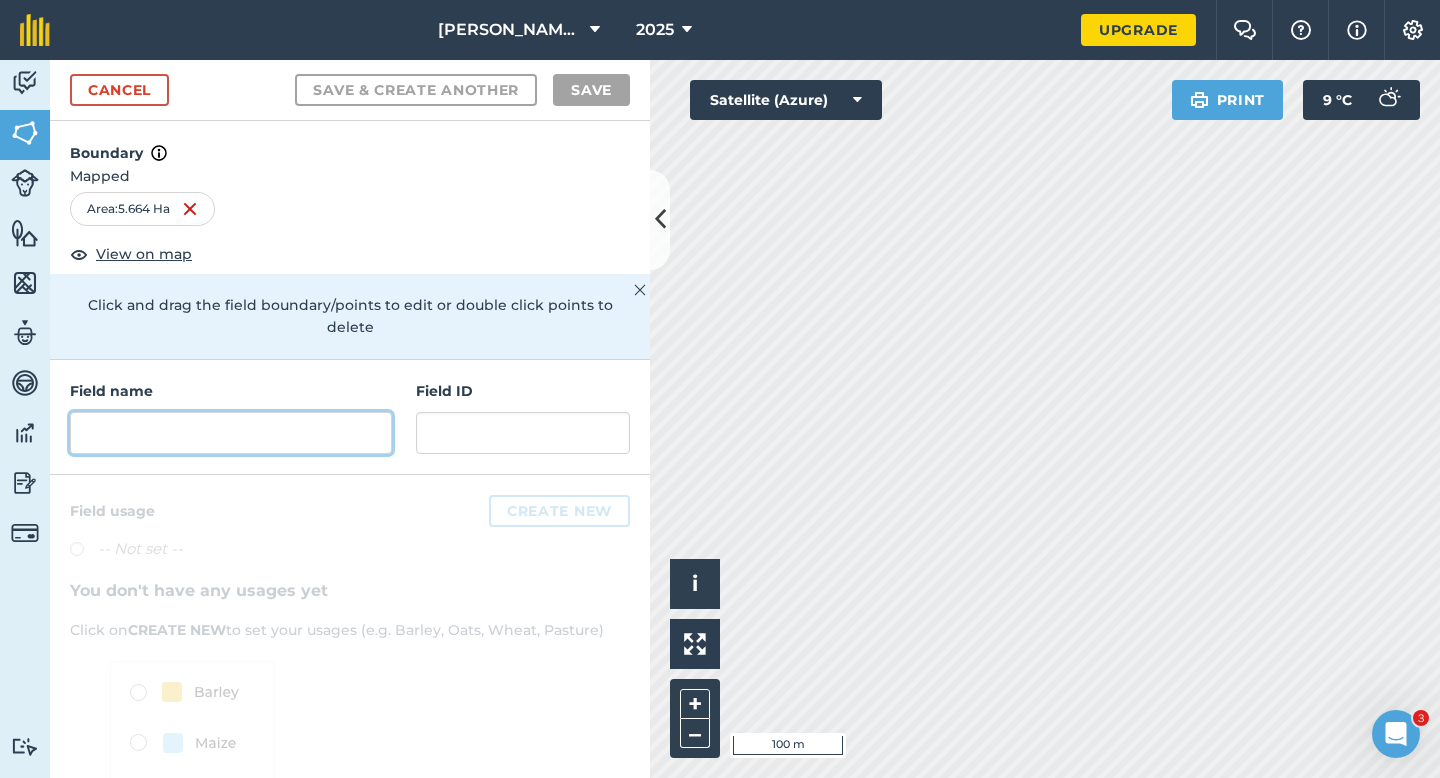 click at bounding box center [231, 433] 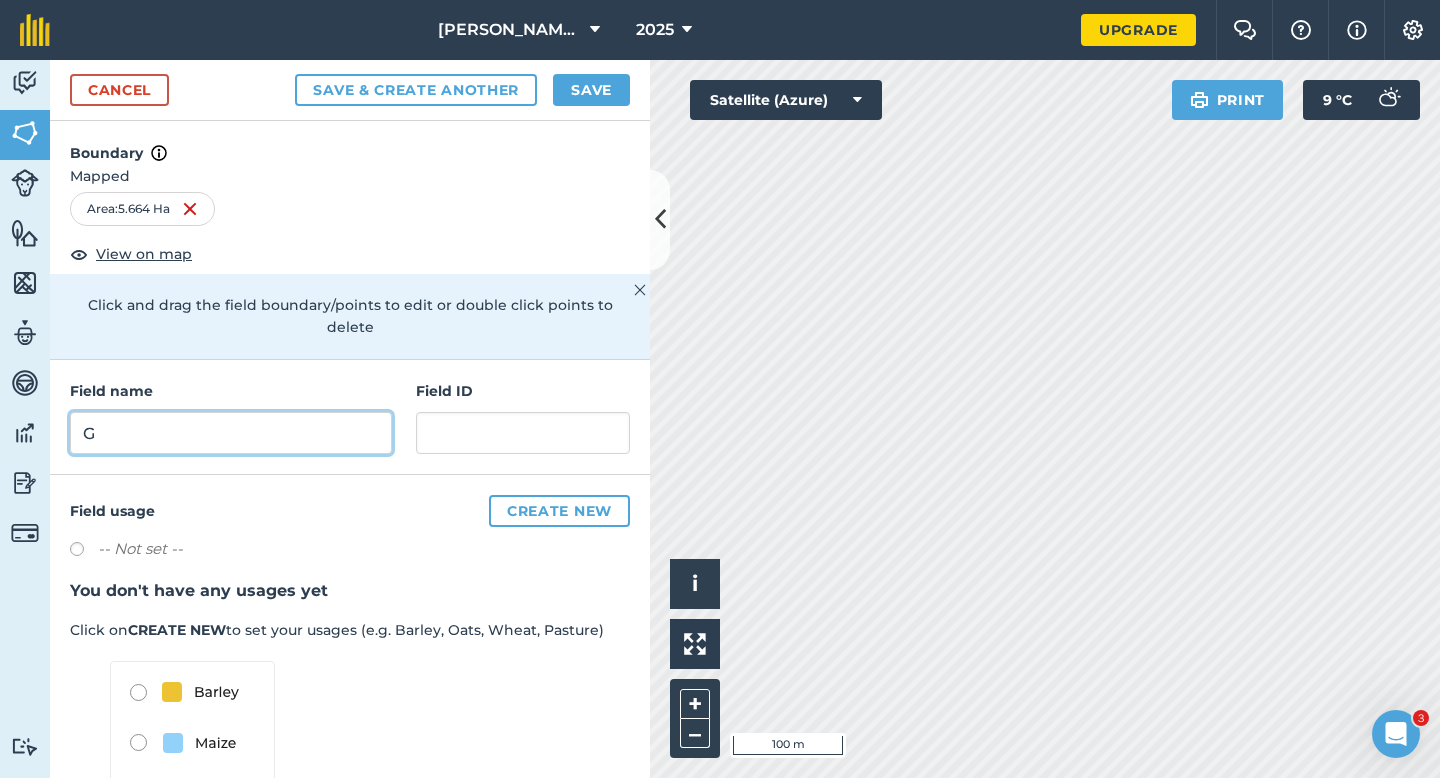 type on "G" 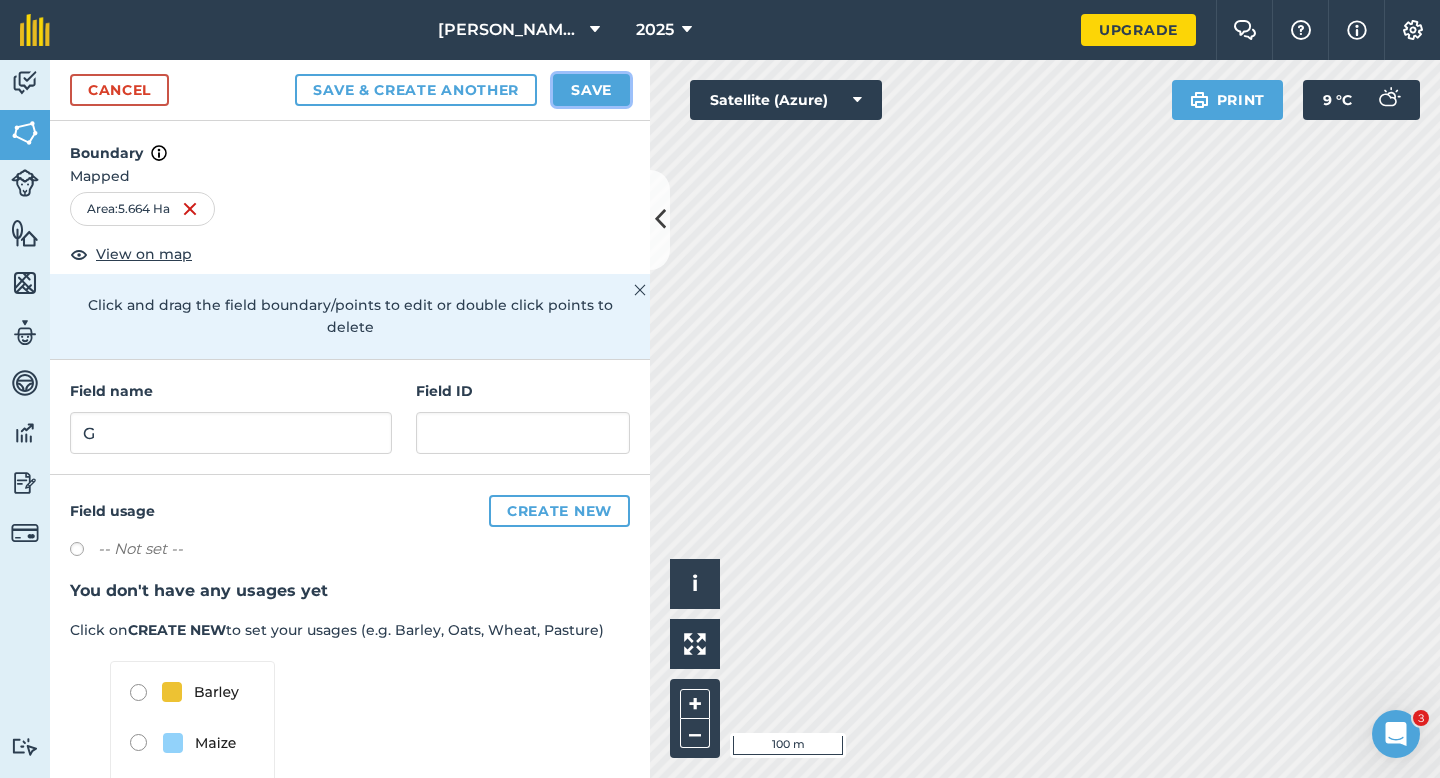 click on "Save" at bounding box center (591, 90) 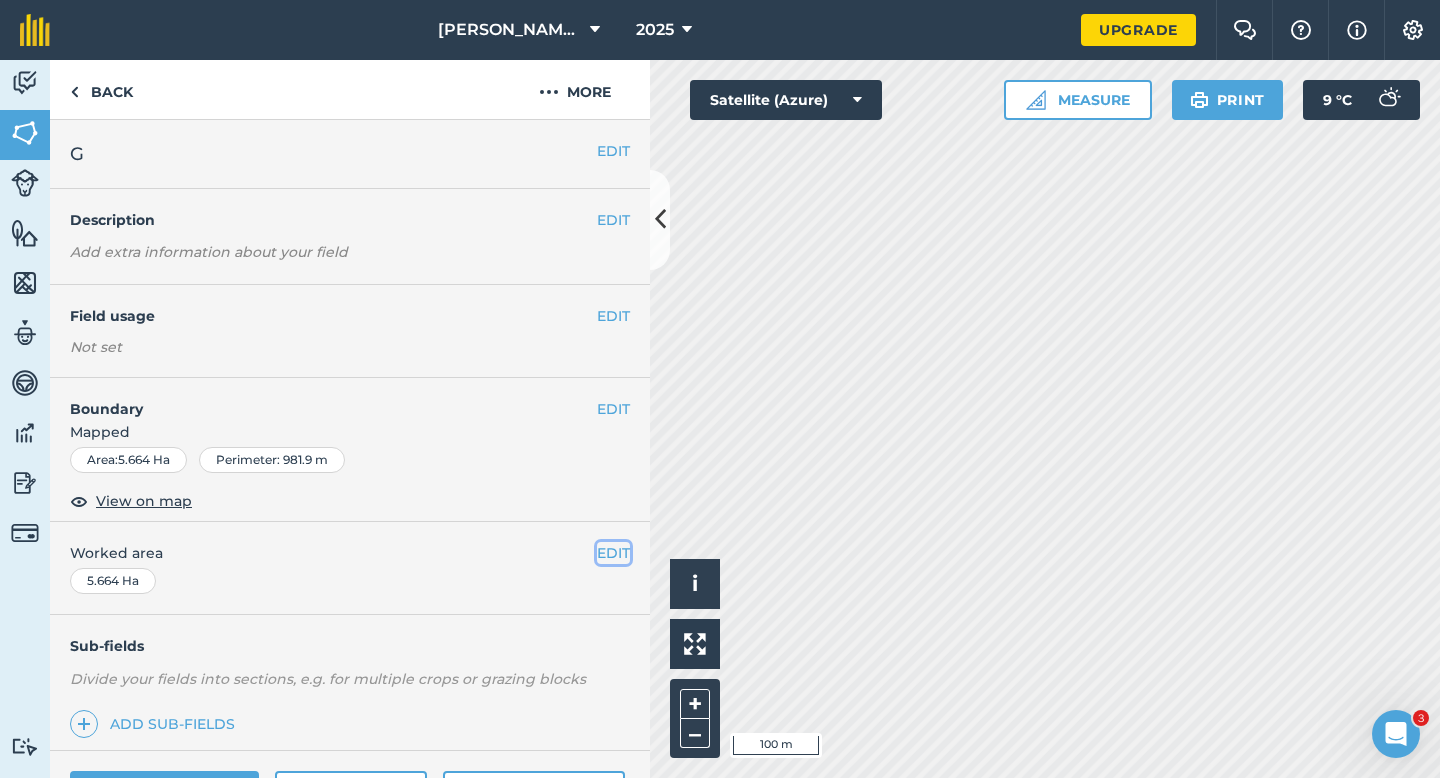 click on "EDIT" at bounding box center [613, 553] 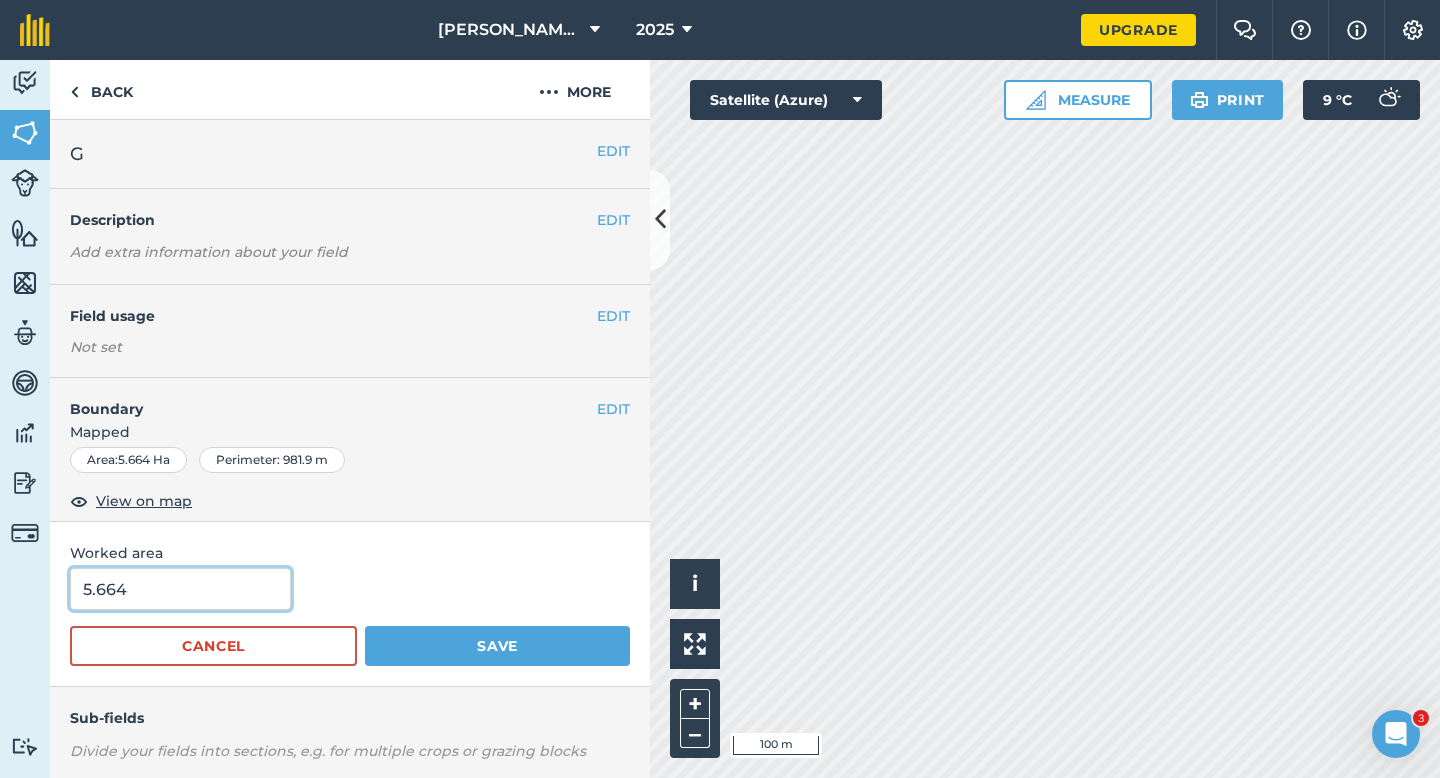 click on "5.664" at bounding box center [180, 589] 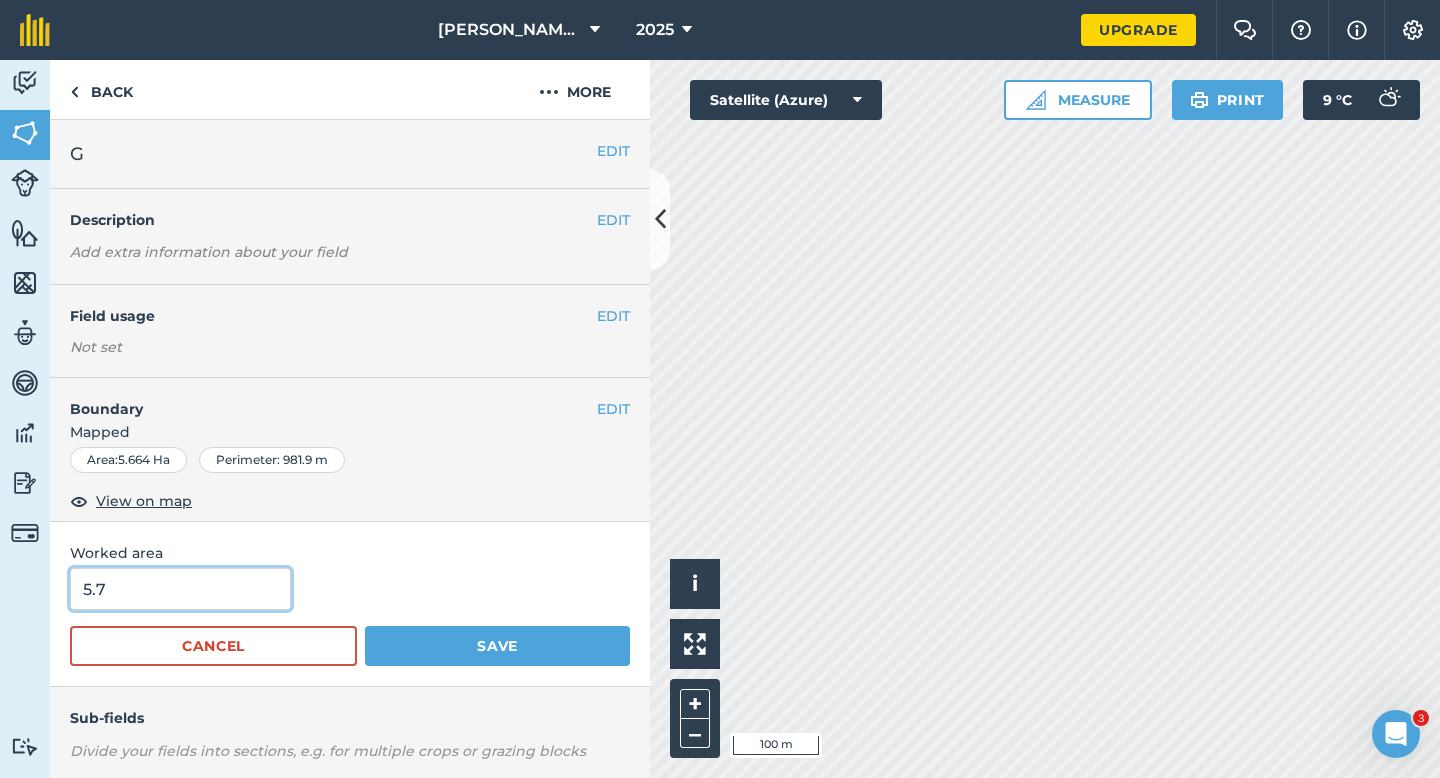 type on "5.7" 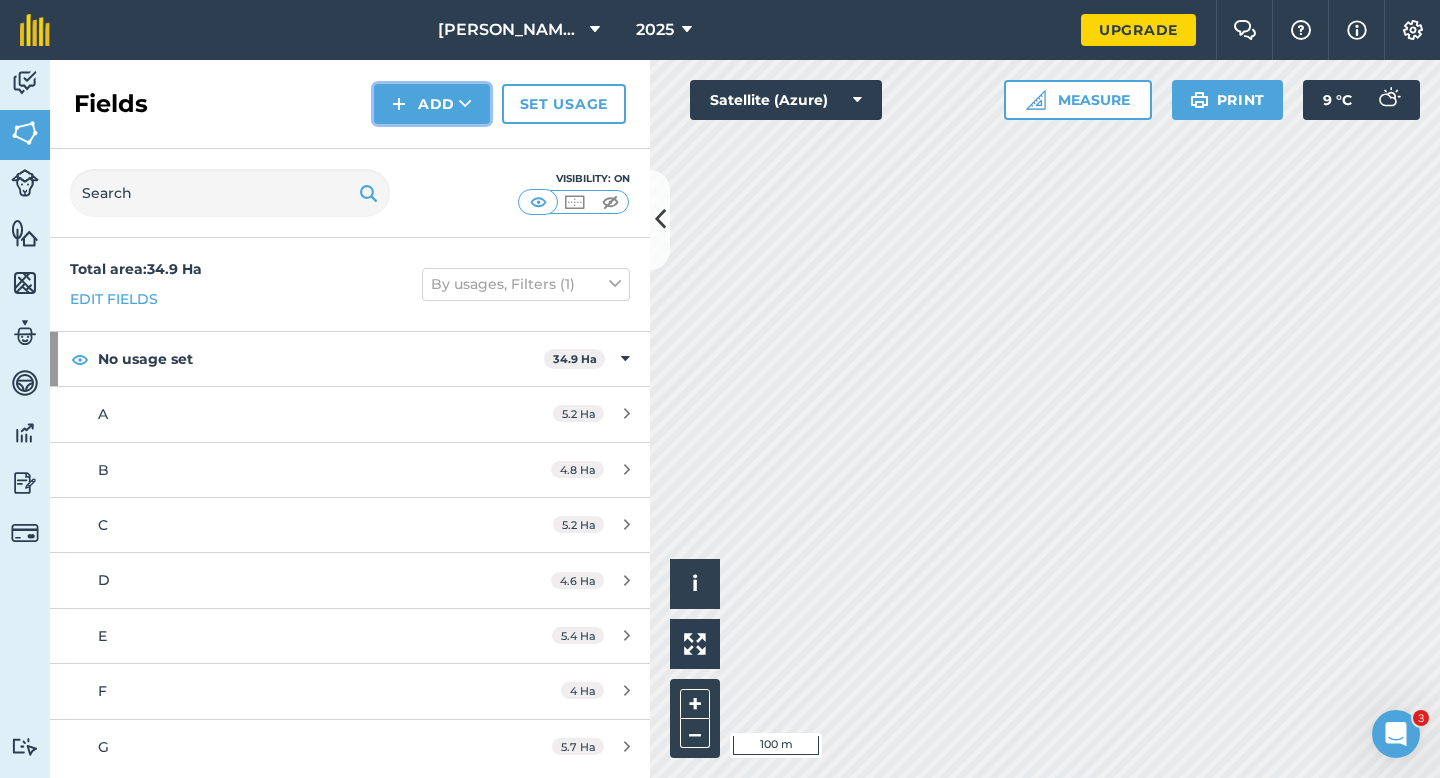 click at bounding box center [399, 104] 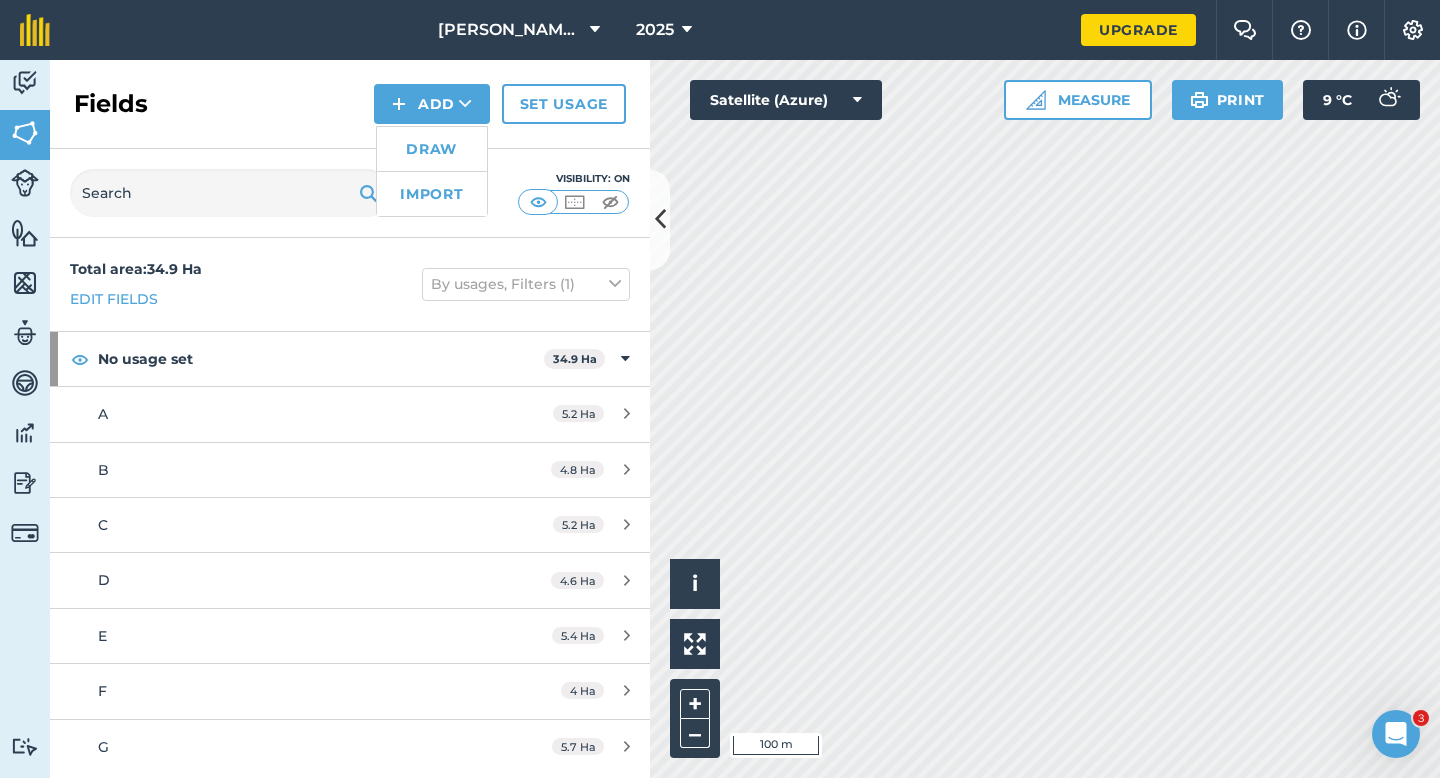 click on "Draw" at bounding box center [432, 149] 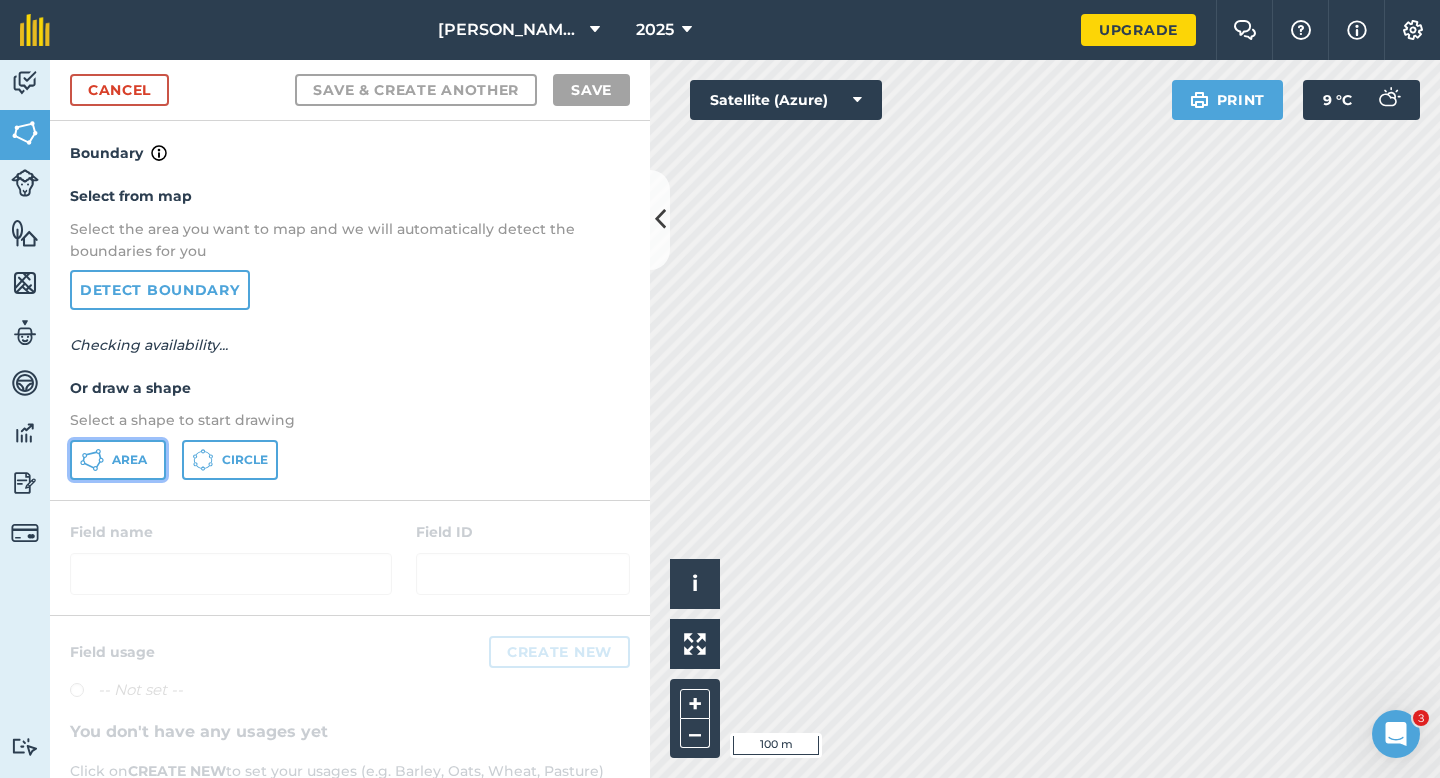 click on "Area" at bounding box center [118, 460] 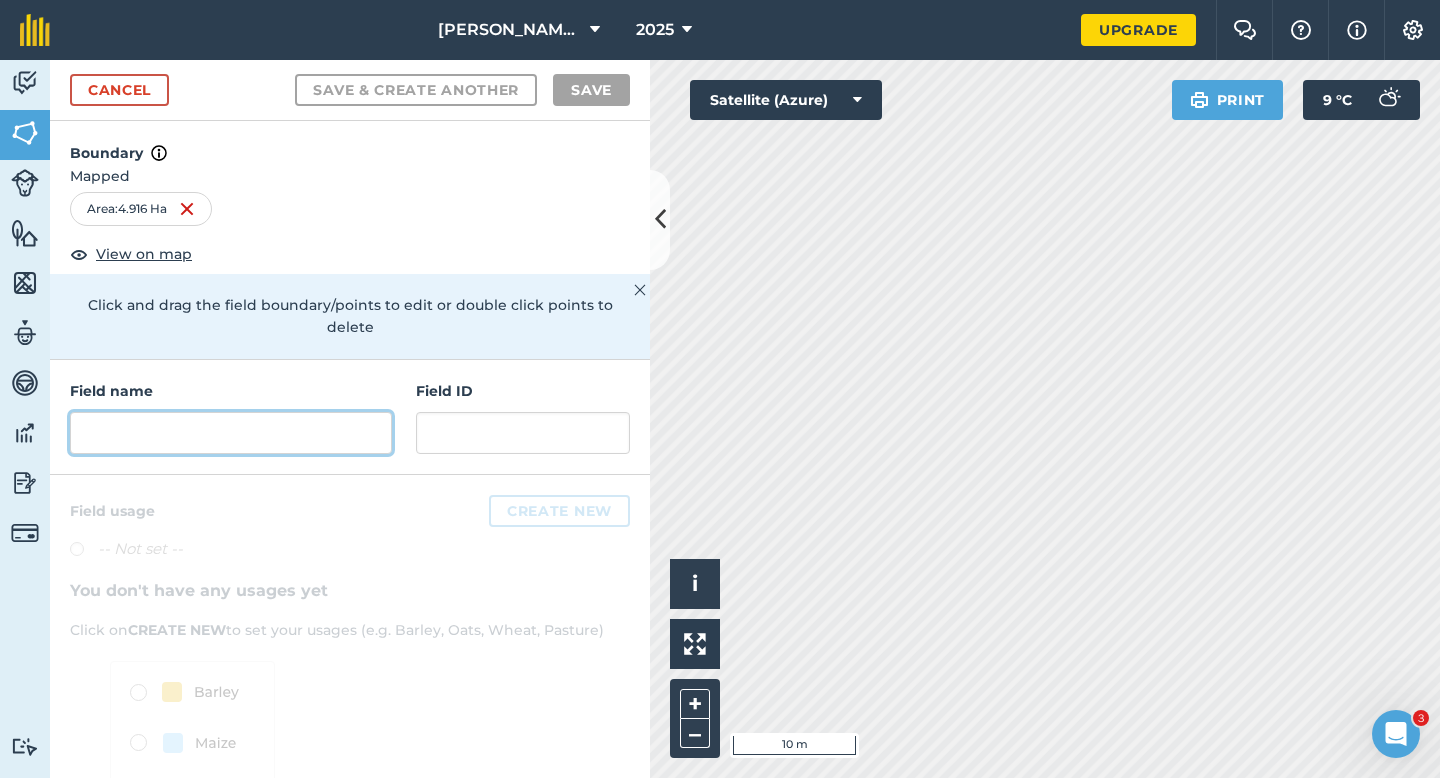 click at bounding box center [231, 433] 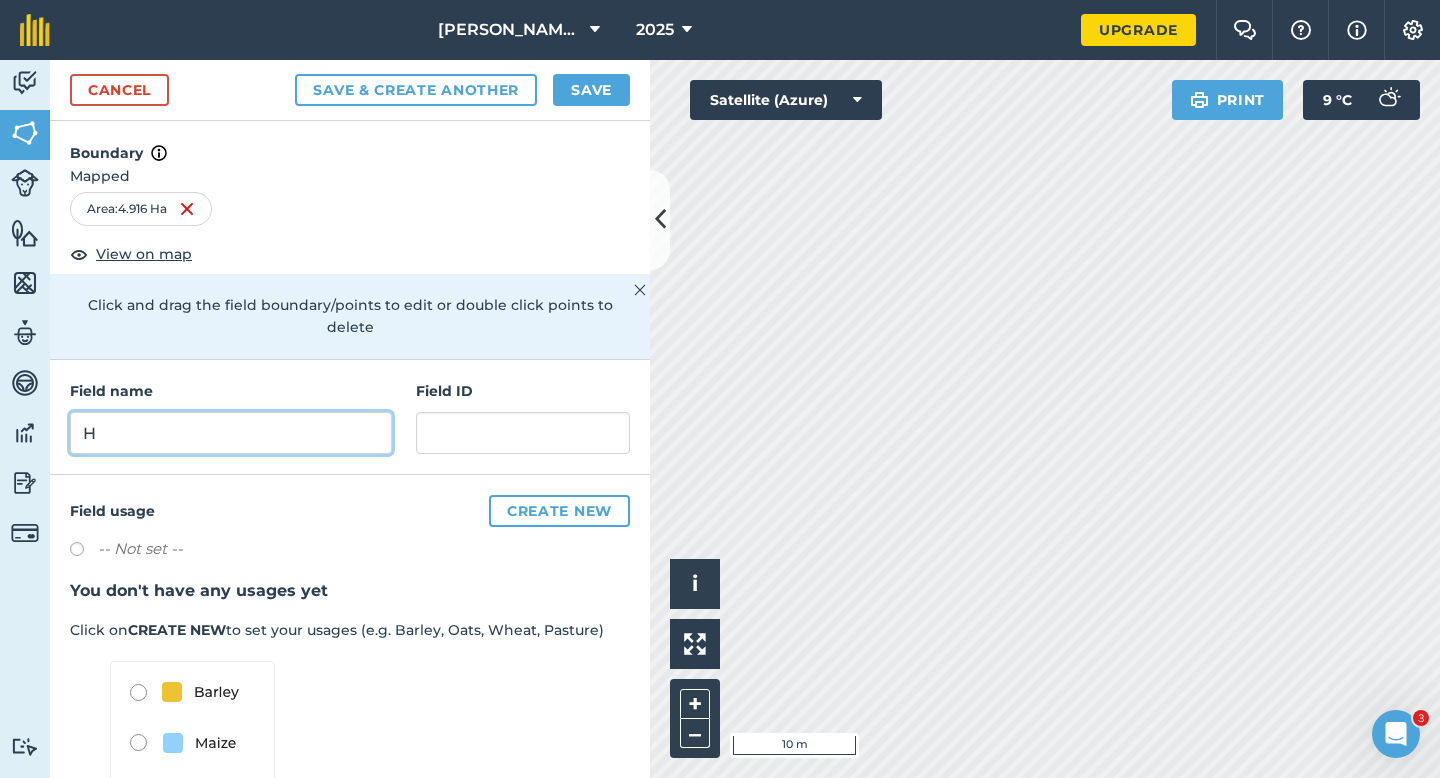 type on "H" 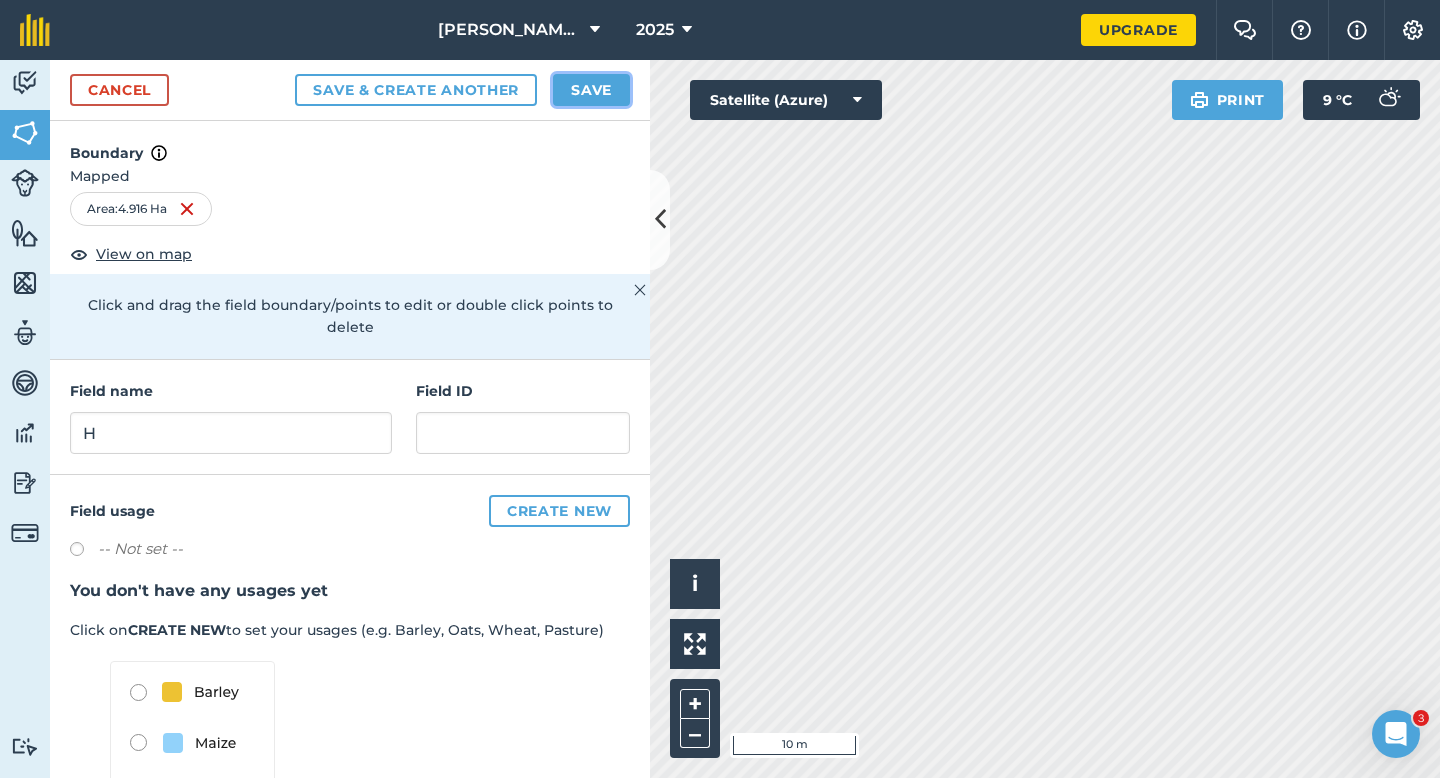 click on "Save" at bounding box center (591, 90) 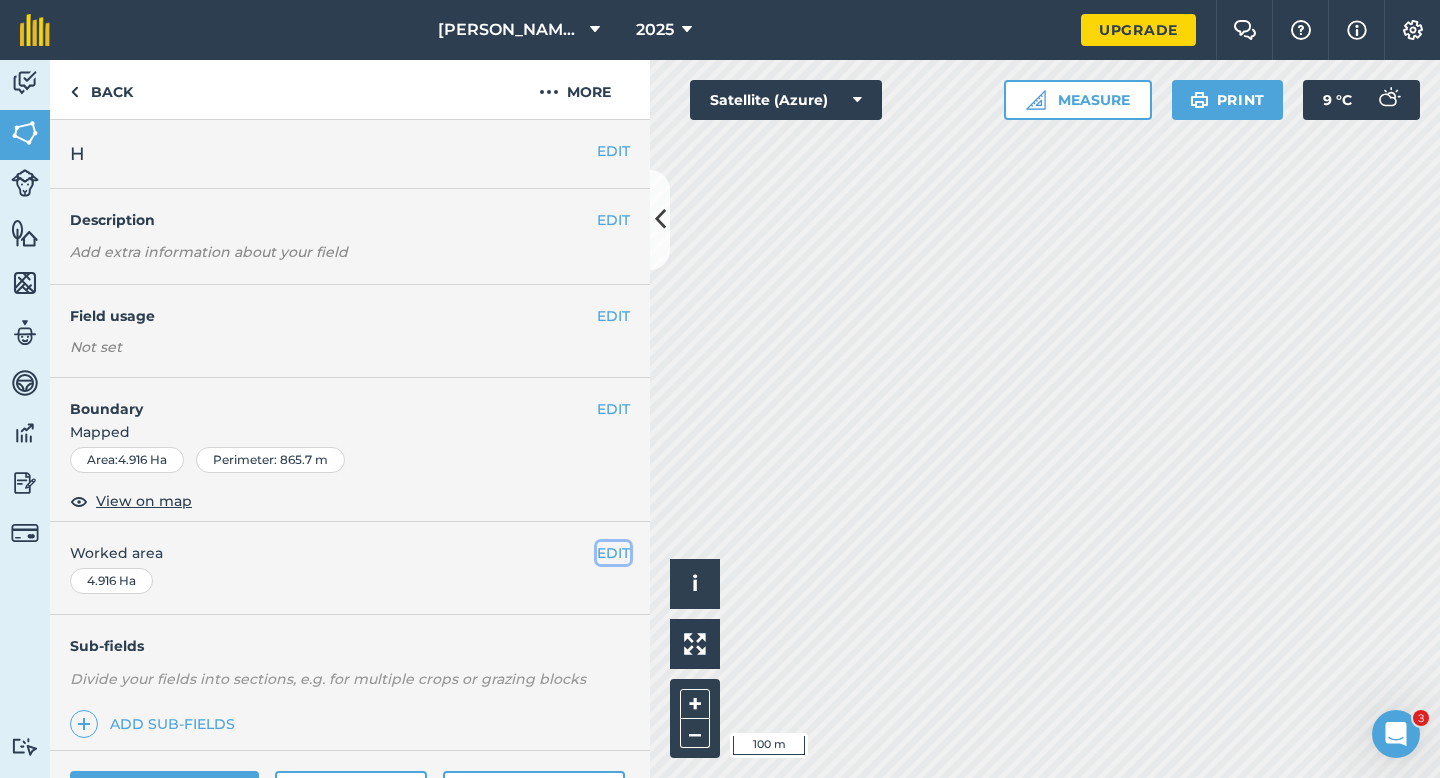 click on "EDIT" at bounding box center (613, 553) 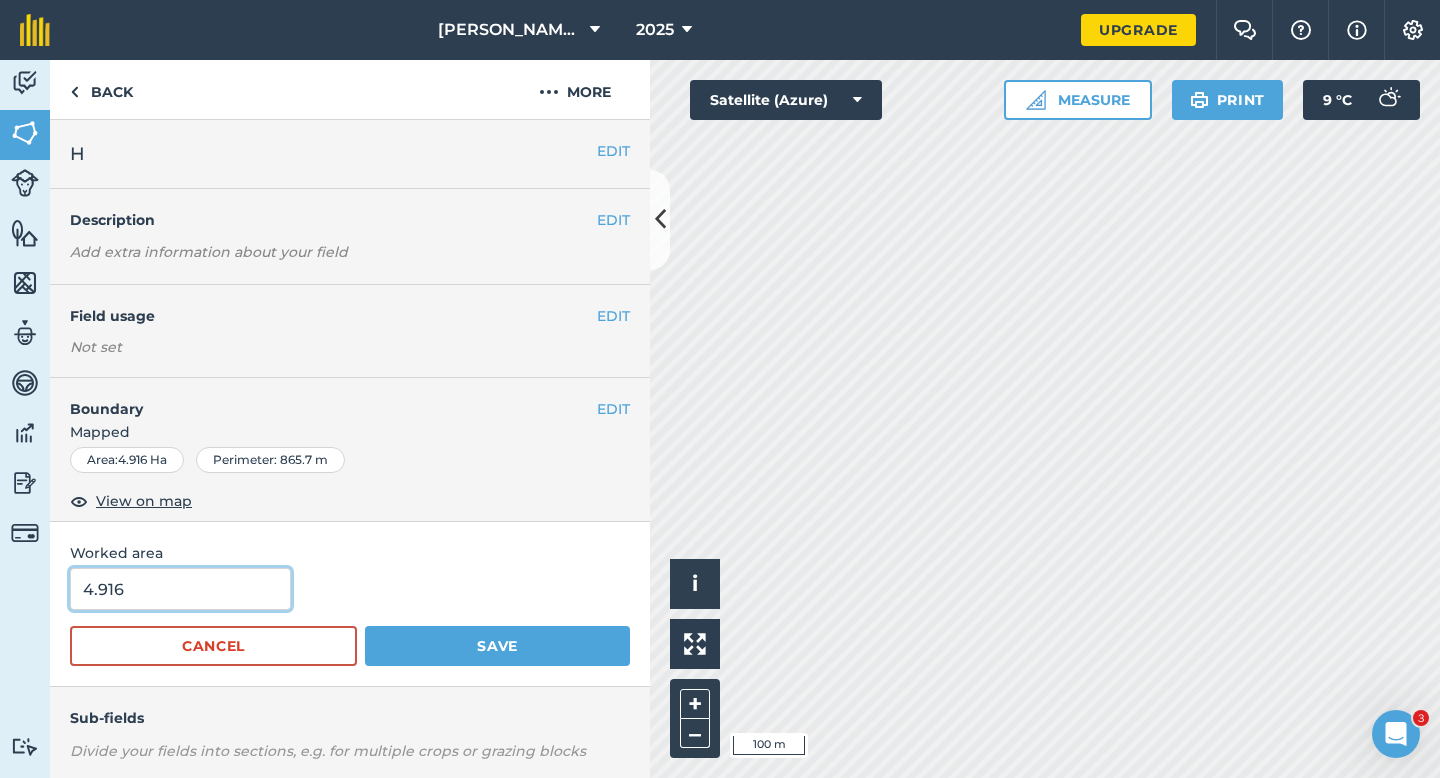 click on "4.916" at bounding box center [180, 589] 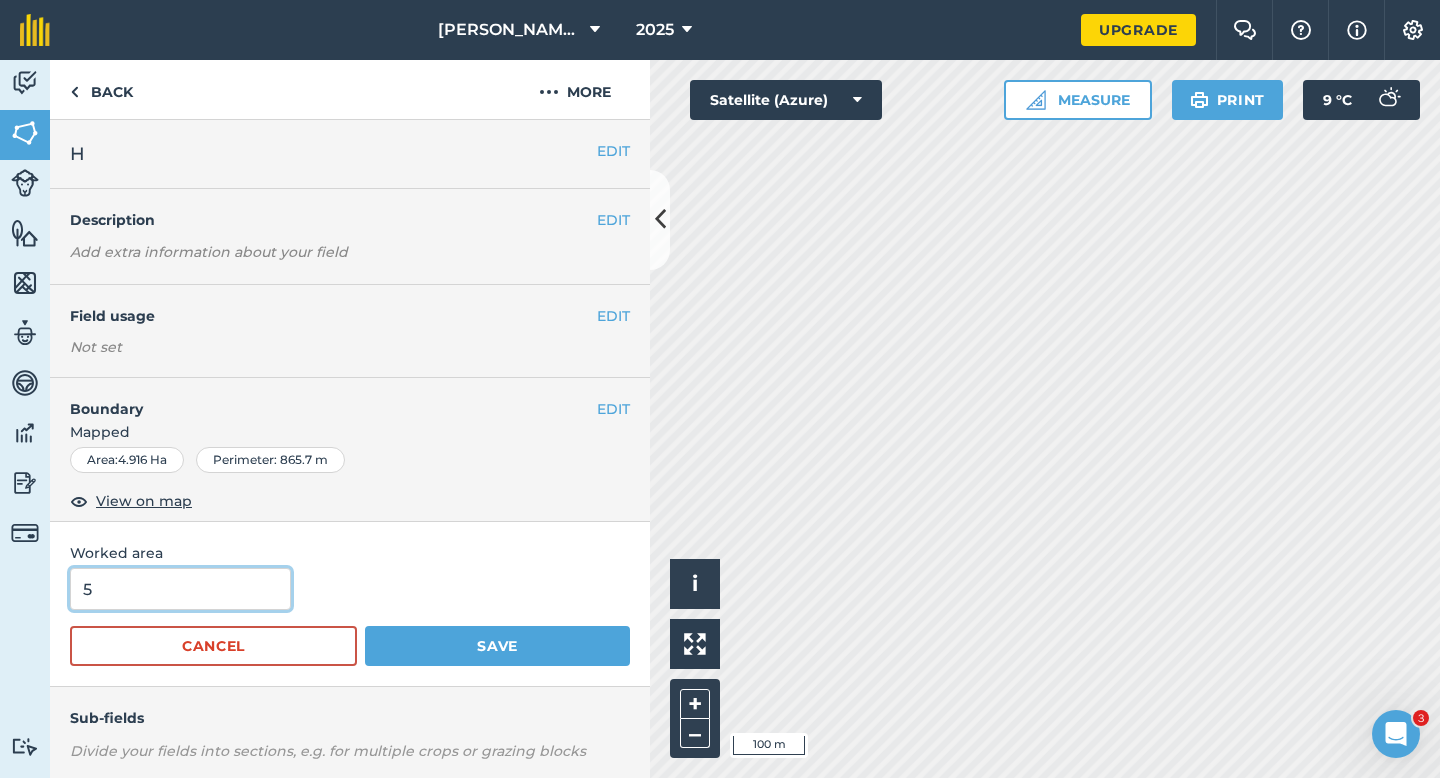 click on "Save" at bounding box center [497, 646] 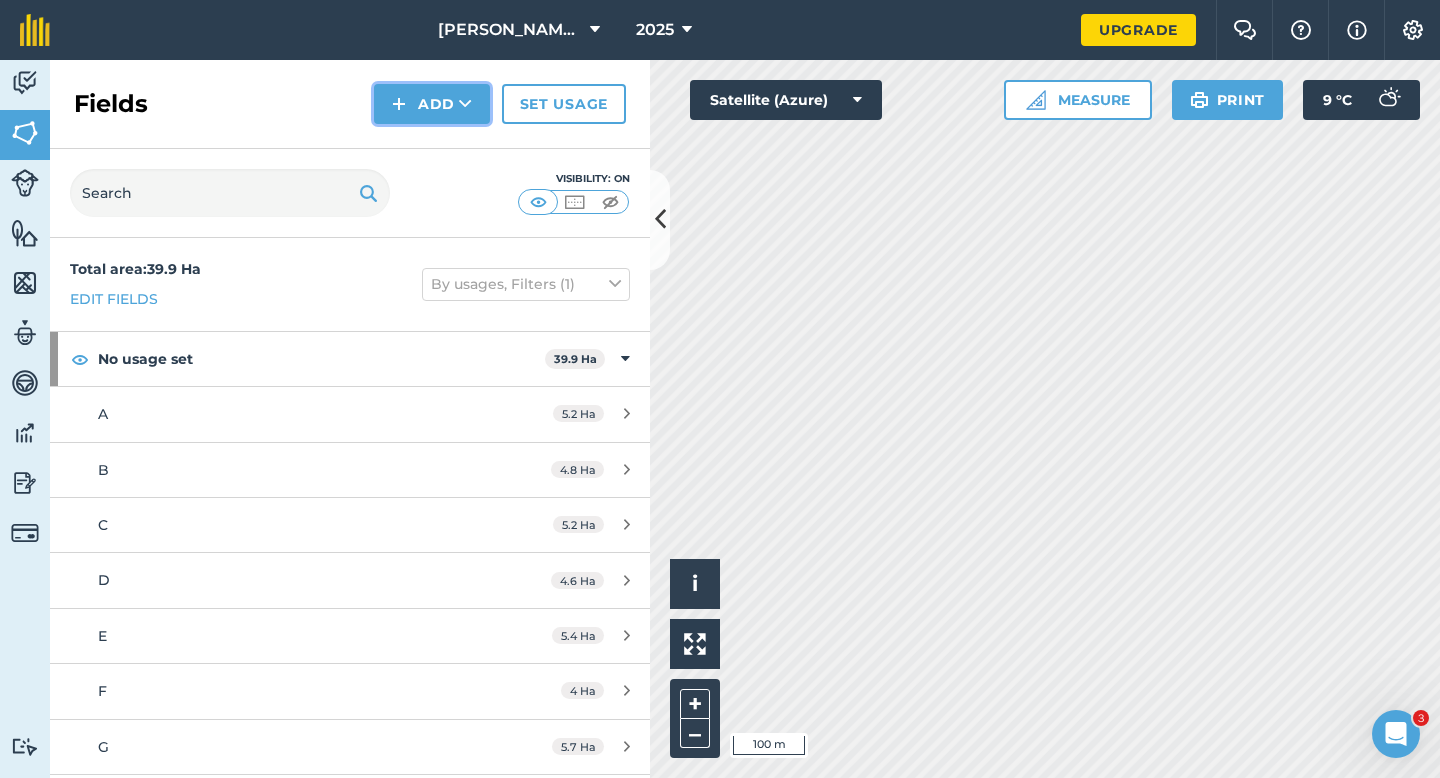 click on "Add" at bounding box center [432, 104] 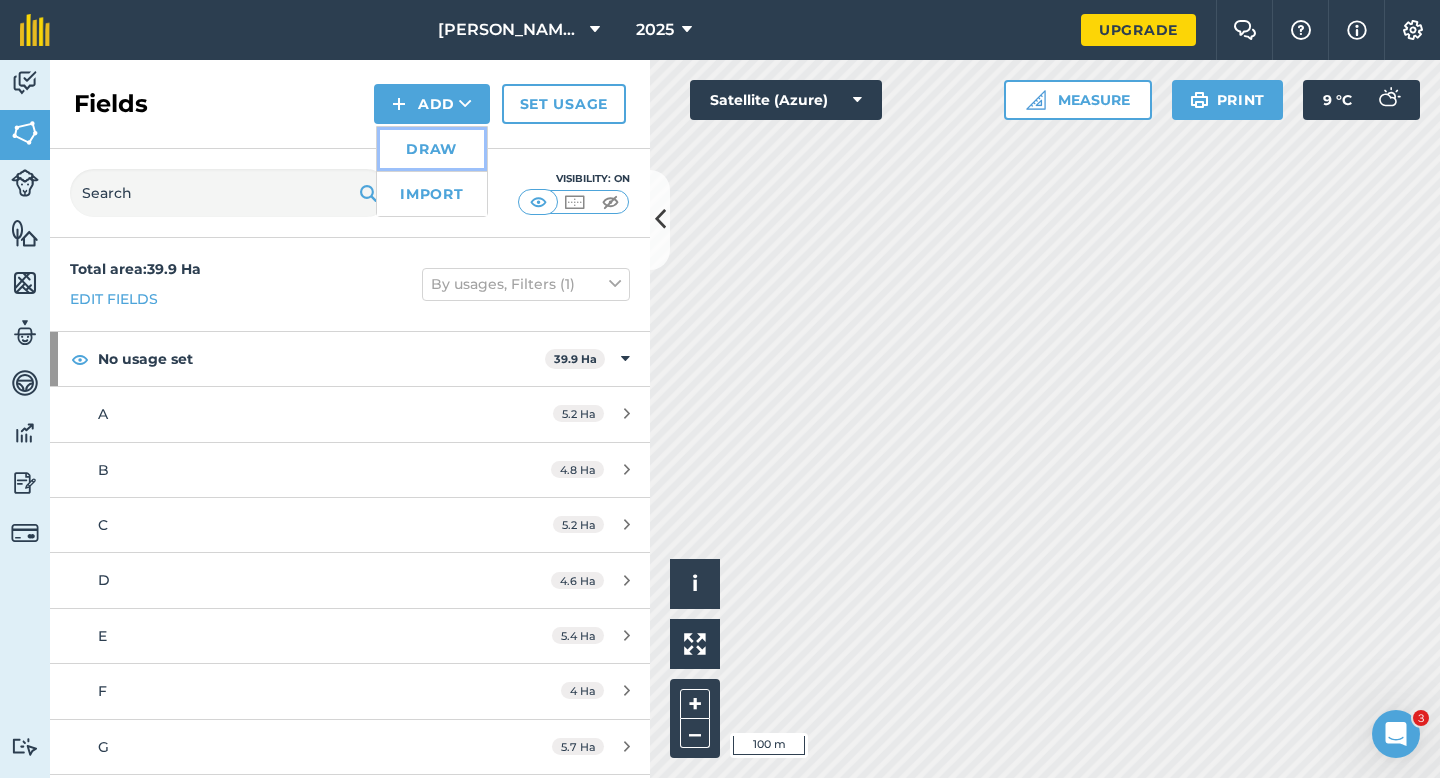 click on "Draw" at bounding box center (432, 149) 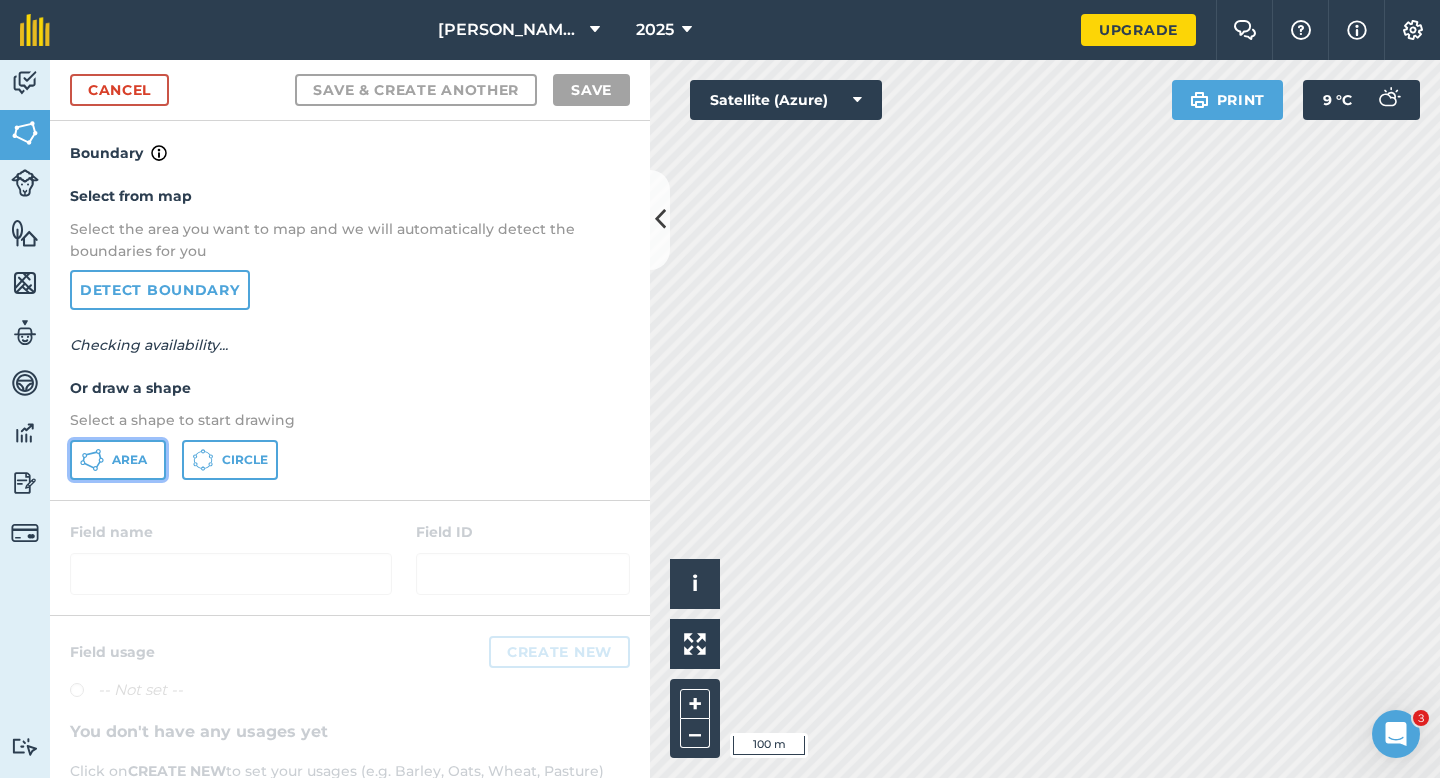 click on "Area" at bounding box center [118, 460] 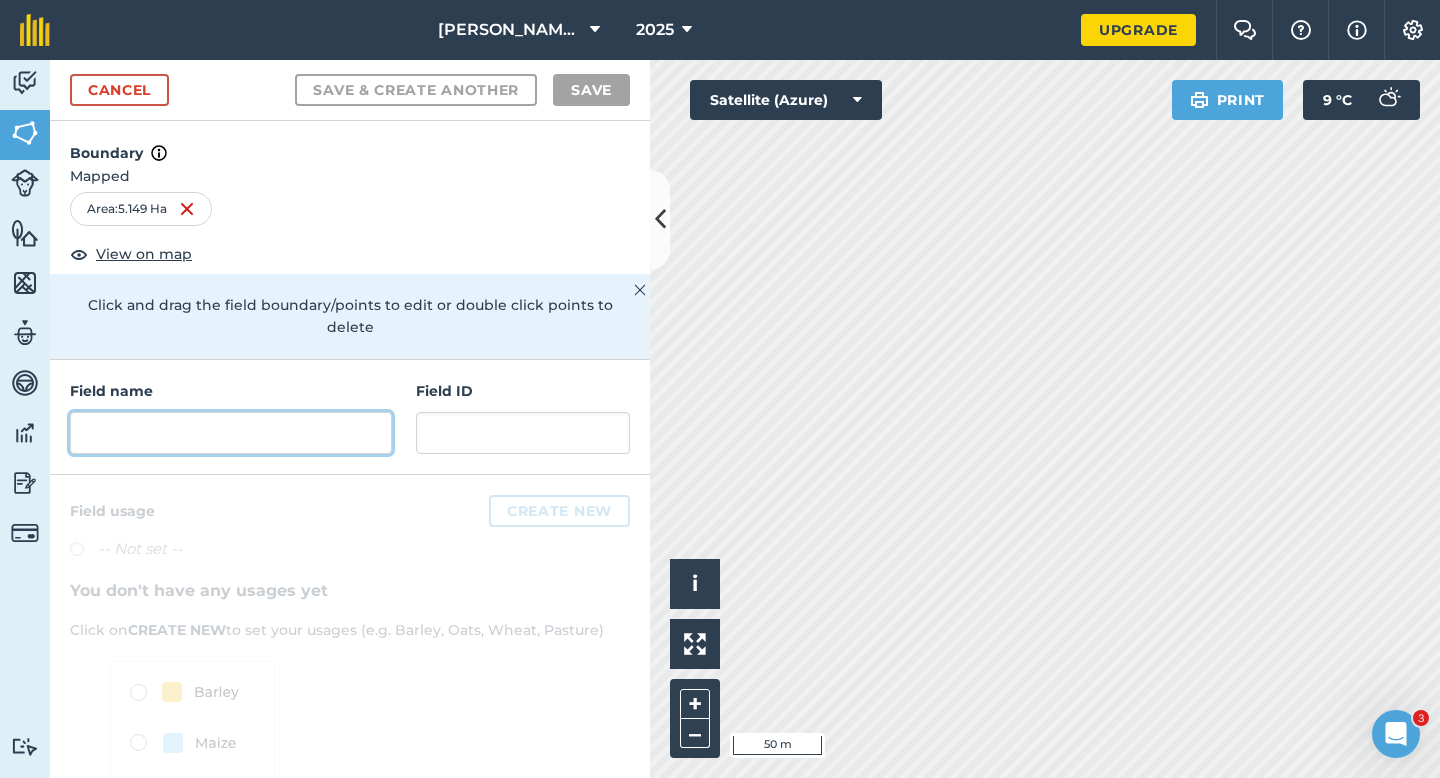 click at bounding box center [231, 433] 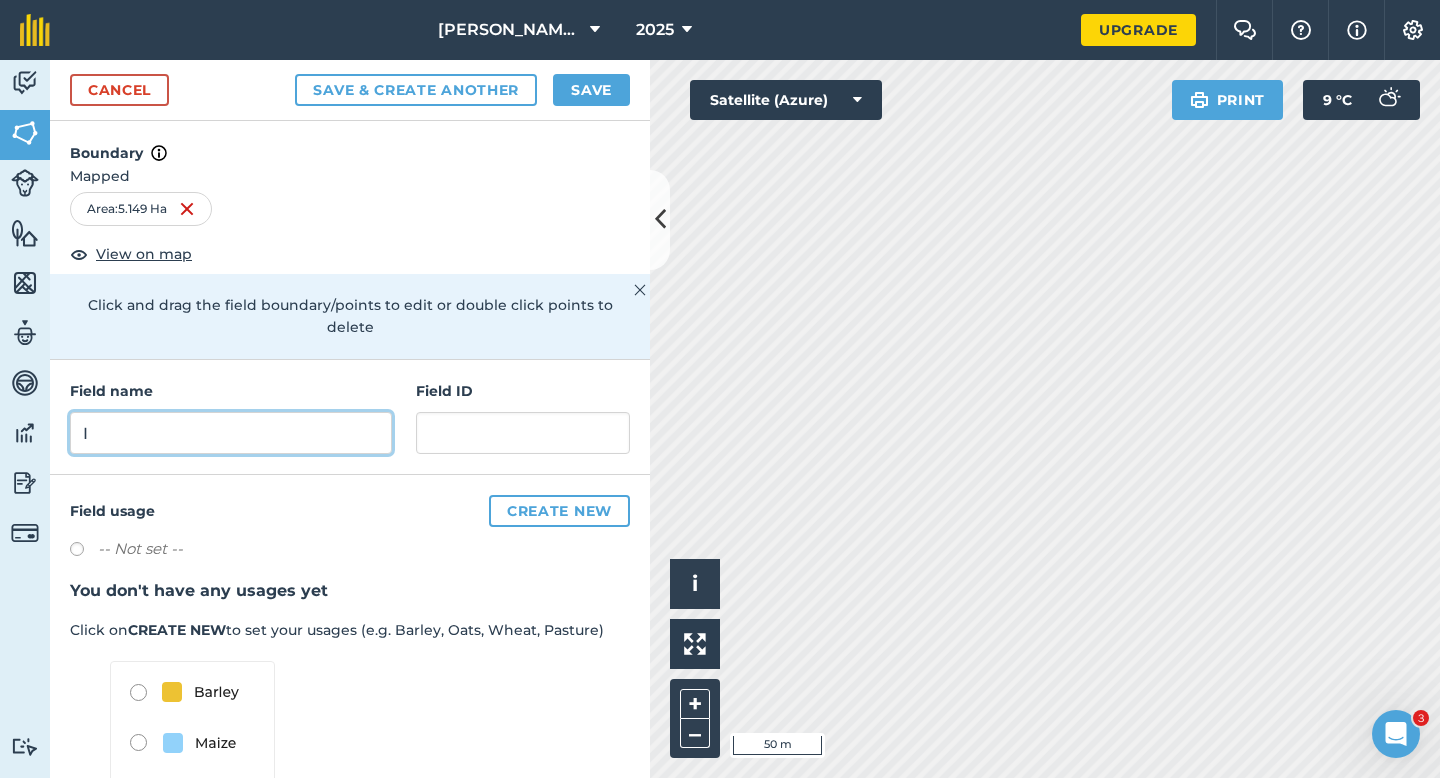 type on "I" 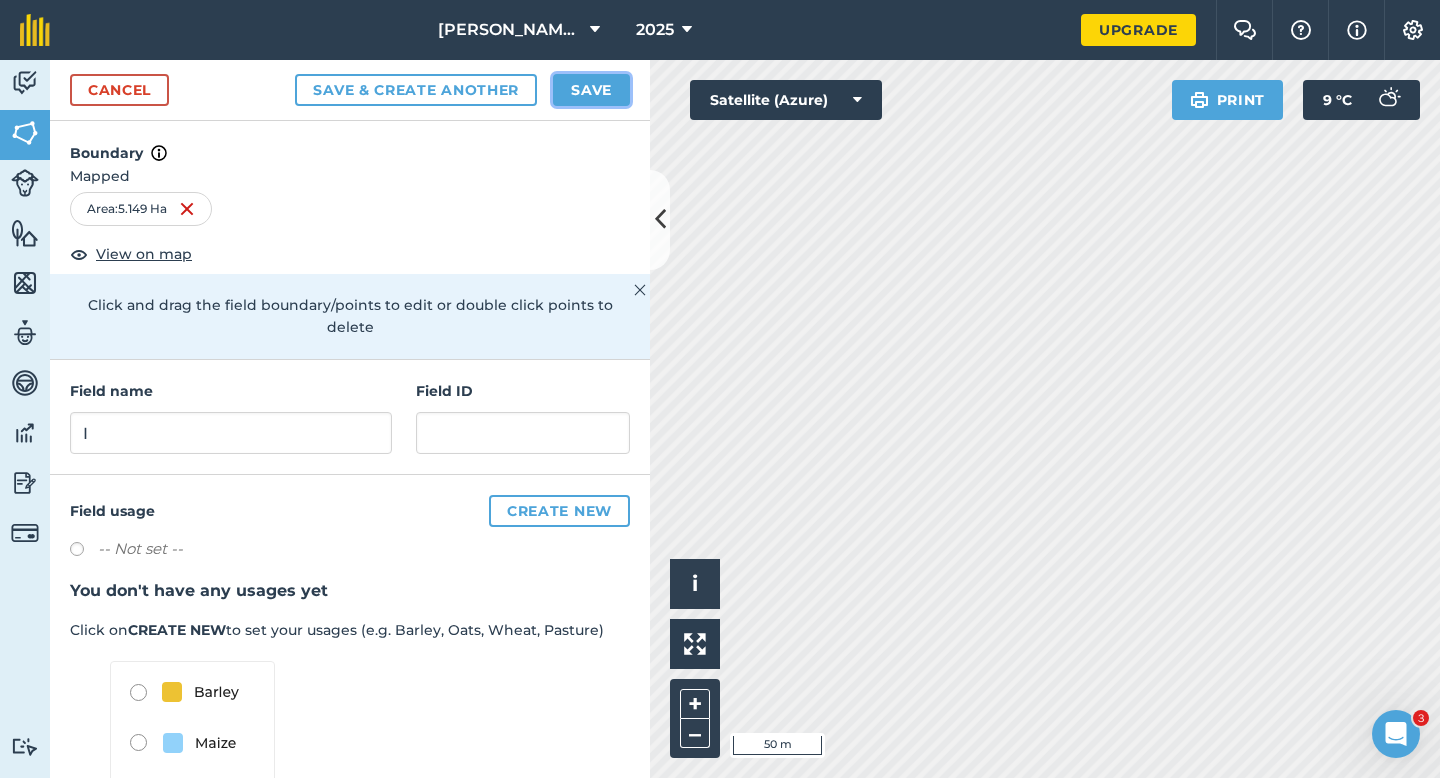 click on "Save" at bounding box center (591, 90) 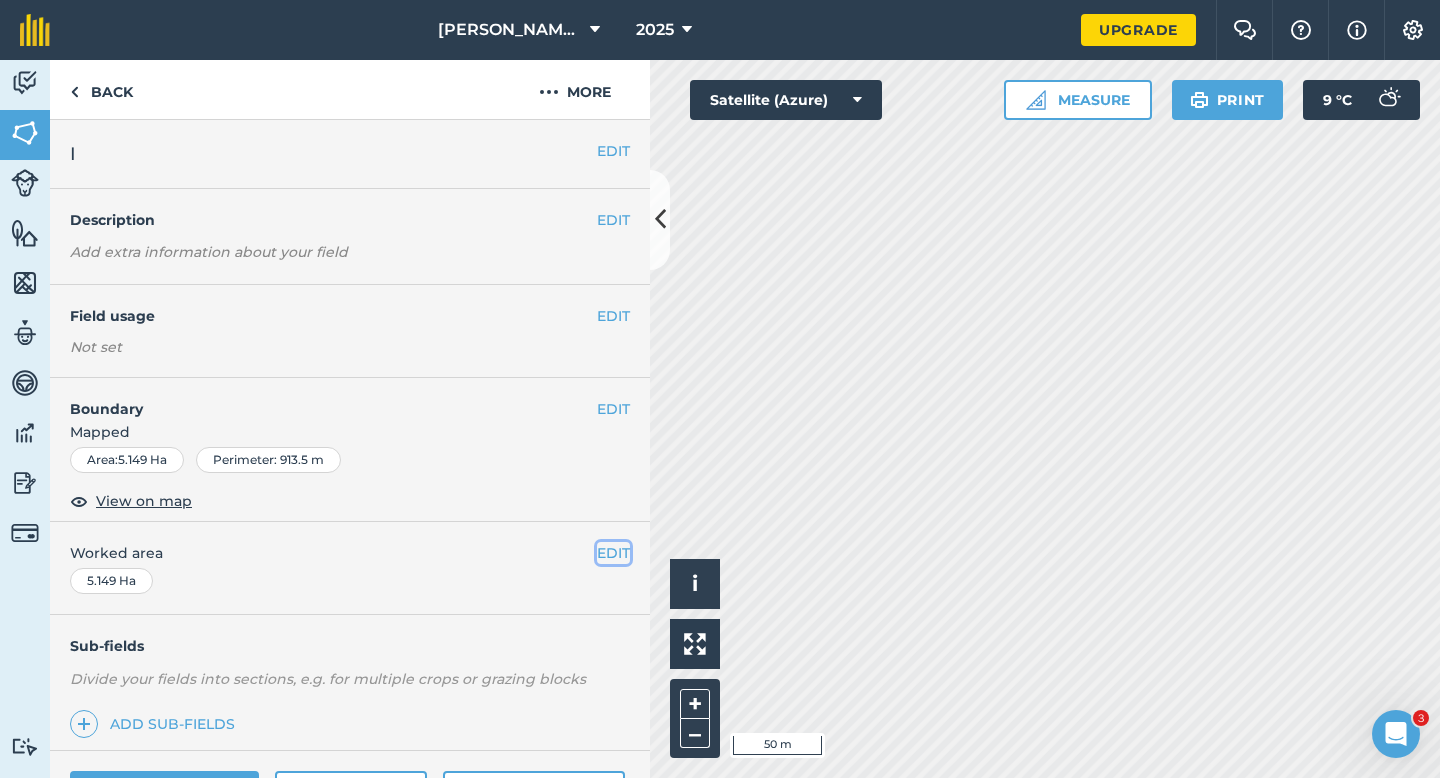 click on "EDIT" at bounding box center [613, 553] 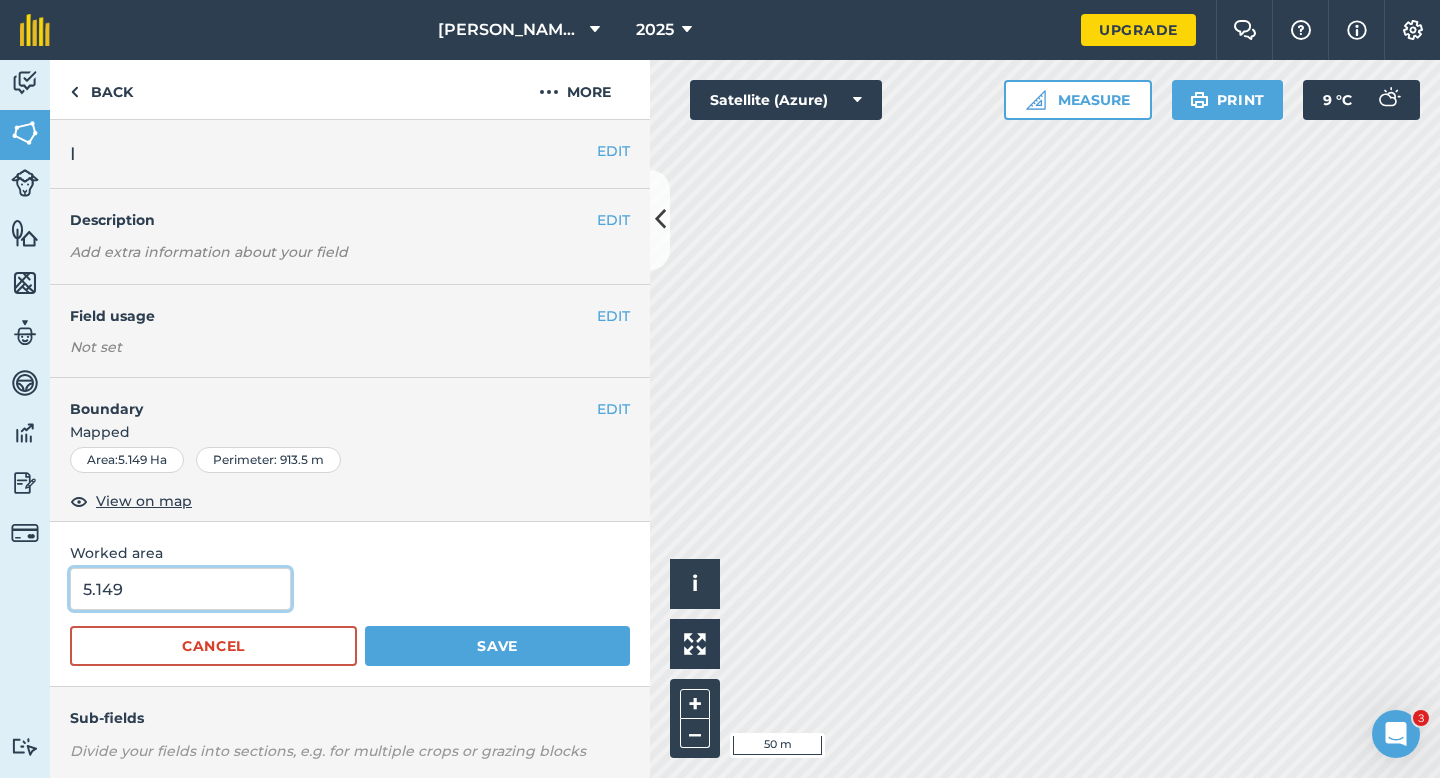 click on "5.149" at bounding box center [180, 589] 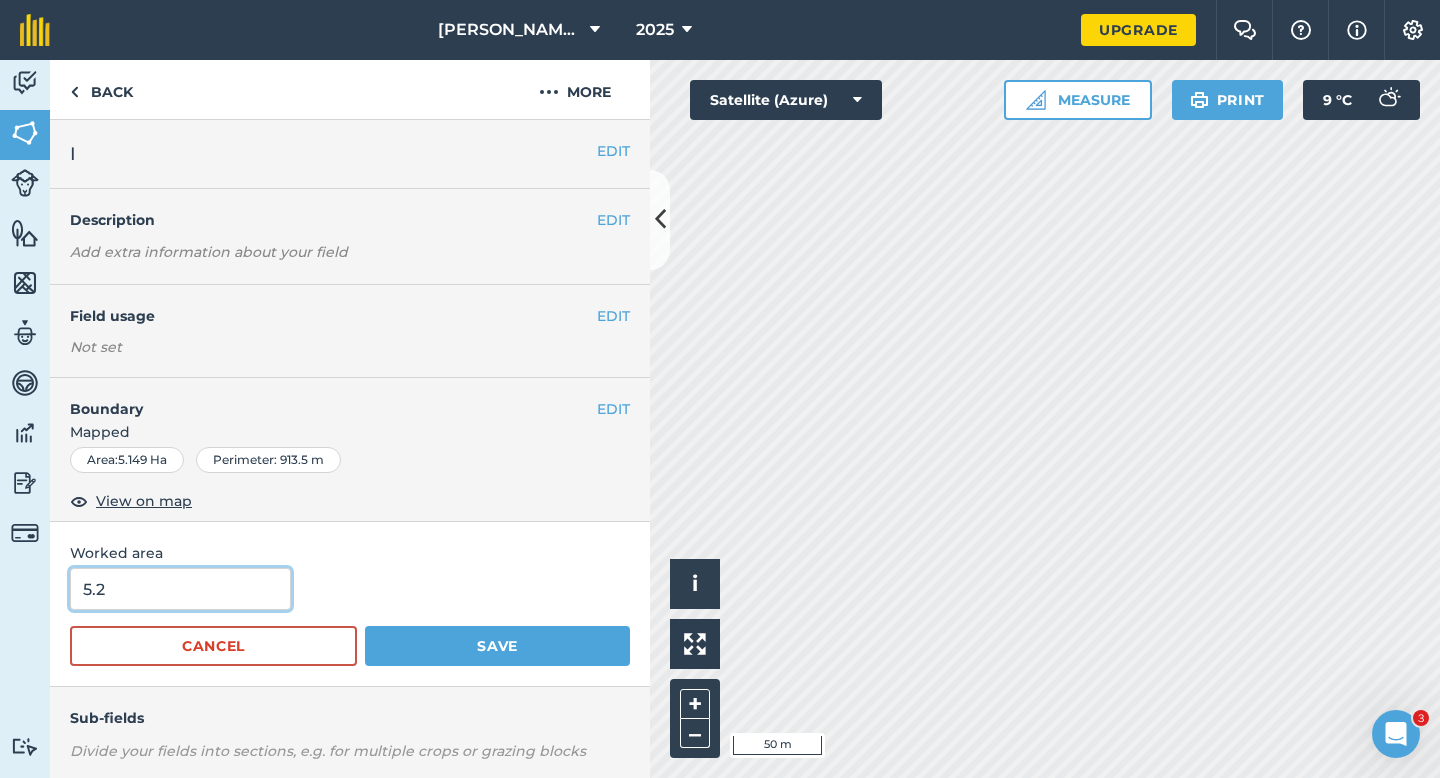 type on "5.2" 